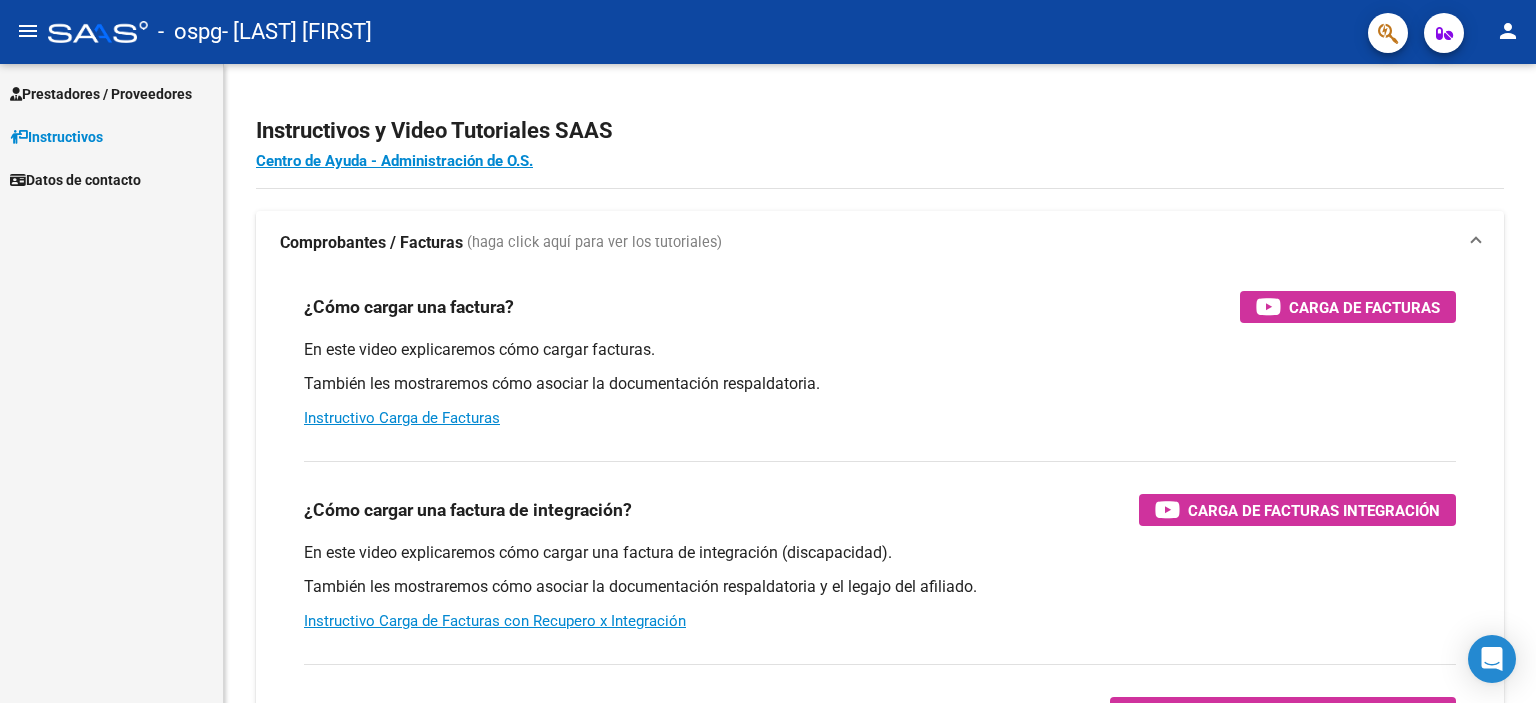 scroll, scrollTop: 0, scrollLeft: 0, axis: both 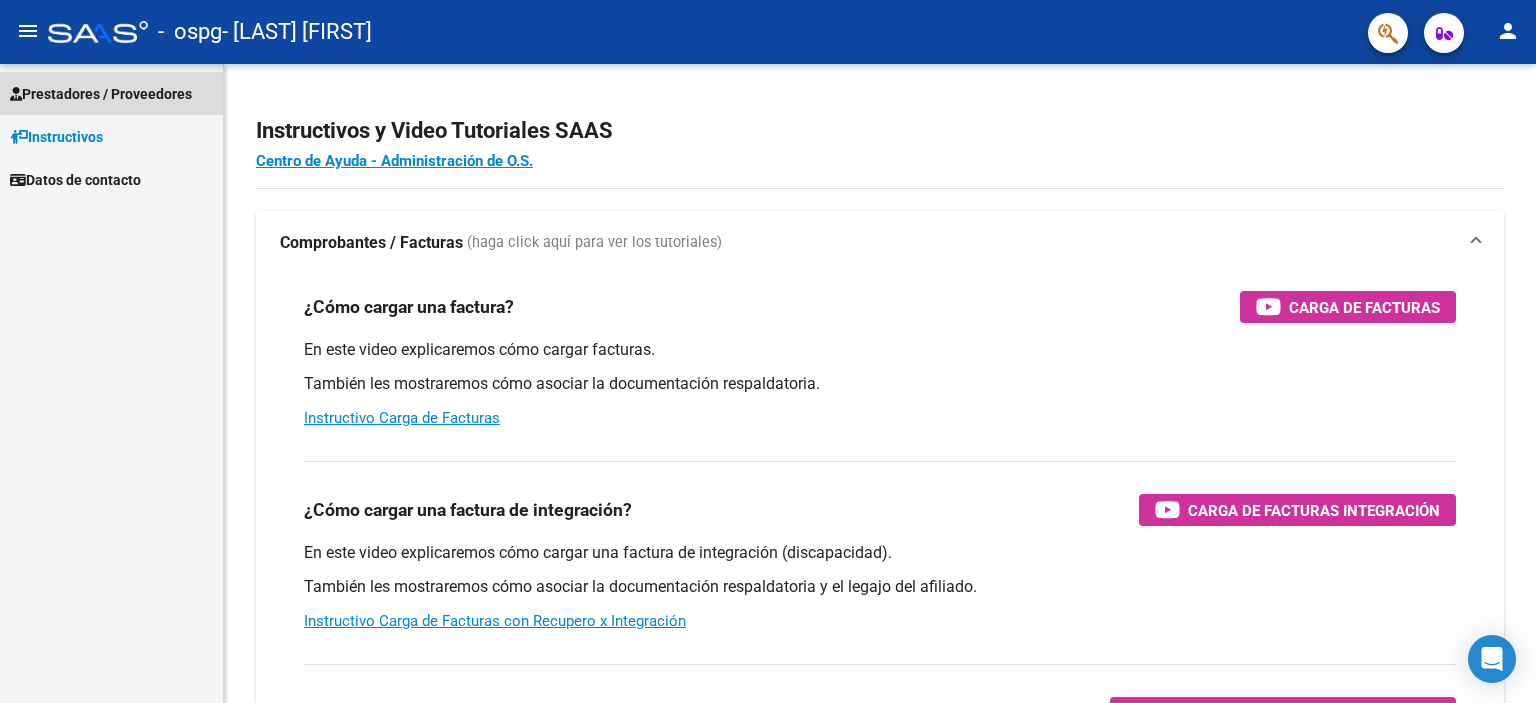 click on "Prestadores / Proveedores" at bounding box center (101, 94) 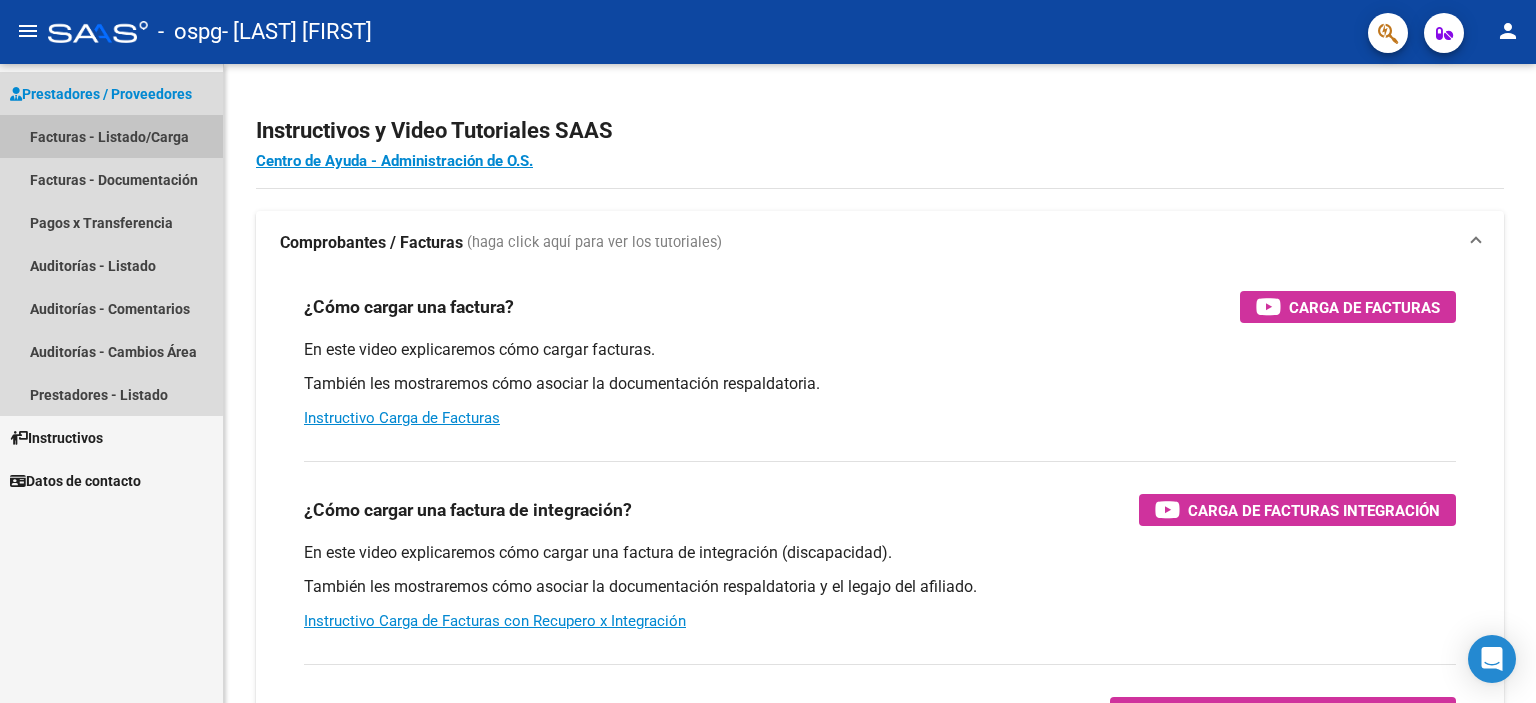 click on "Facturas - Listado/Carga" at bounding box center (111, 136) 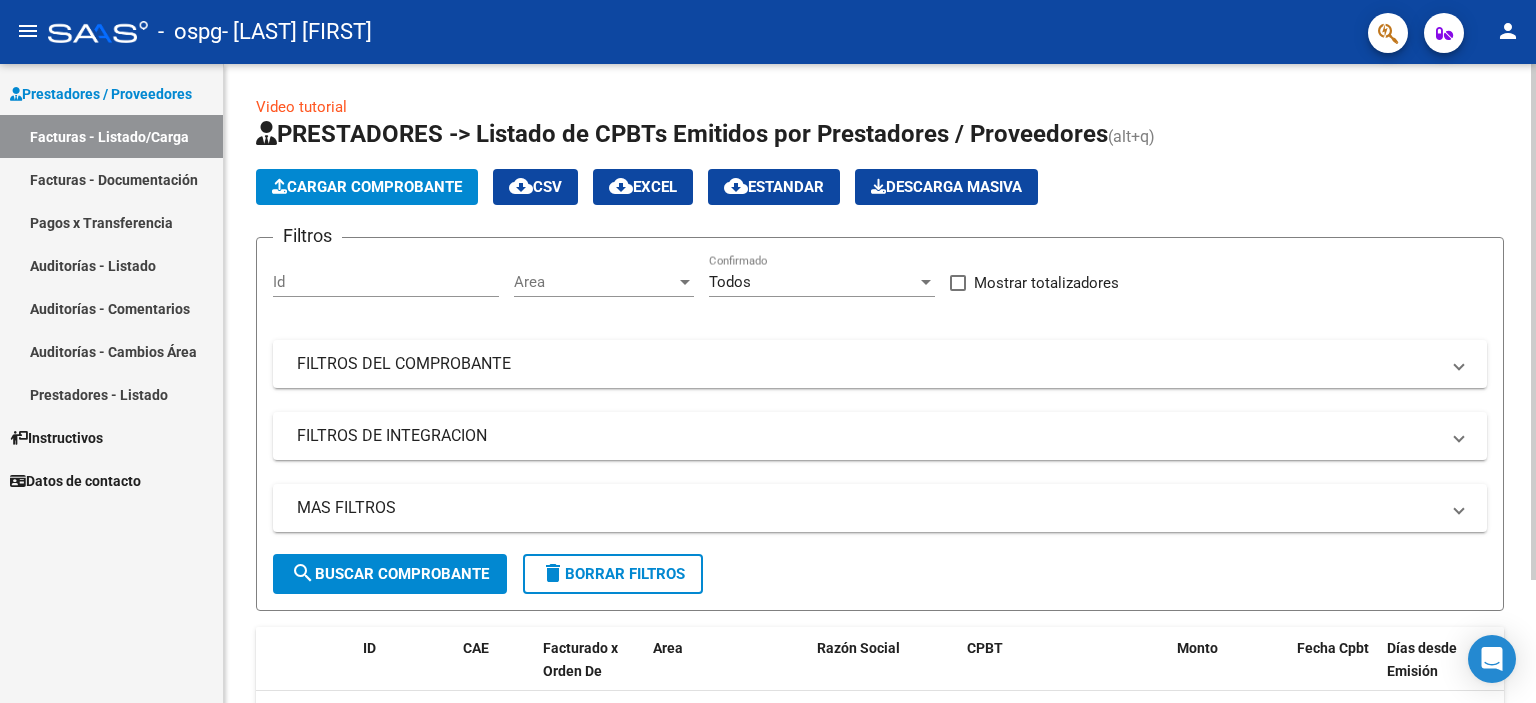click on "Cargar Comprobante" 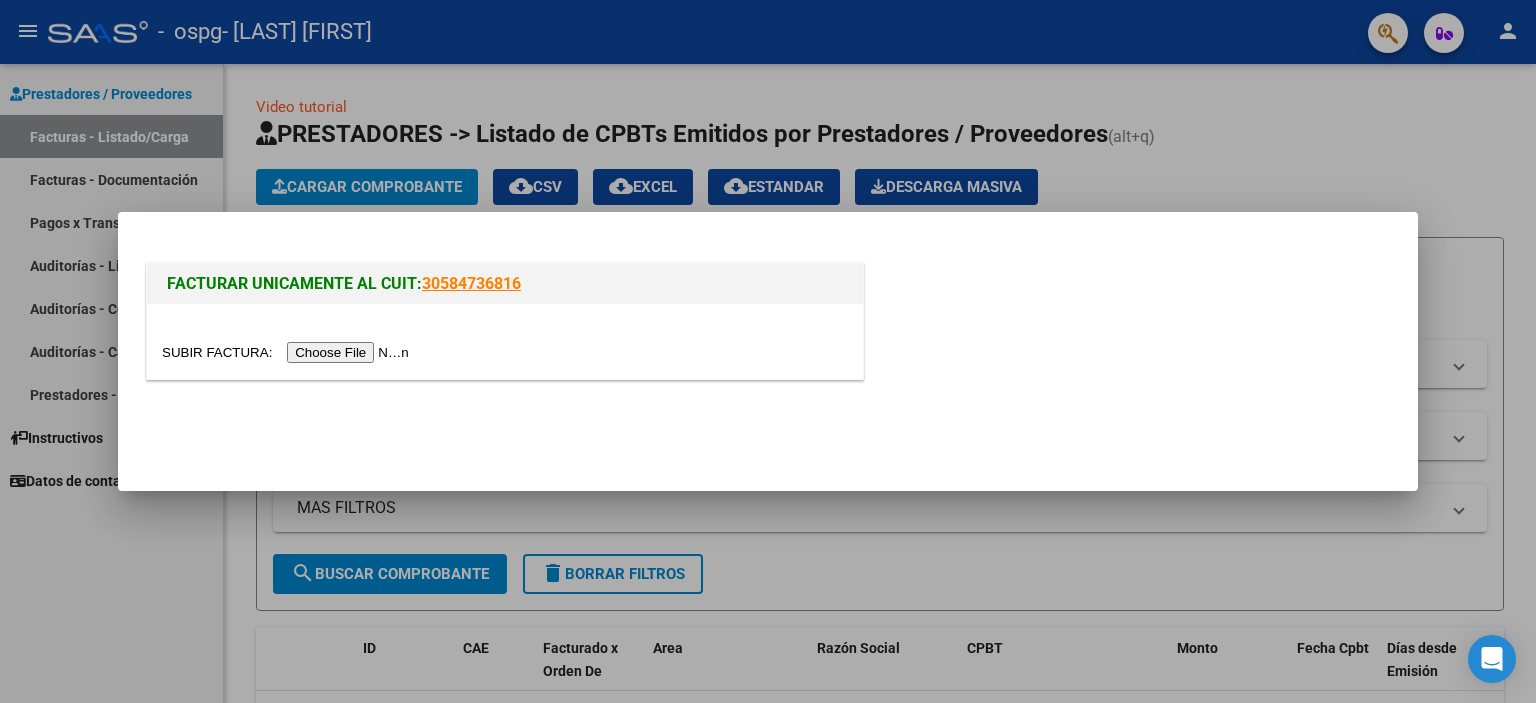 click at bounding box center (288, 352) 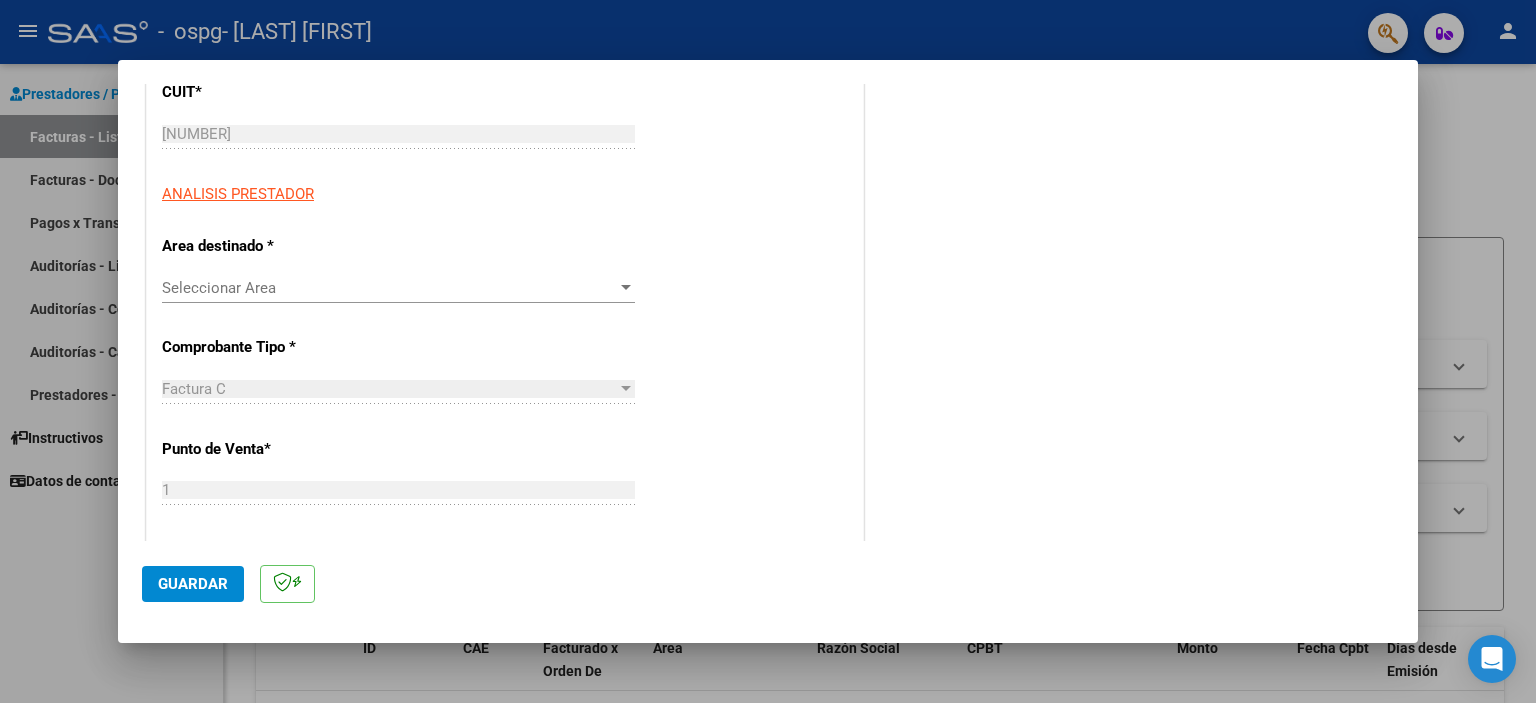 scroll, scrollTop: 300, scrollLeft: 0, axis: vertical 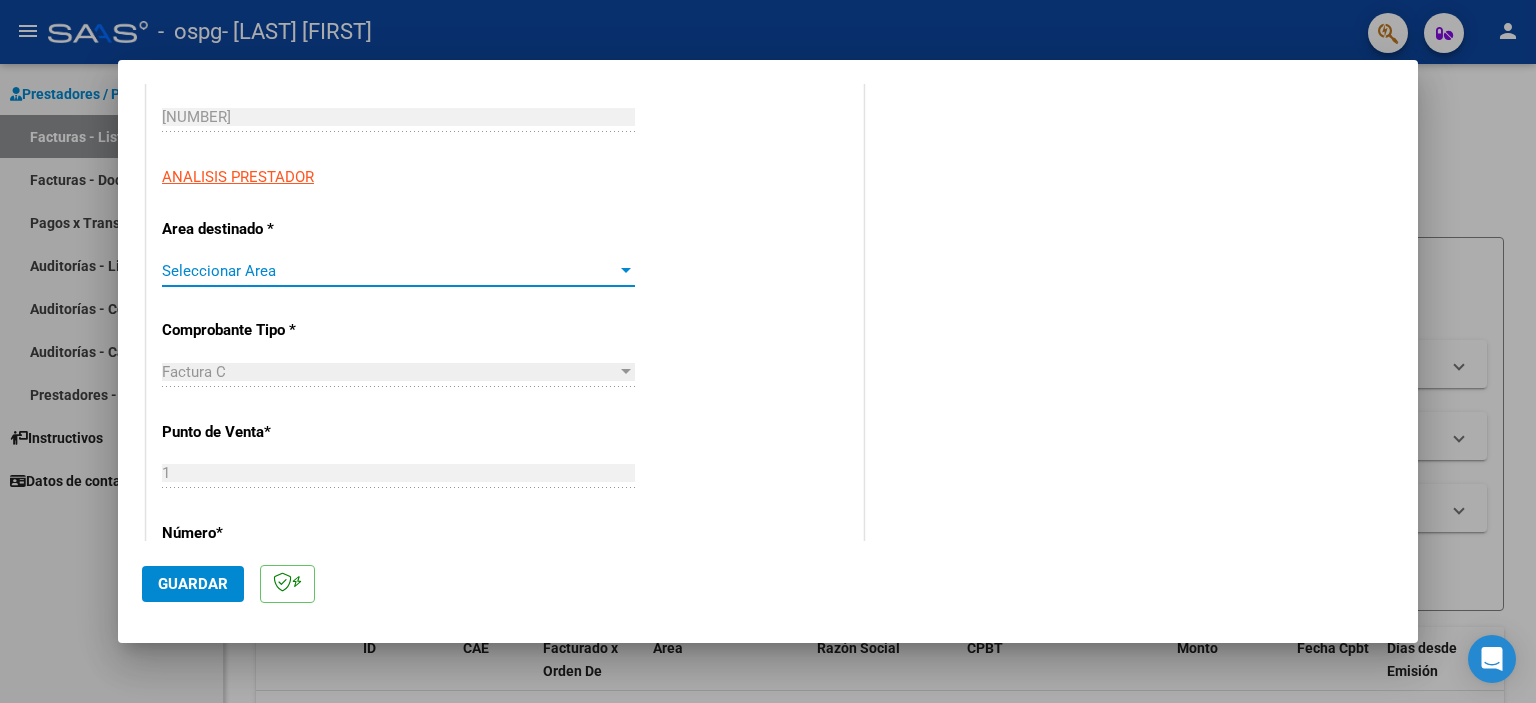 click on "Seleccionar Area" at bounding box center (389, 271) 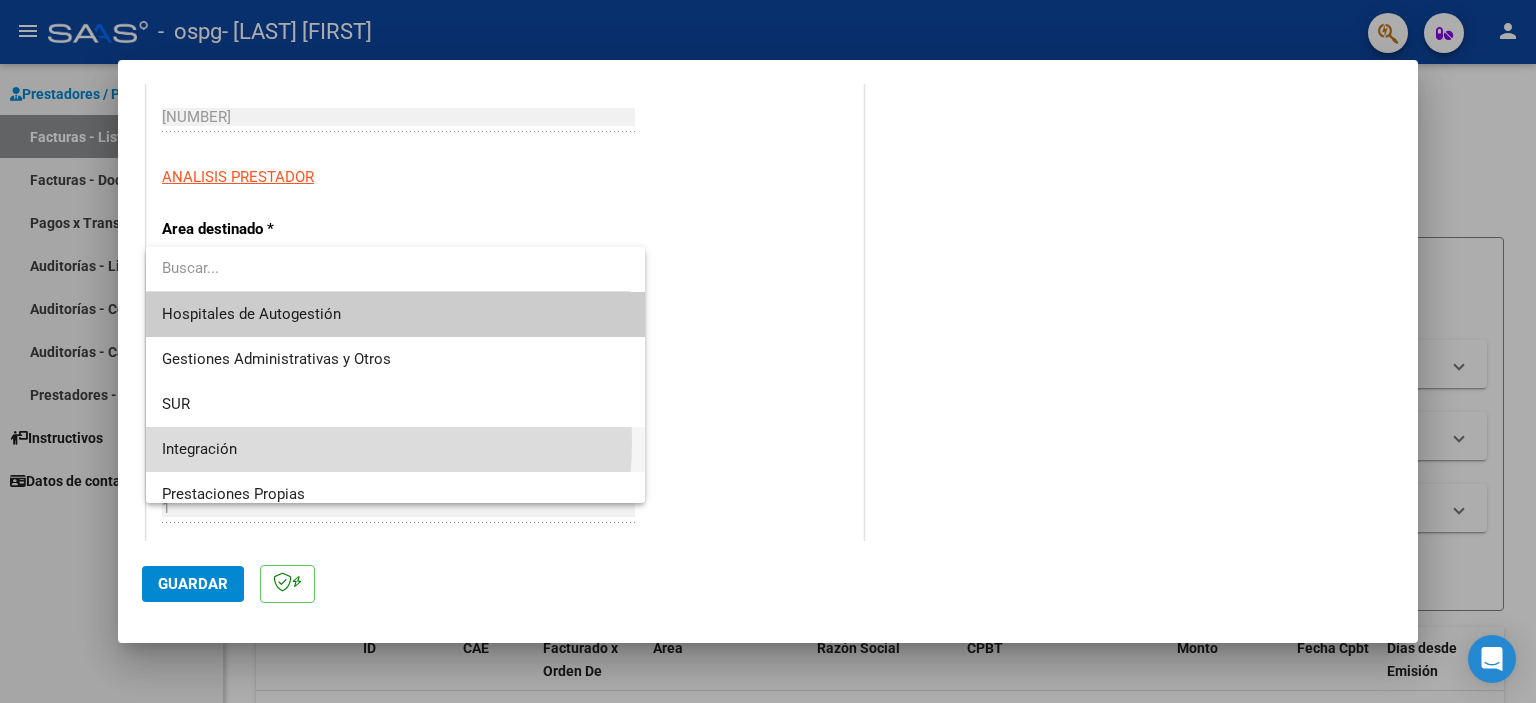 click on "Integración" at bounding box center (396, 449) 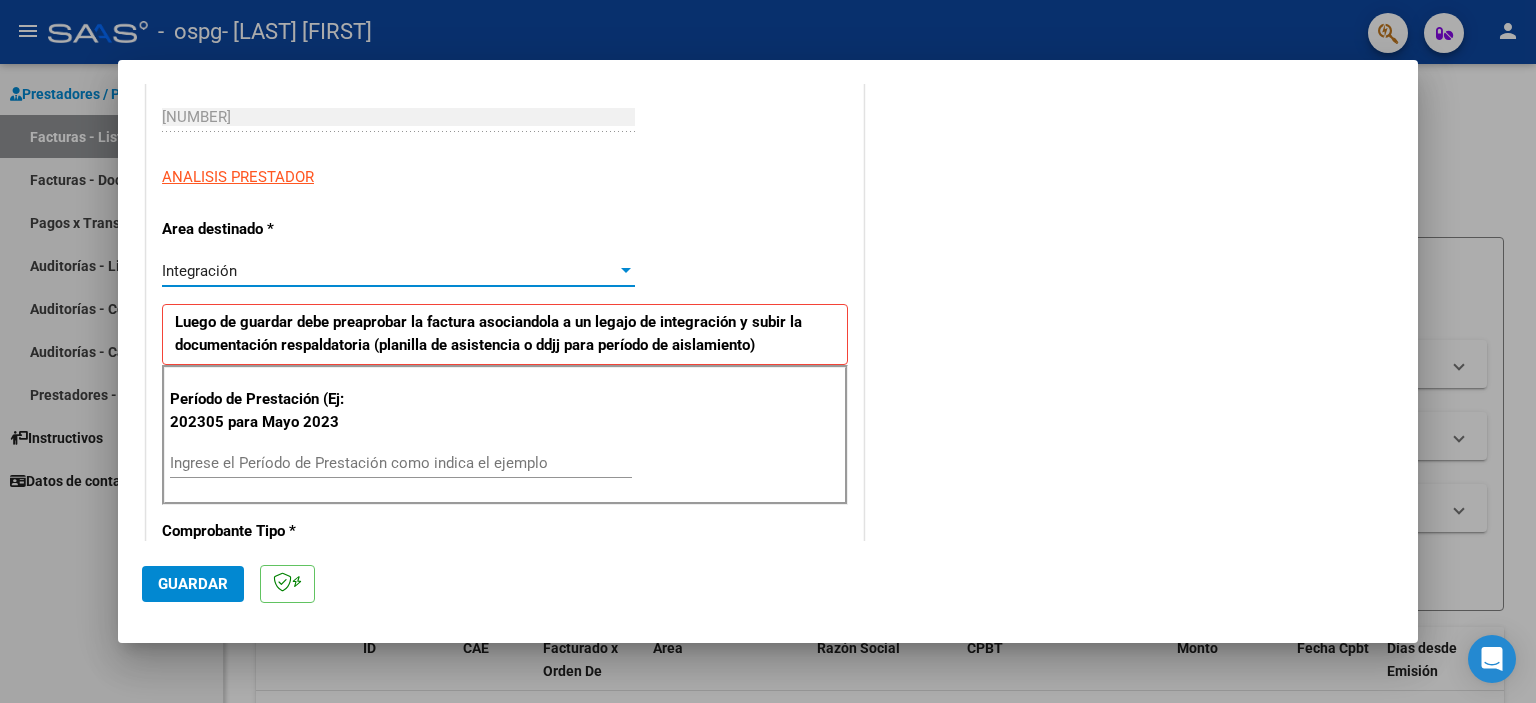 click on "CUIT  *   27-41471287-3 Ingresar CUIT  ANALISIS PRESTADOR  Area destinado * Integración Seleccionar Area Luego de guardar debe preaprobar la factura asociandola a un legajo de integración y subir la documentación respaldatoria (planilla de asistencia o ddjj para período de aislamiento)  Período de Prestación (Ej: 202305 para Mayo 2023    Ingrese el Período de Prestación como indica el ejemplo   Comprobante Tipo * Factura C Seleccionar Tipo Punto de Venta  *   1 Ingresar el Nro.  Número  *   38 Ingresar el Nro.  Monto  *   $ 49.482,44 Ingresar el monto  Fecha del Cpbt.  *   2025-07-04 Ingresar la fecha  CAE / CAEA (no ingrese CAI)    75273209647696 Ingresar el CAE o CAEA (no ingrese CAI)  Fecha de Vencimiento    Ingresar la fecha  Ref. Externa    Ingresar la ref.  N° Liquidación    Ingresar el N° Liquidación" at bounding box center [505, 767] 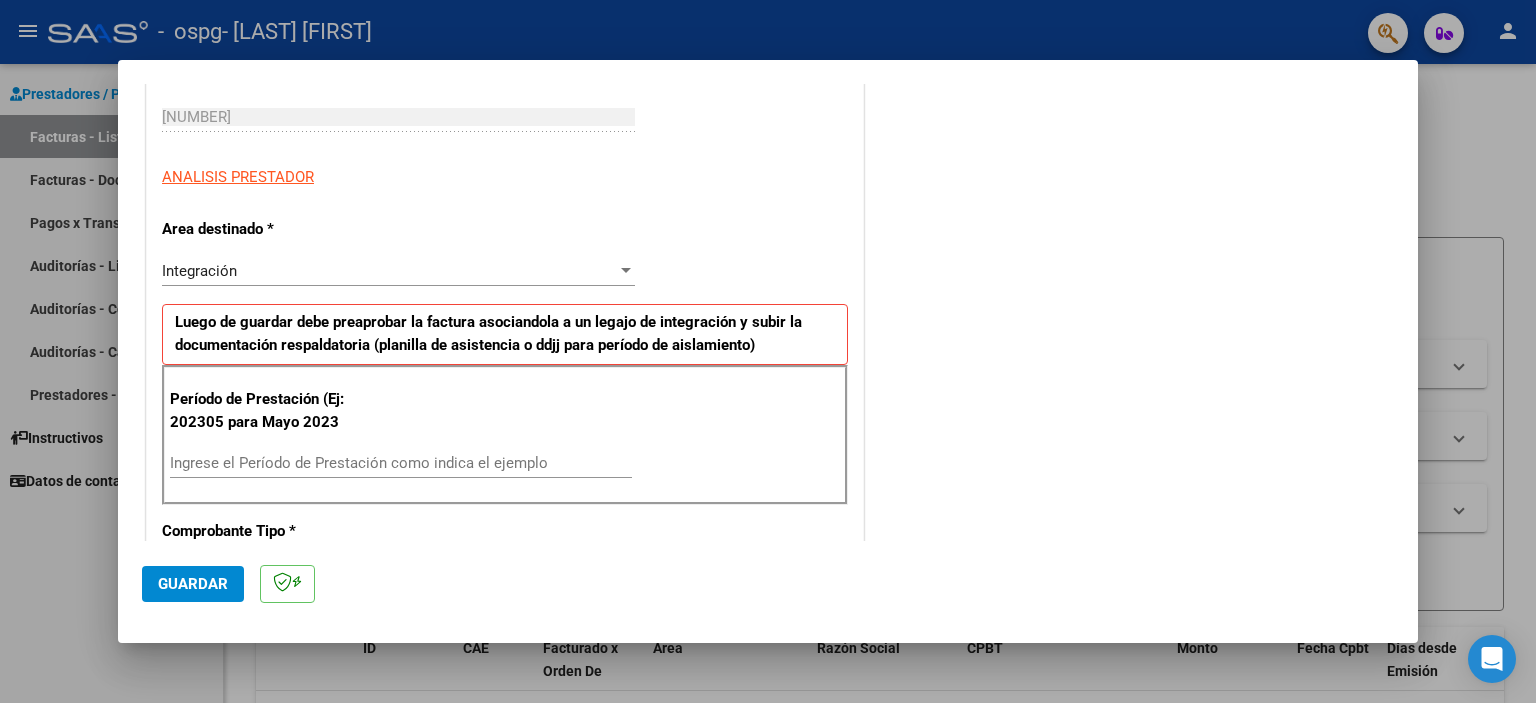 scroll, scrollTop: 400, scrollLeft: 0, axis: vertical 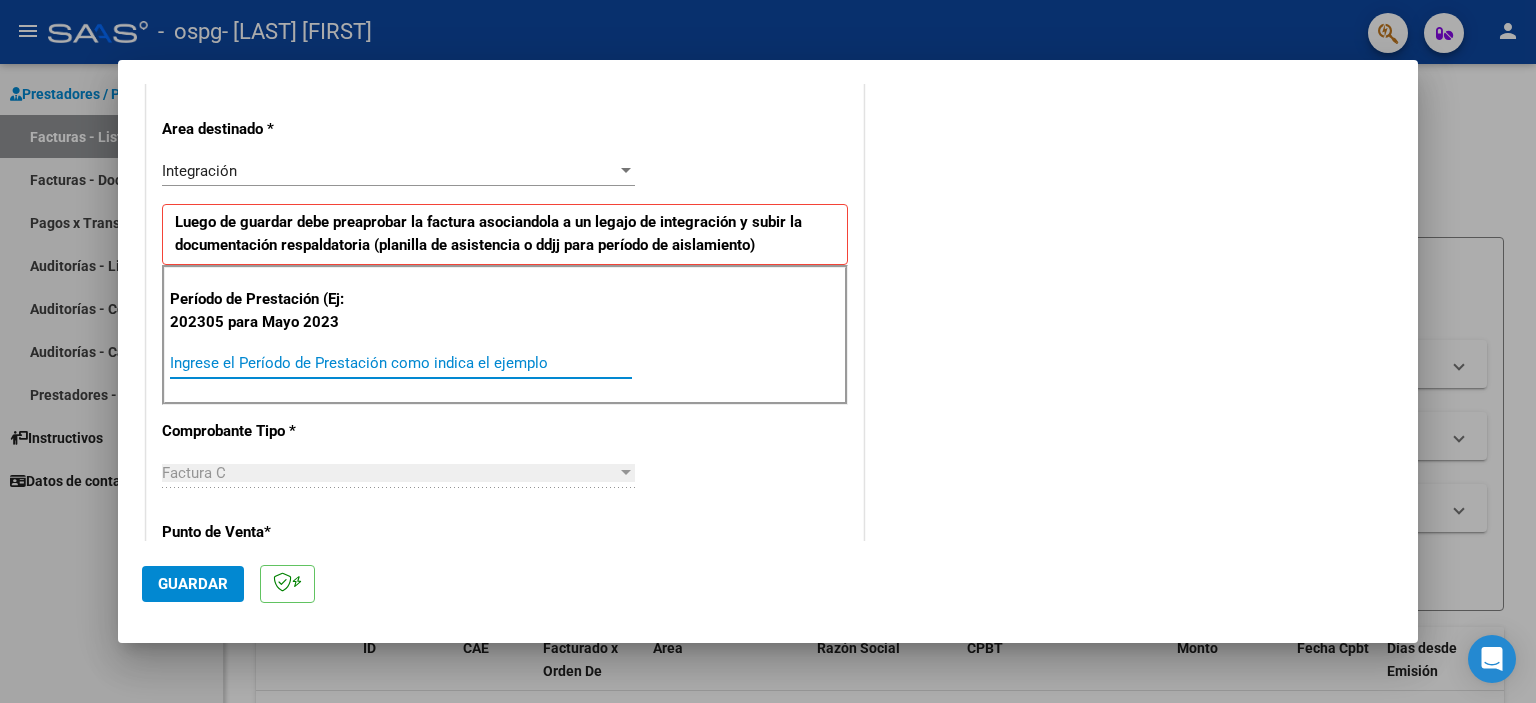 click on "Ingrese el Período de Prestación como indica el ejemplo" at bounding box center [401, 363] 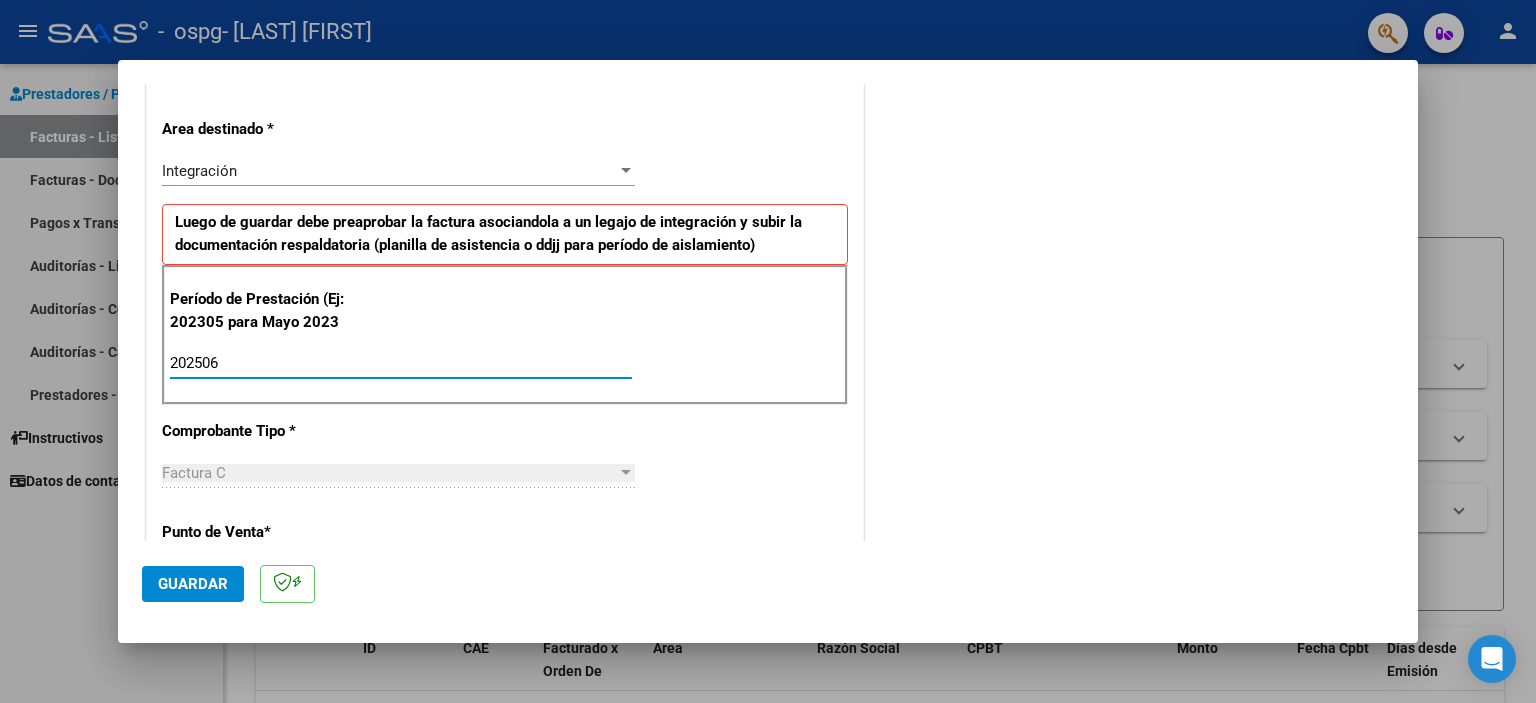 type on "202506" 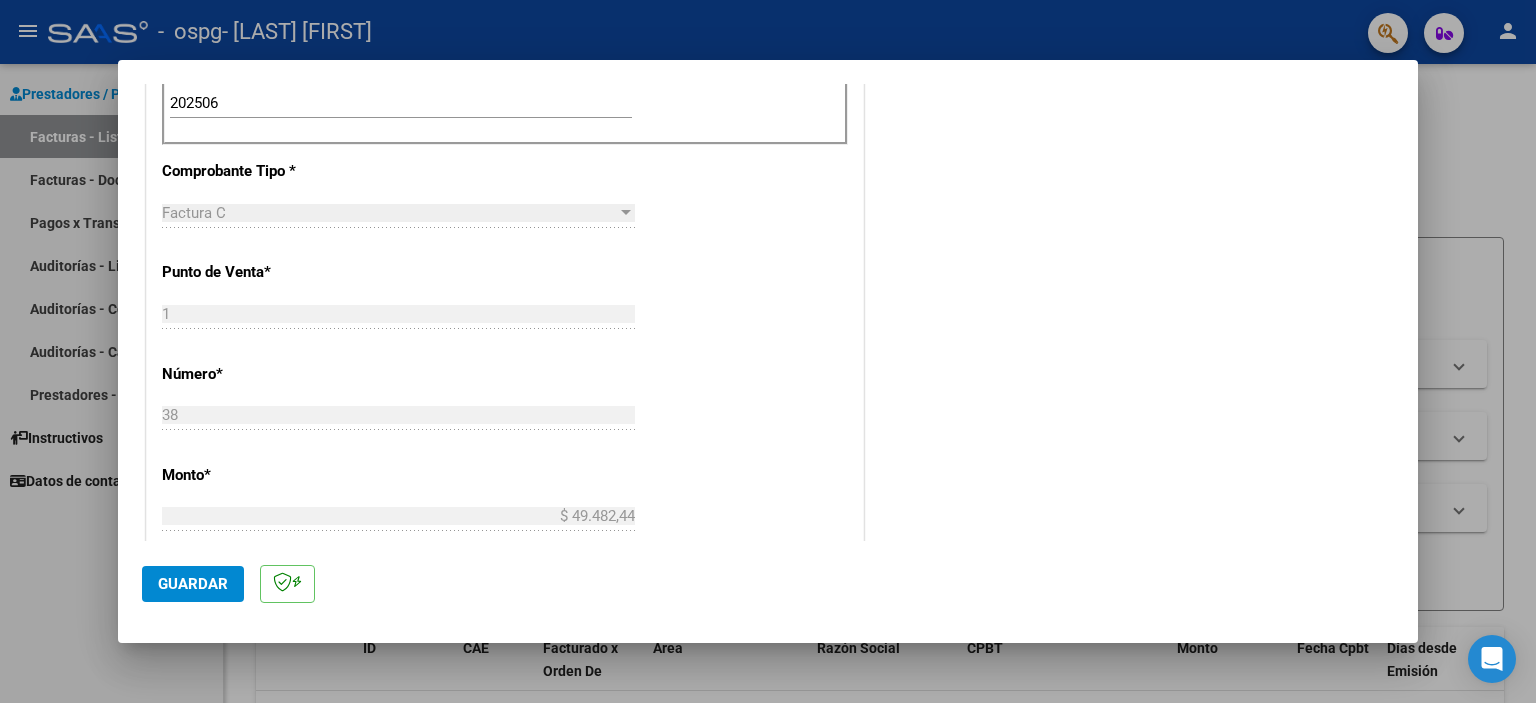 scroll, scrollTop: 700, scrollLeft: 0, axis: vertical 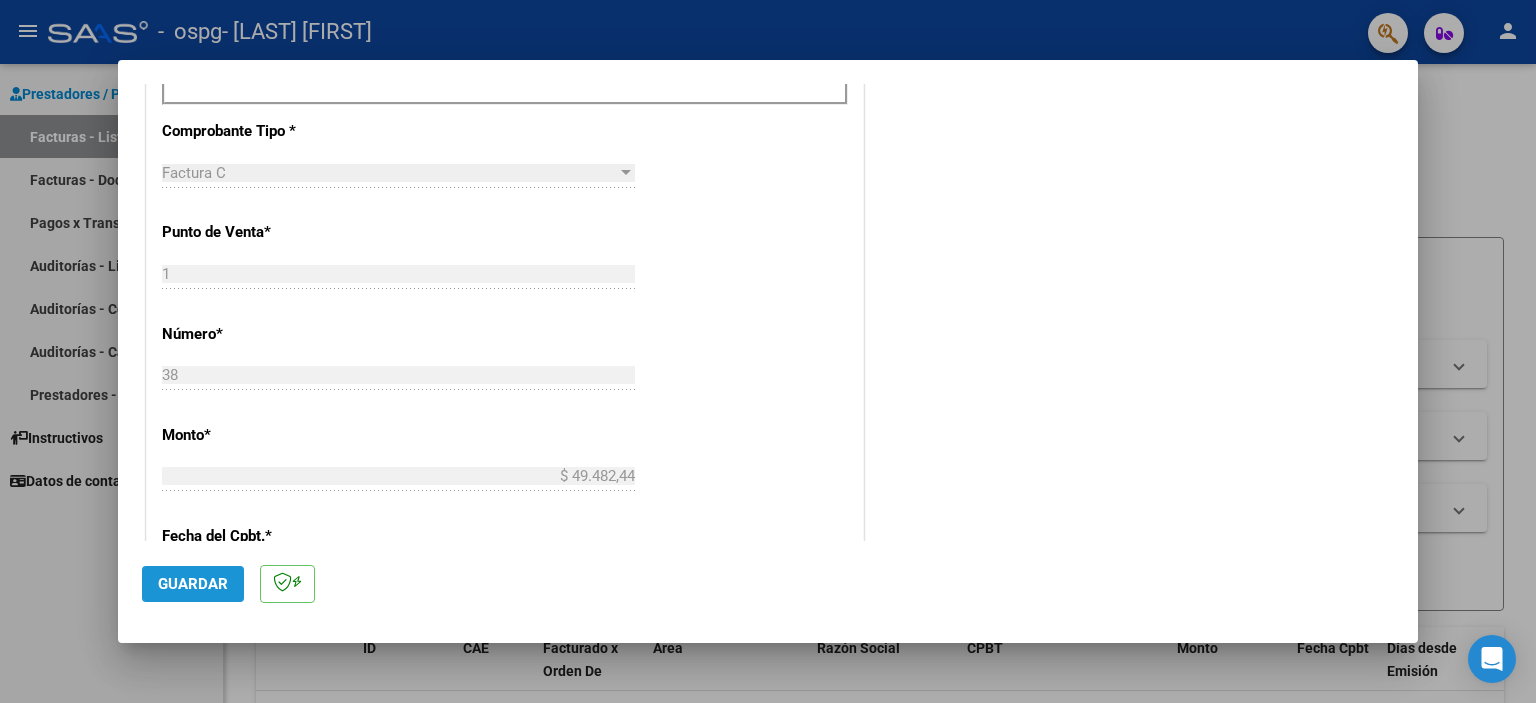 click on "Guardar" 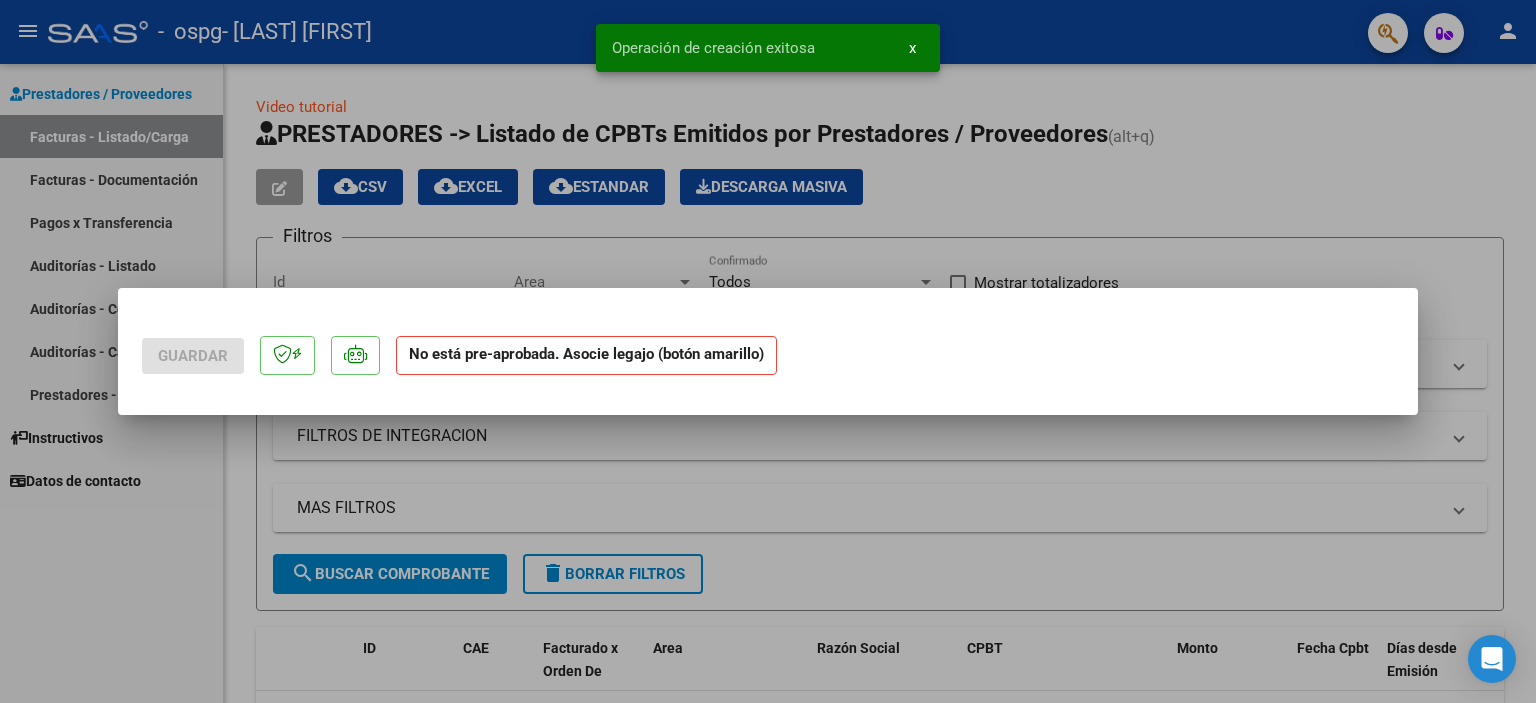 scroll, scrollTop: 0, scrollLeft: 0, axis: both 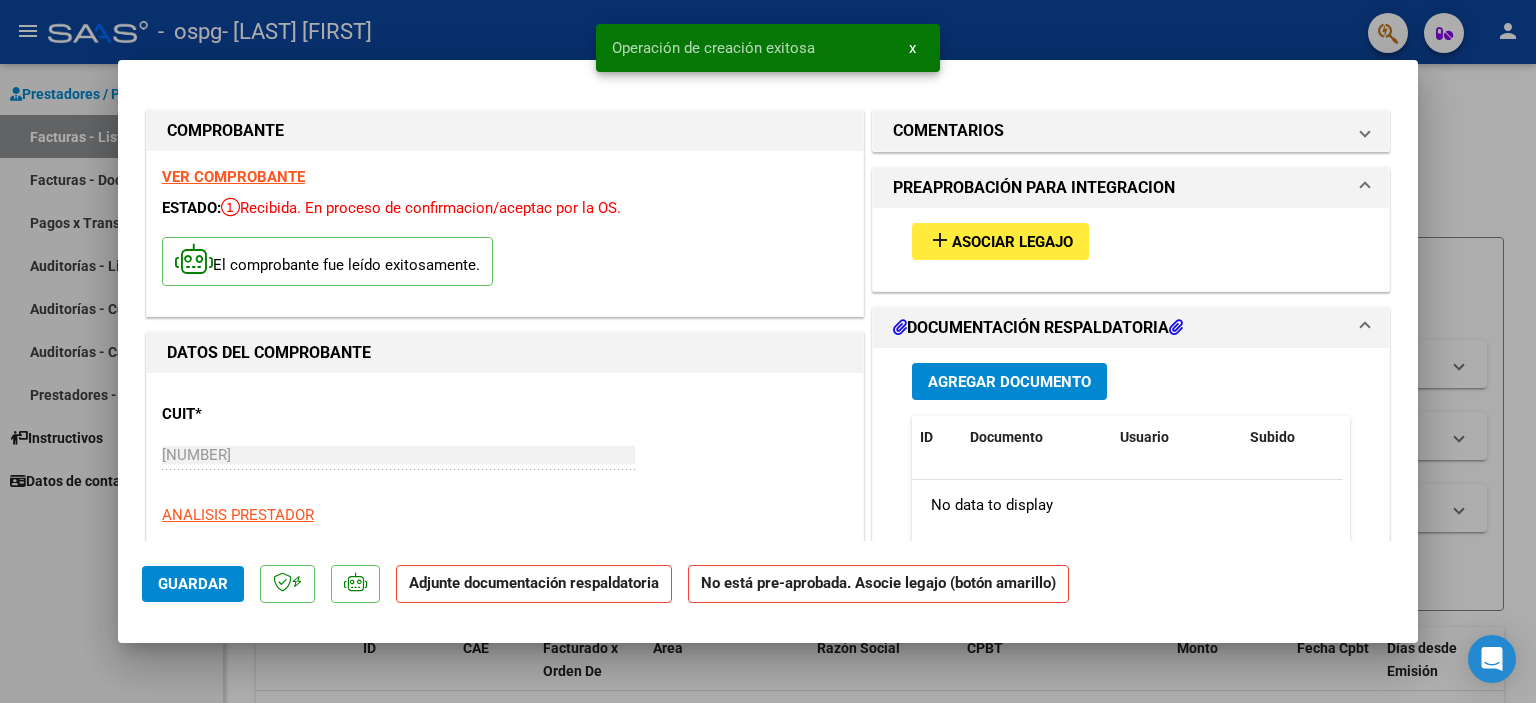 click on "Asociar Legajo" at bounding box center (1012, 242) 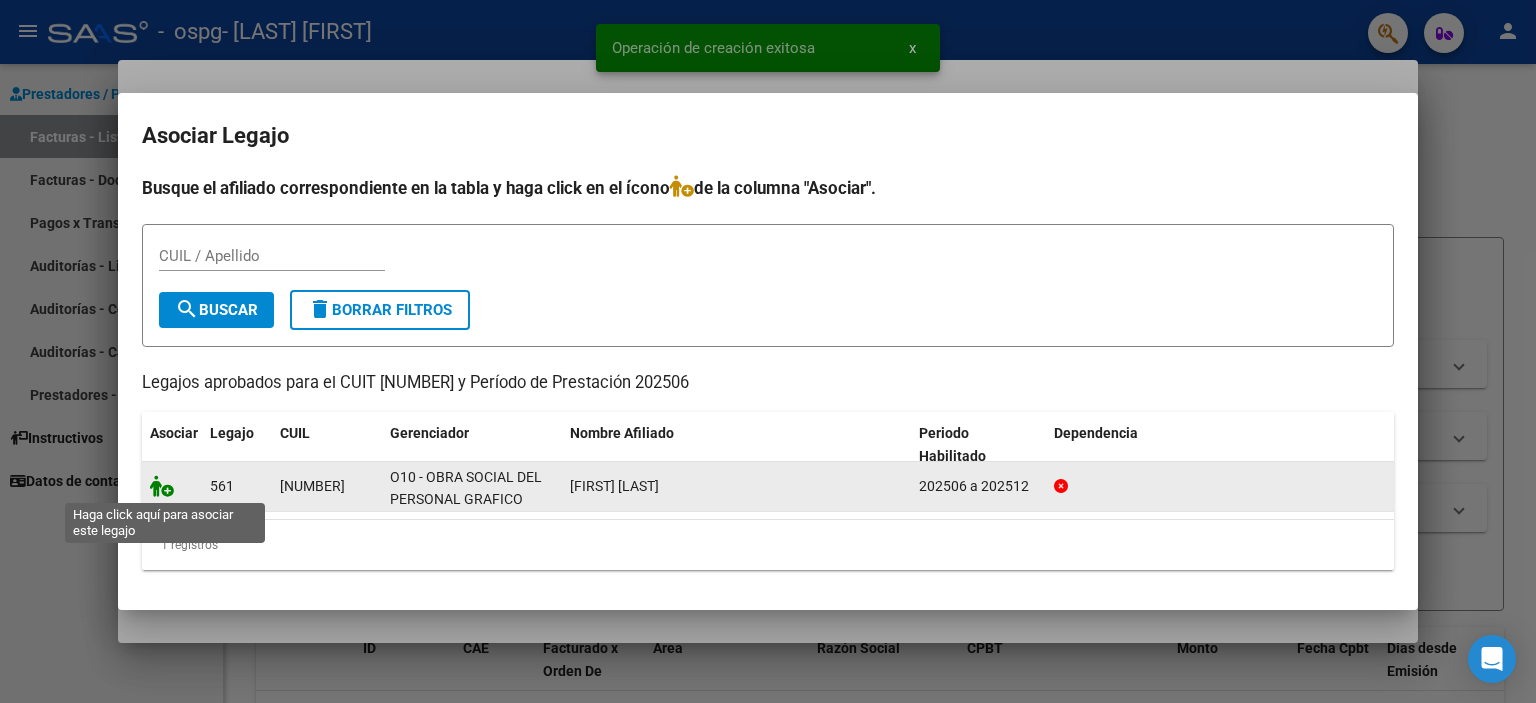click 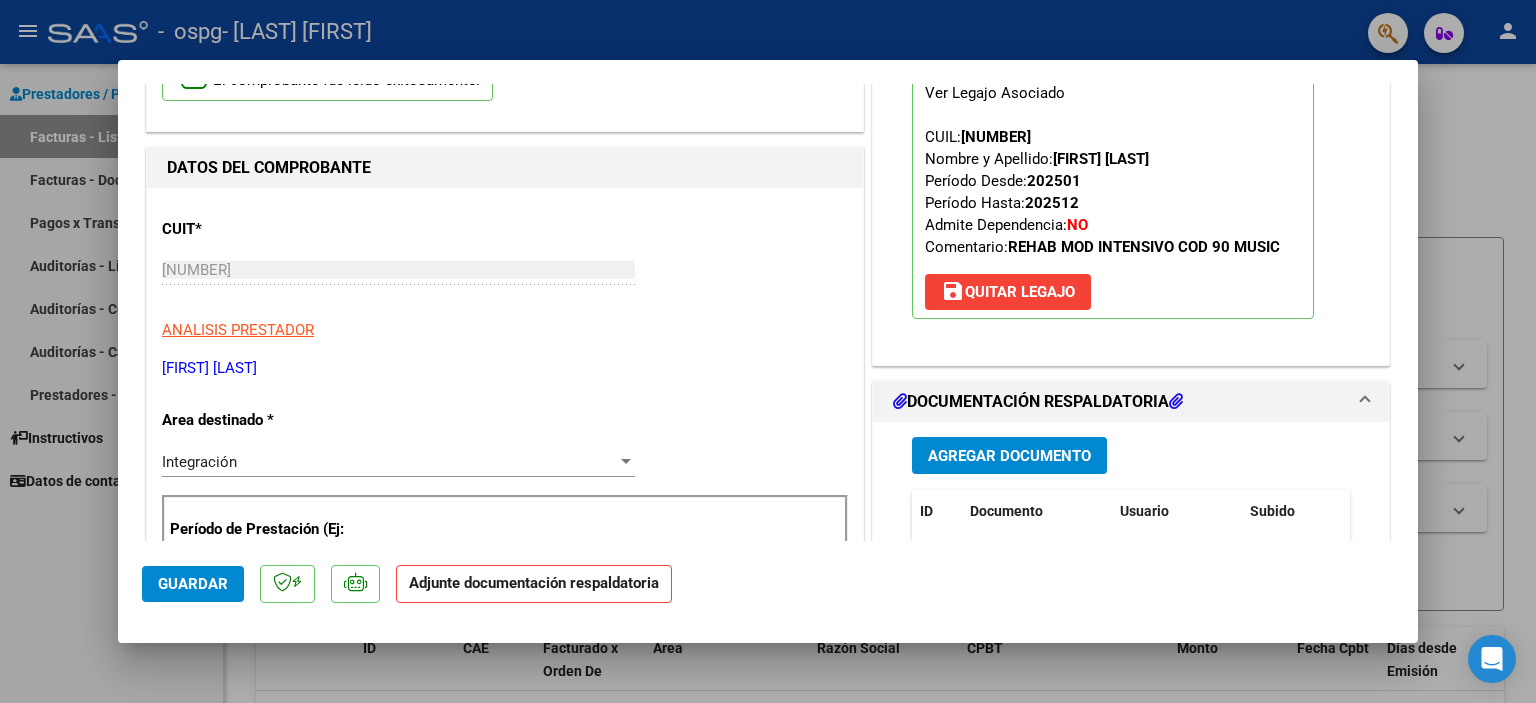 scroll, scrollTop: 200, scrollLeft: 0, axis: vertical 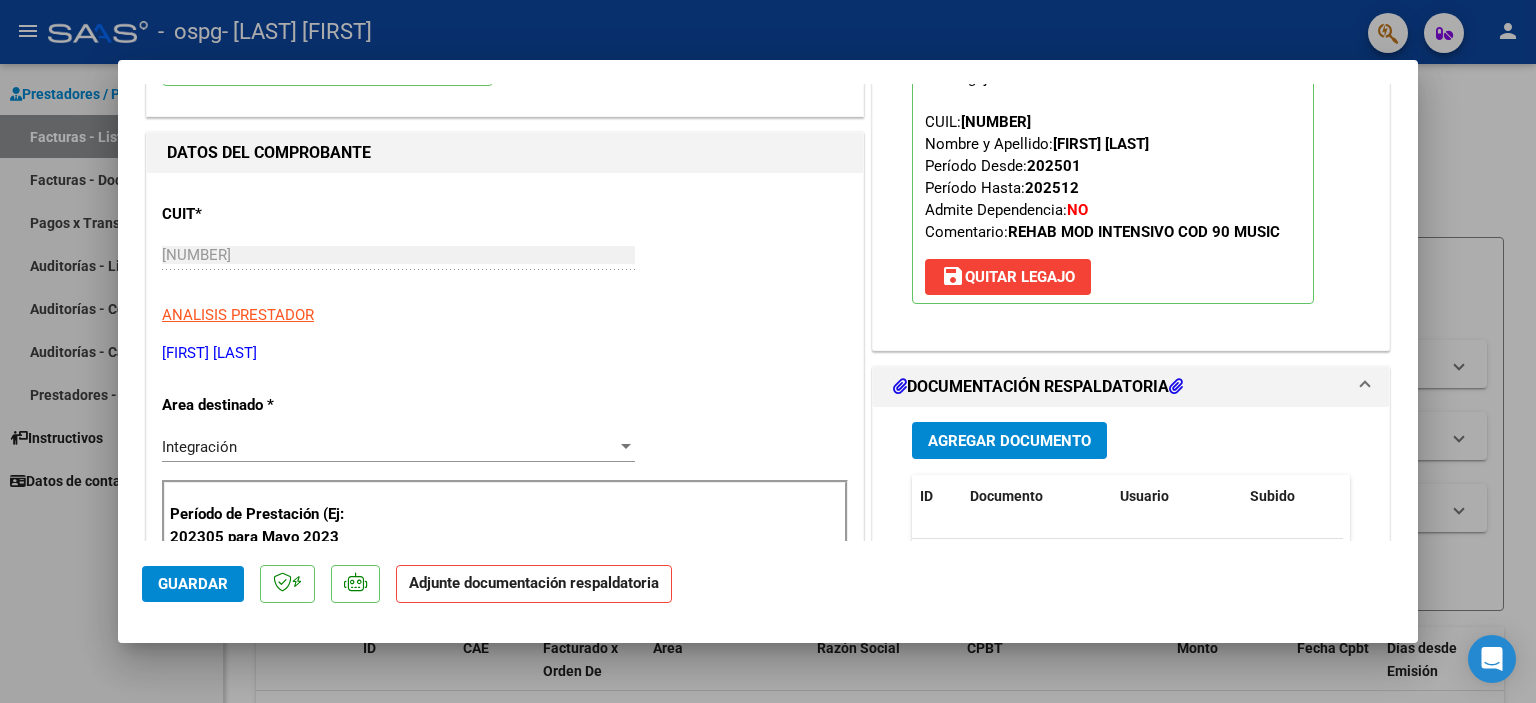 click on "Agregar Documento" at bounding box center [1009, 441] 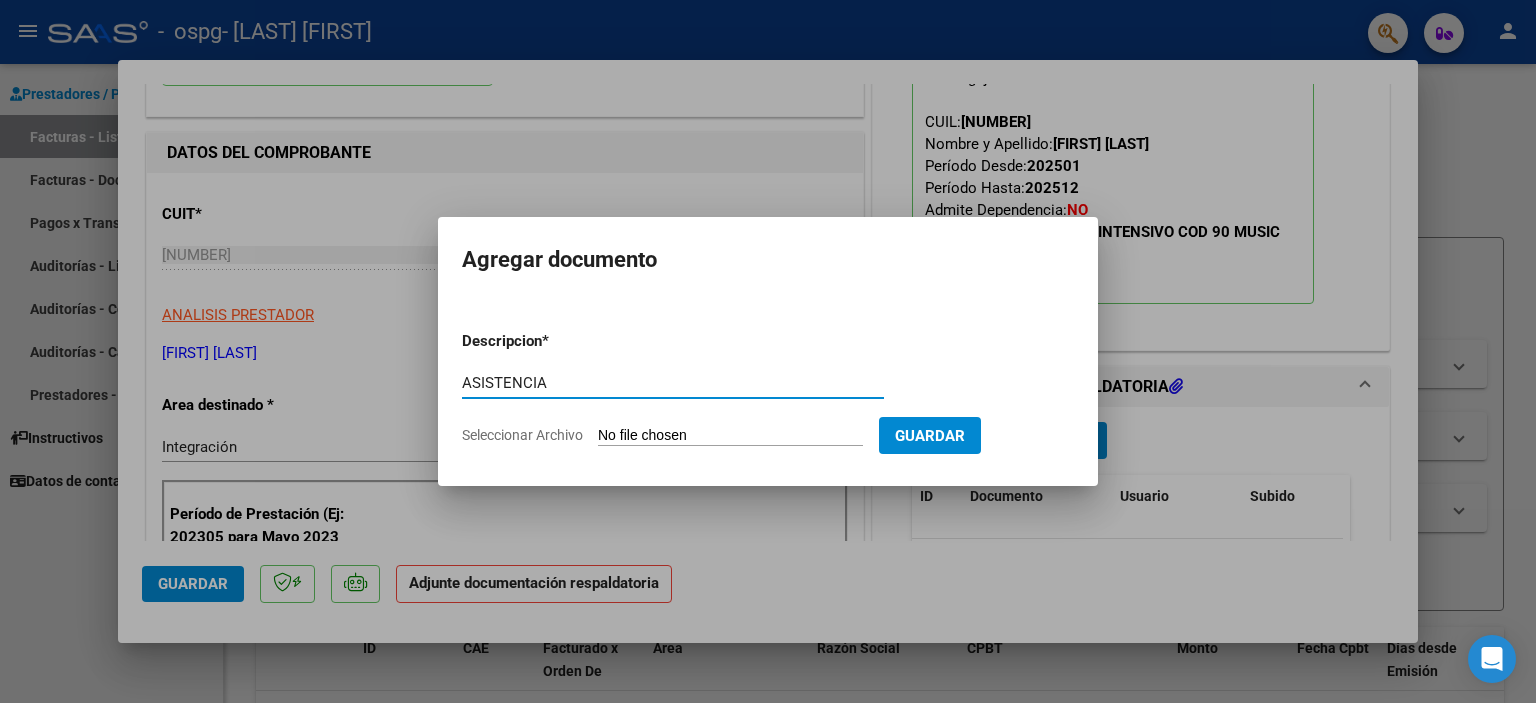 type on "ASISTENCIA" 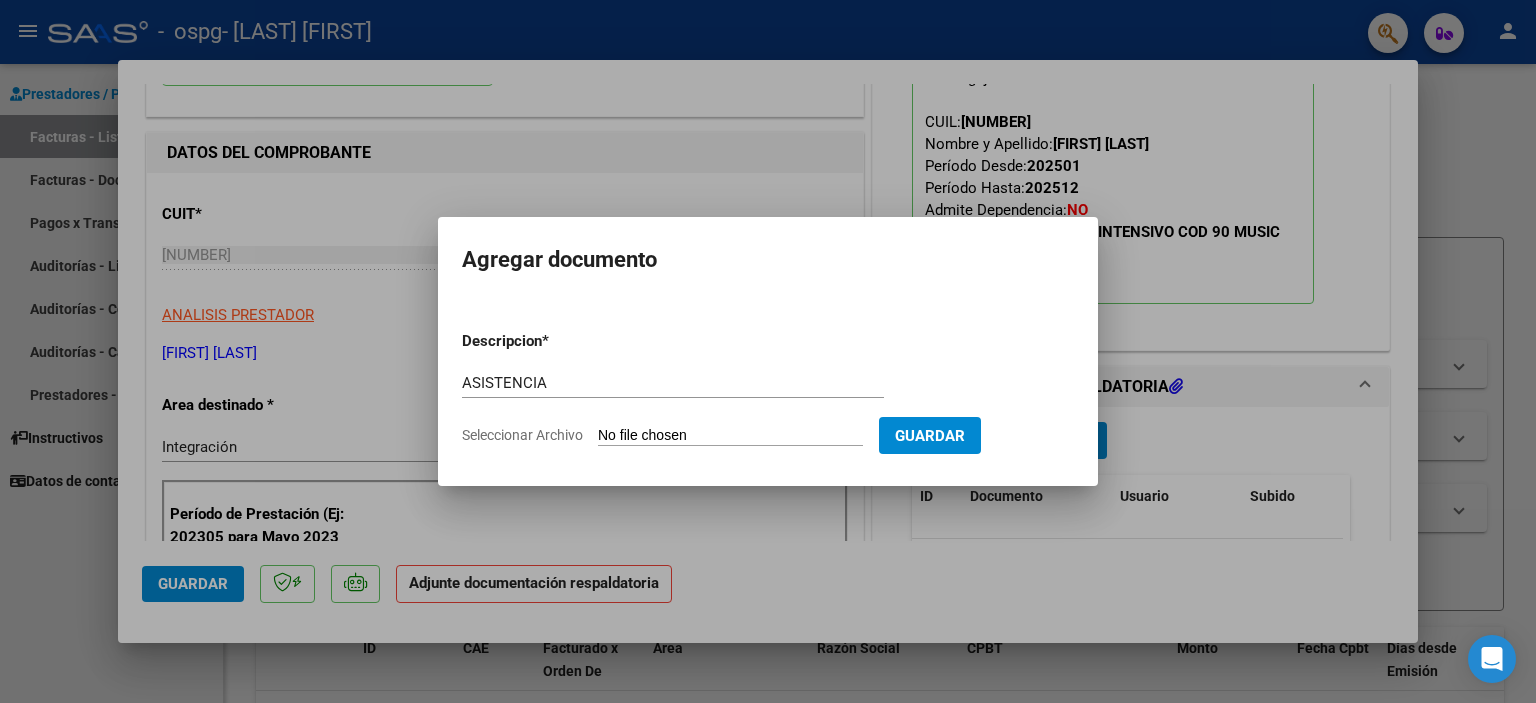 type on "C:\fakepath\00153 - DERIAN FAVATIA - ASISTENCIA - JUN - MT.pdf" 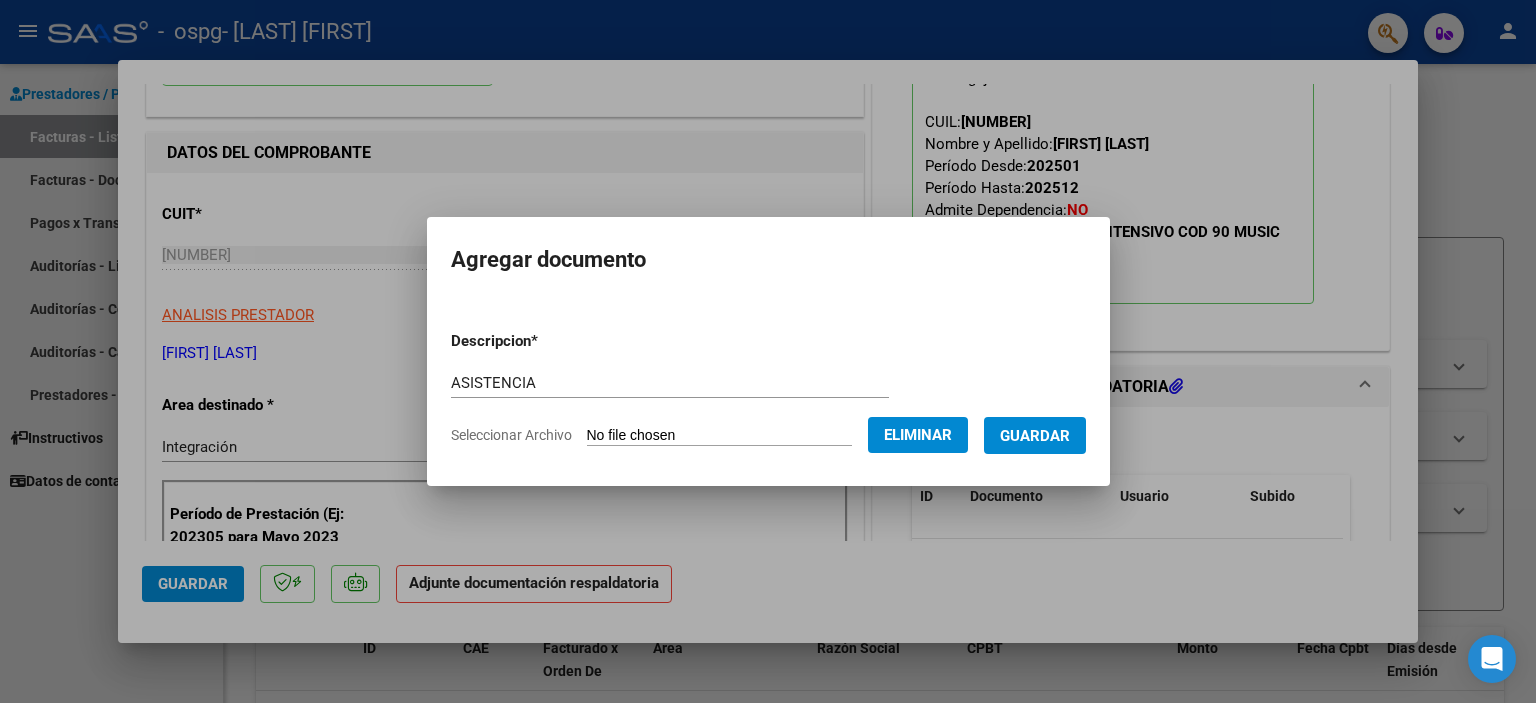 click on "Guardar" at bounding box center [1035, 436] 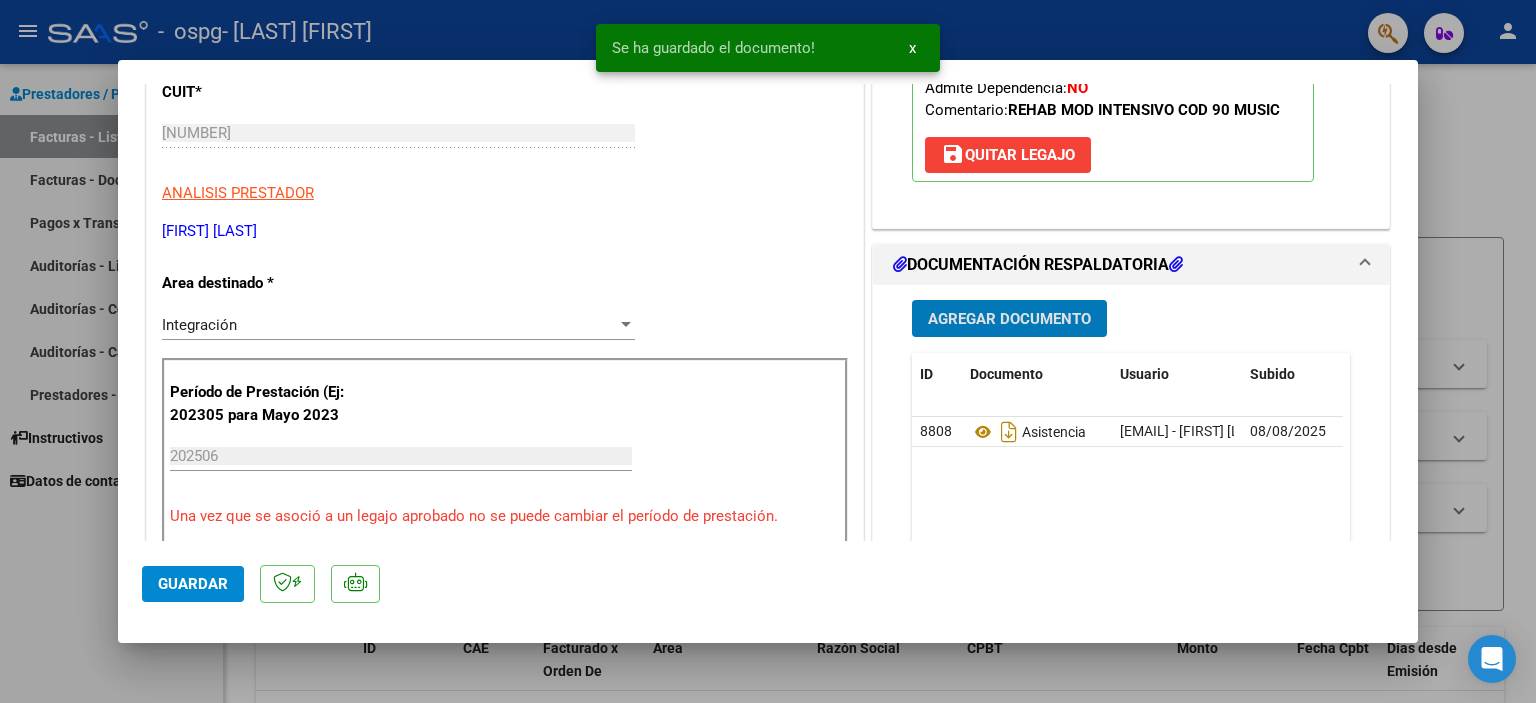 scroll, scrollTop: 400, scrollLeft: 0, axis: vertical 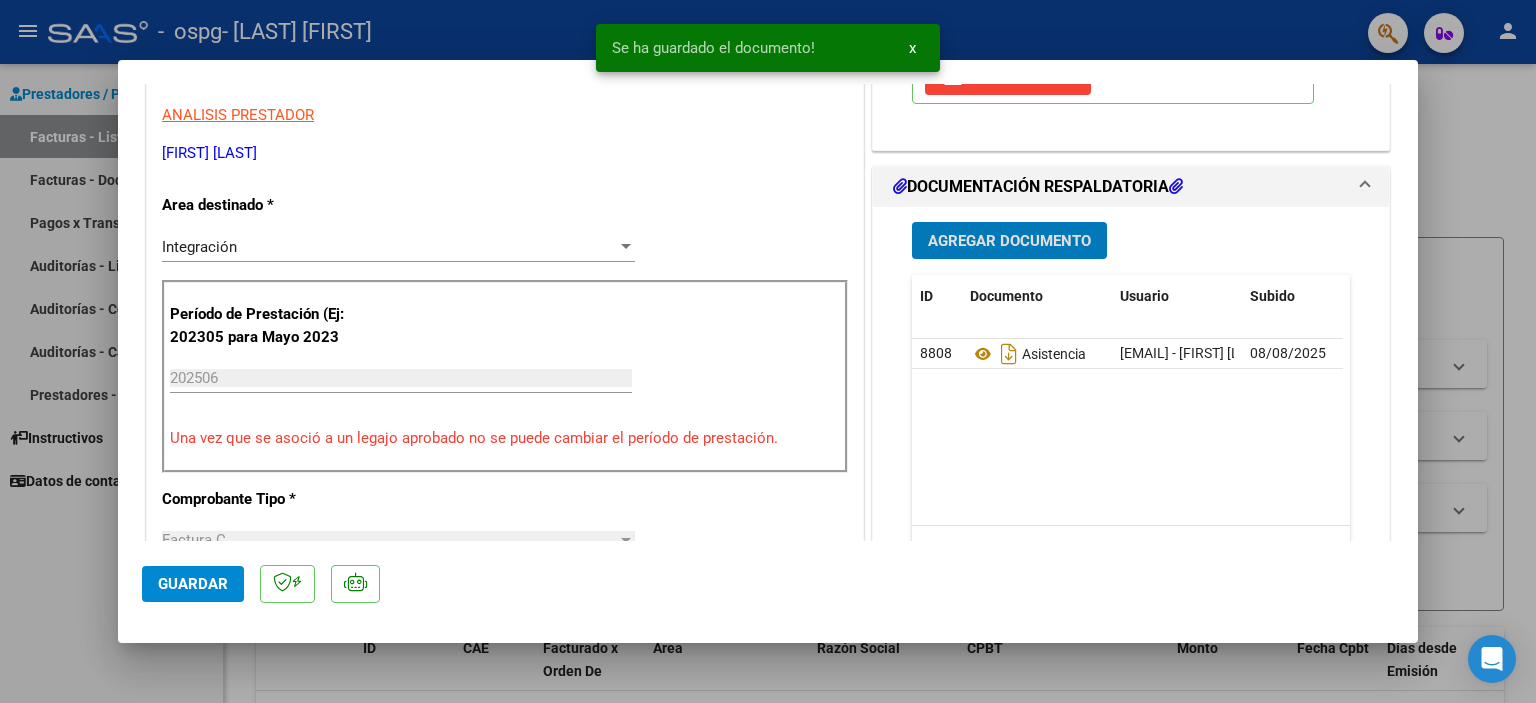 click on "Guardar" 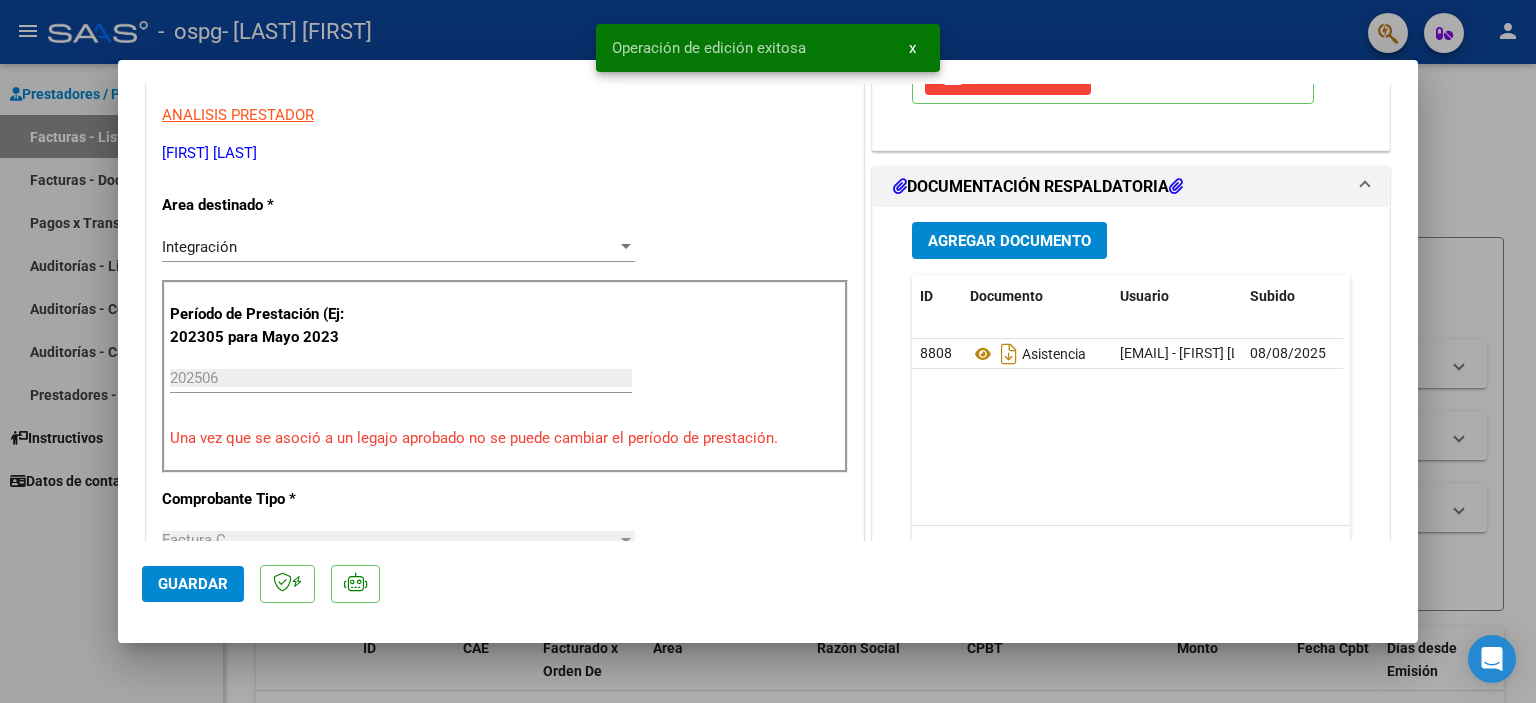 click at bounding box center (768, 351) 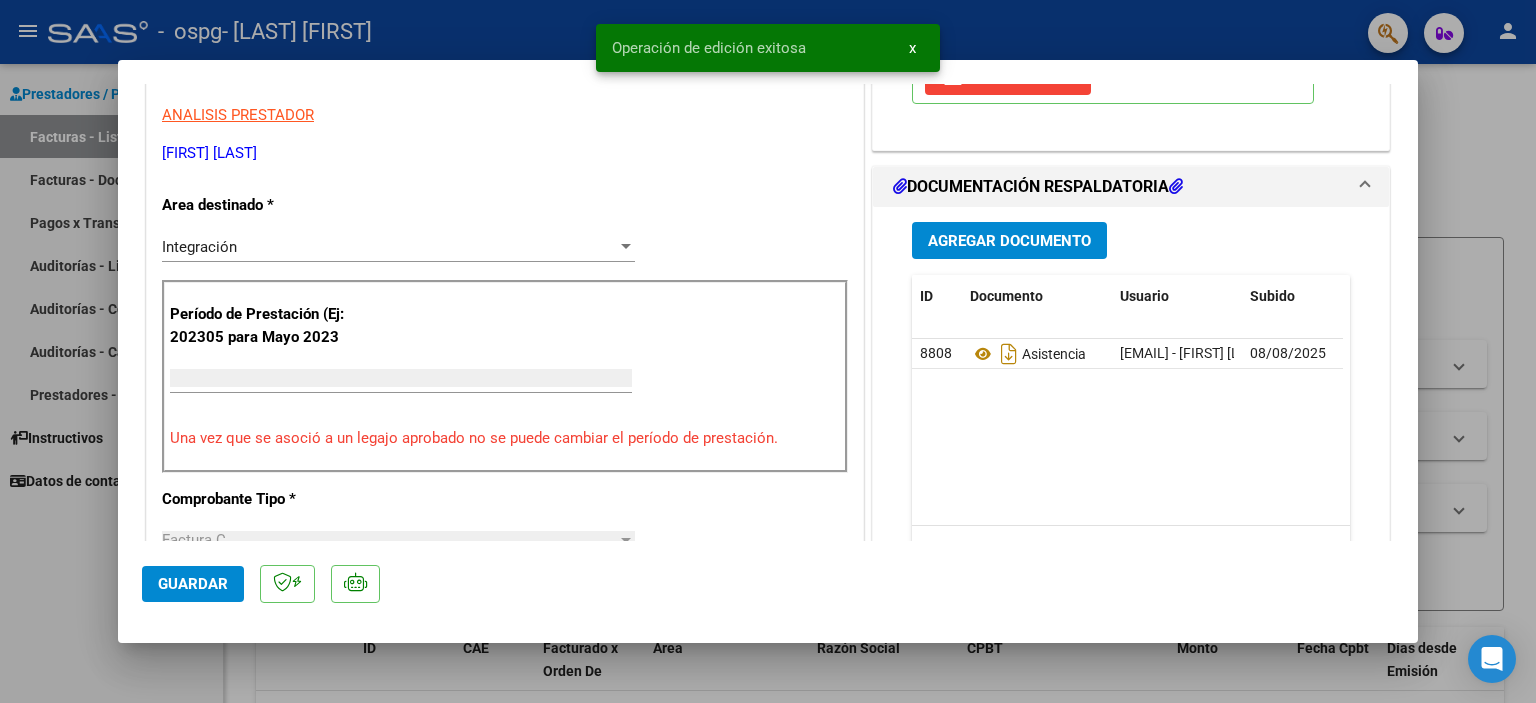 scroll, scrollTop: 0, scrollLeft: 0, axis: both 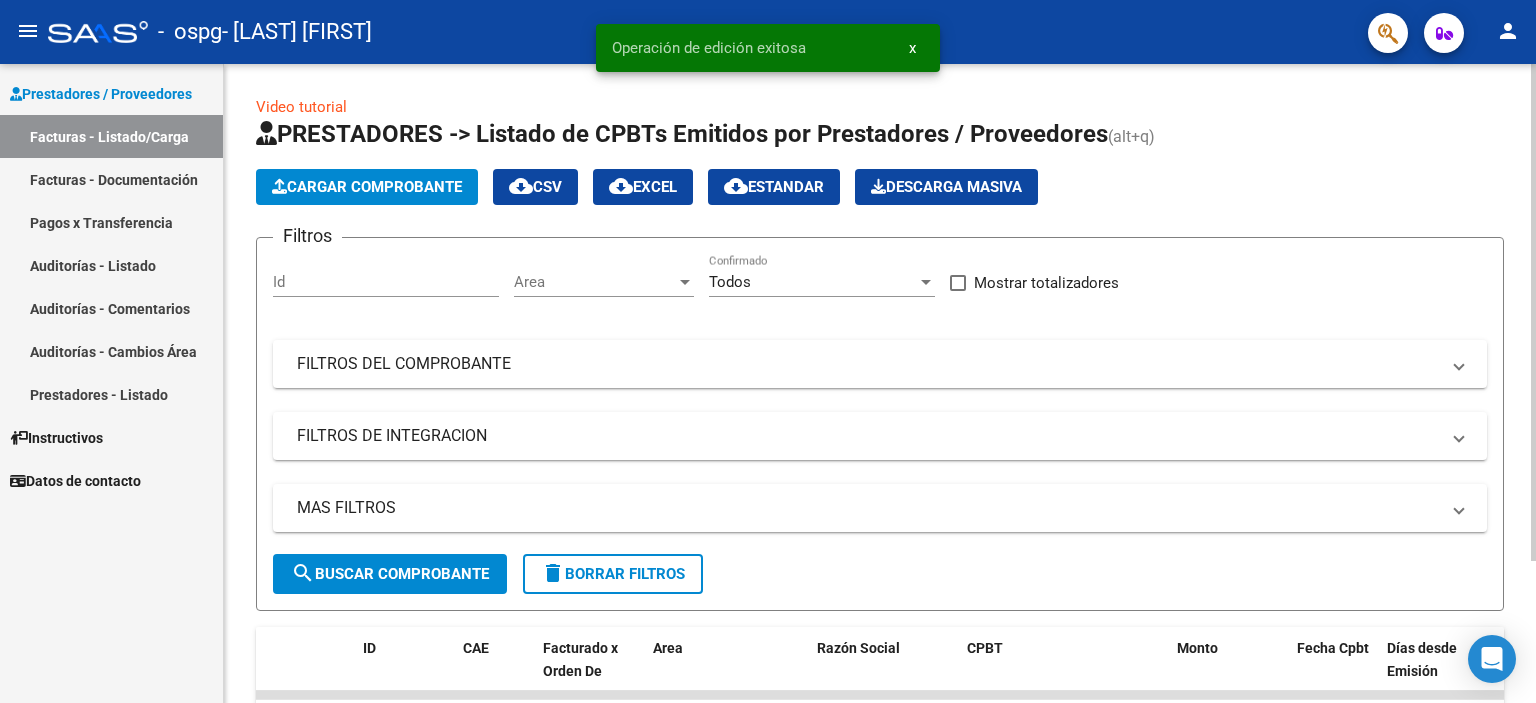 click on "Cargar Comprobante" 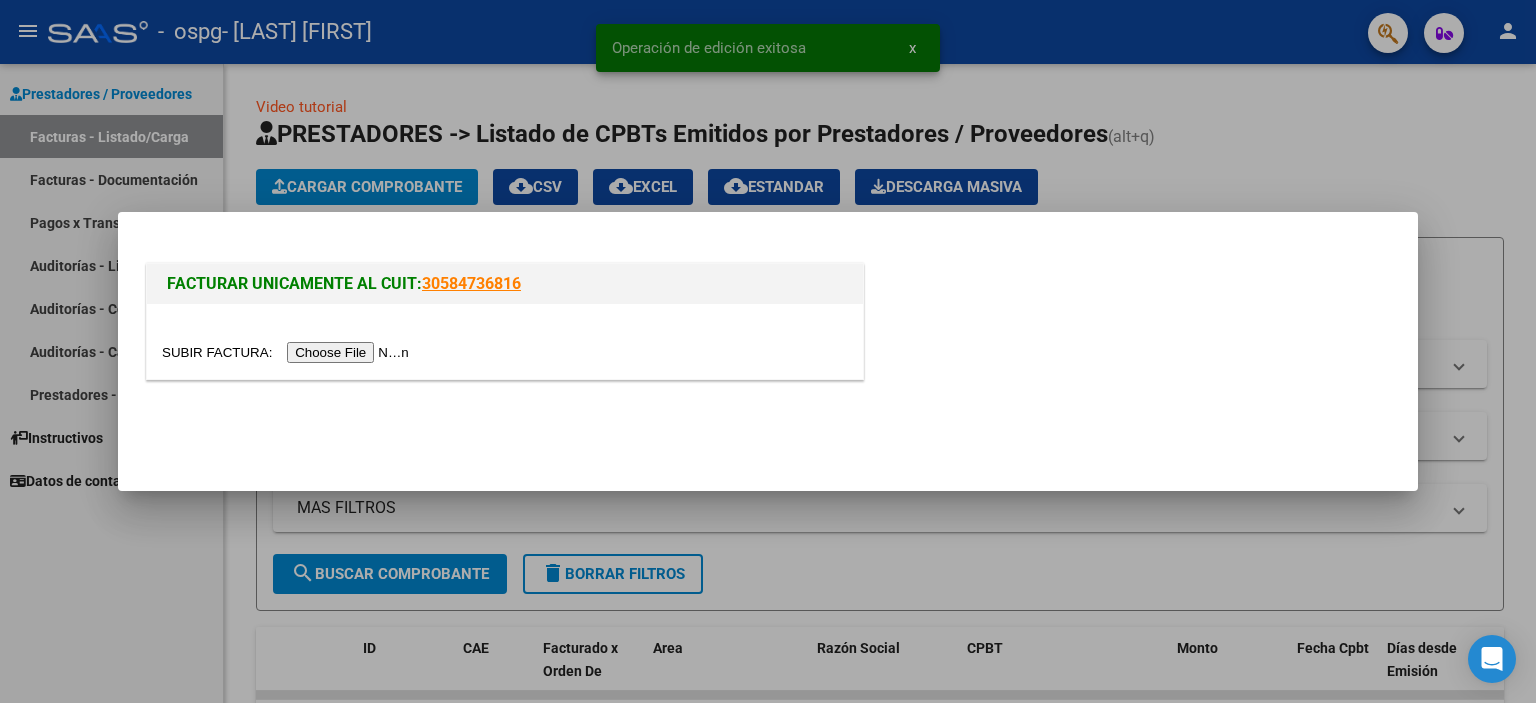 click at bounding box center (288, 352) 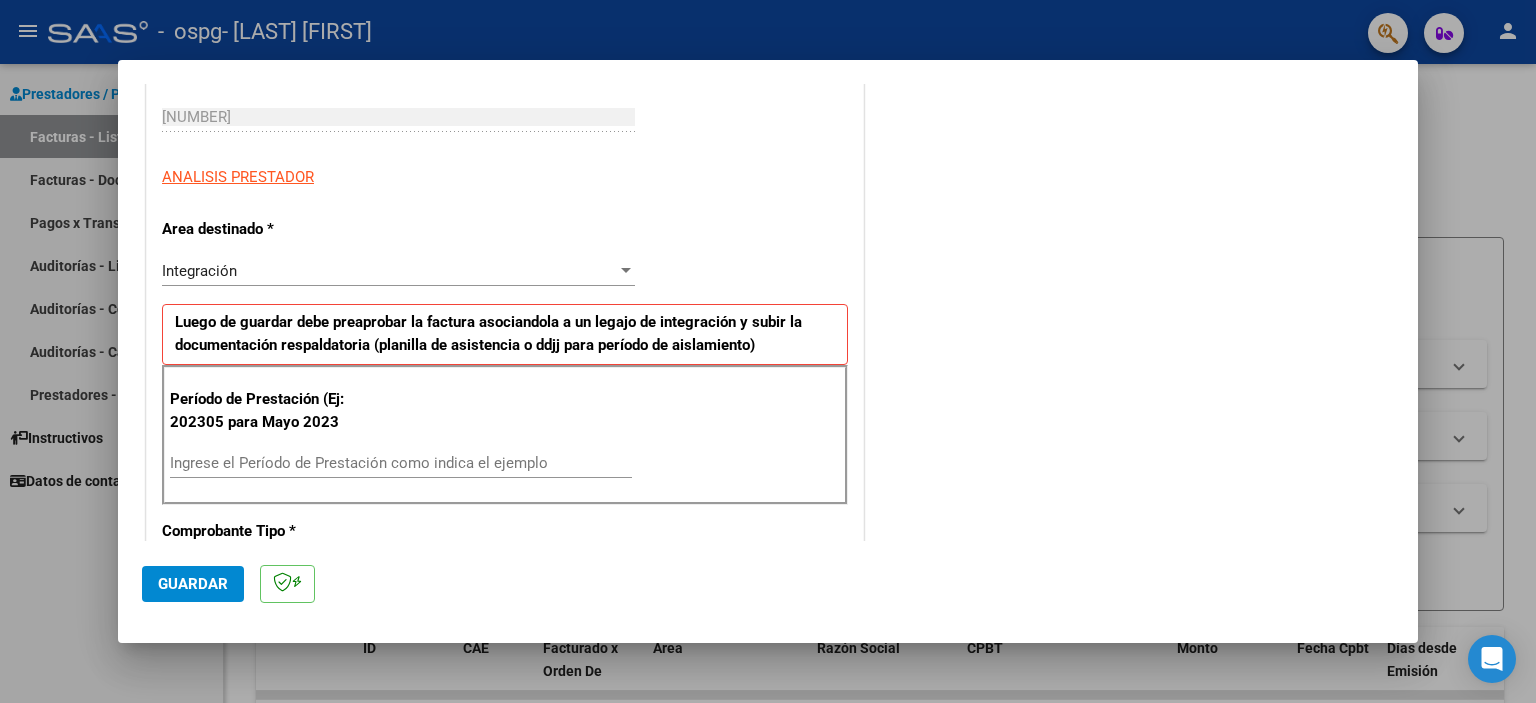 scroll, scrollTop: 400, scrollLeft: 0, axis: vertical 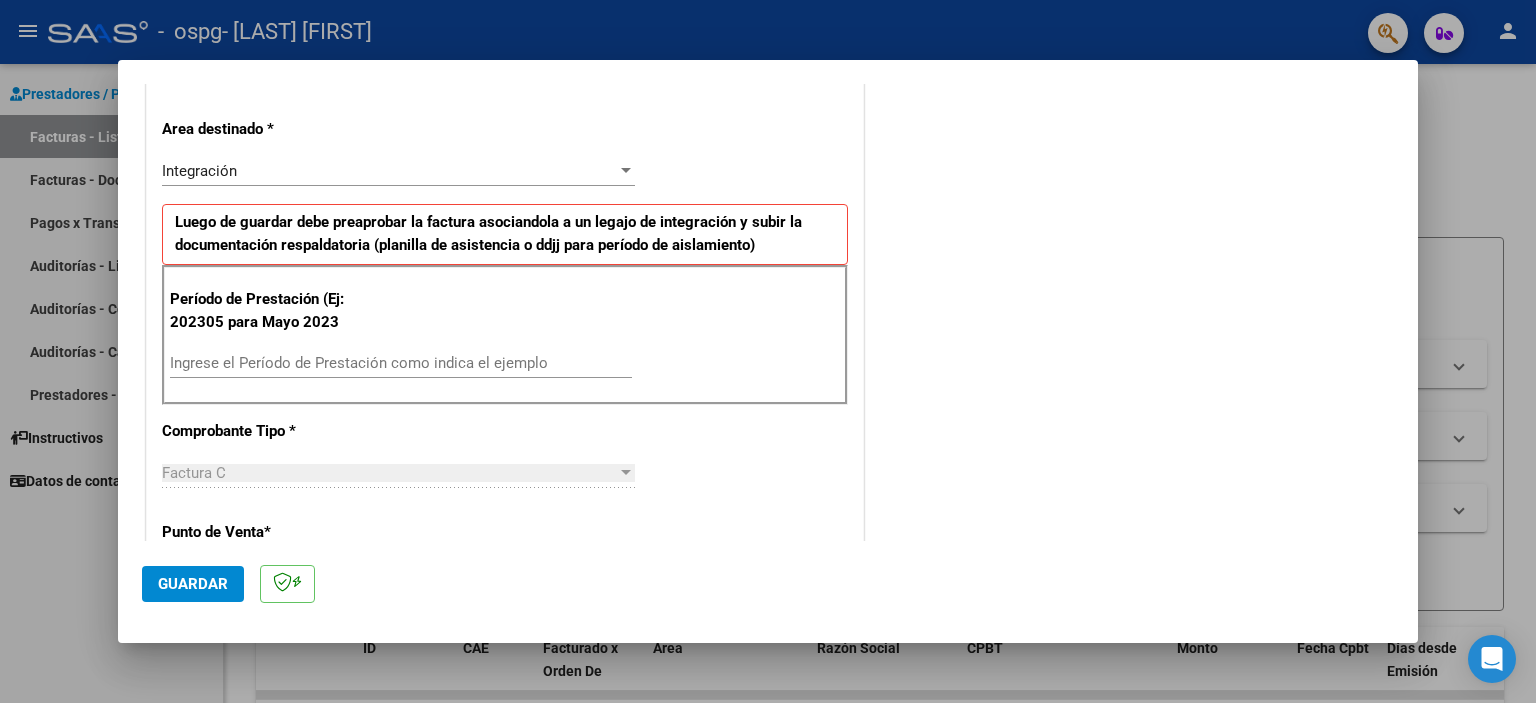 click on "Ingrese el Período de Prestación como indica el ejemplo" at bounding box center (401, 363) 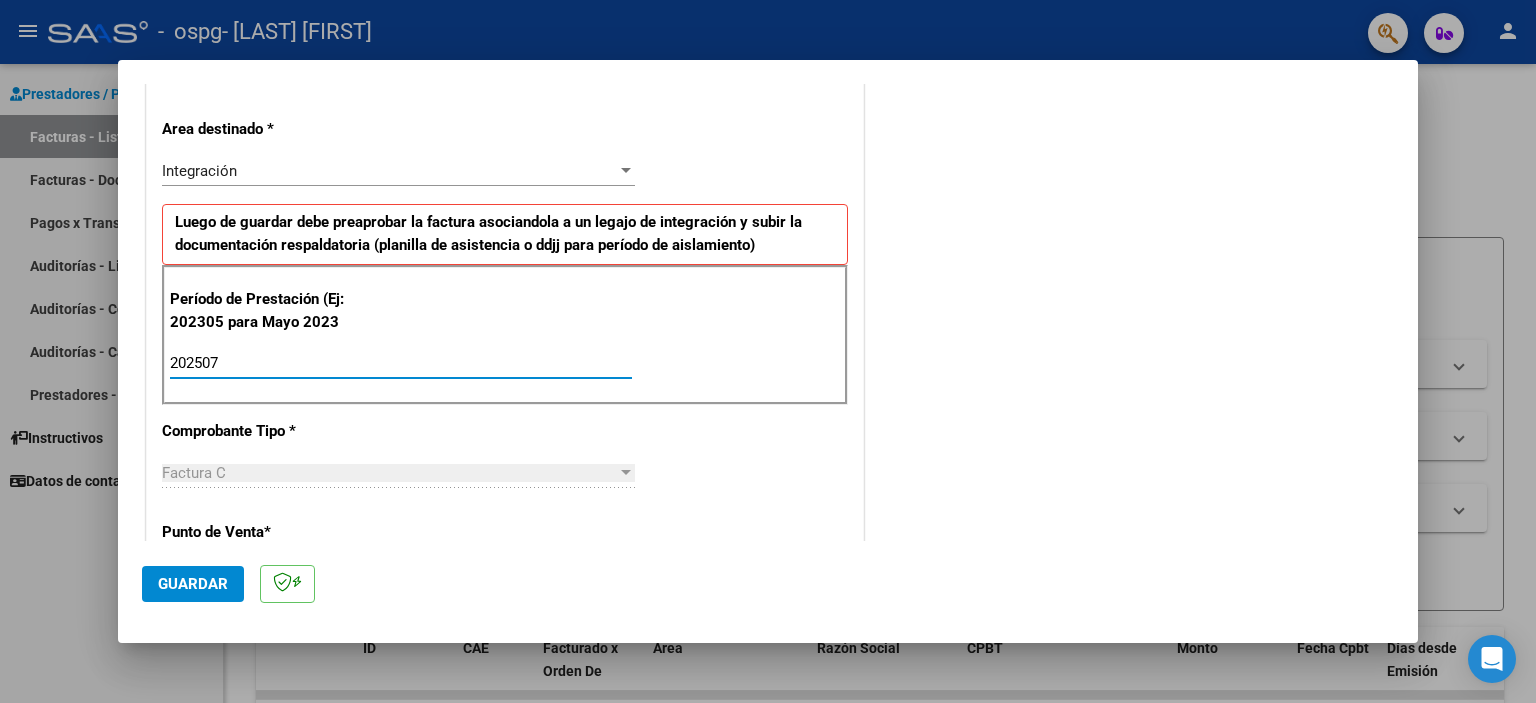 type on "202507" 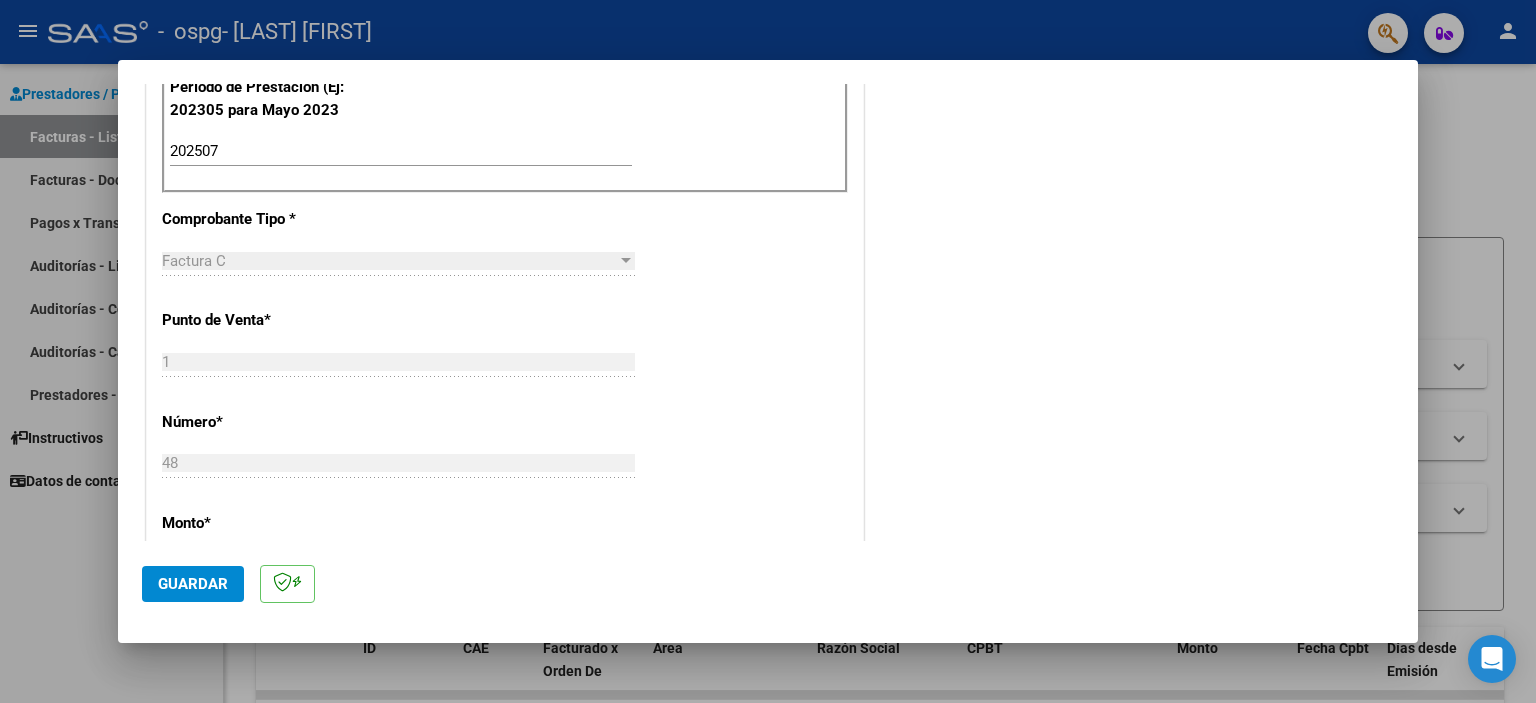 scroll, scrollTop: 700, scrollLeft: 0, axis: vertical 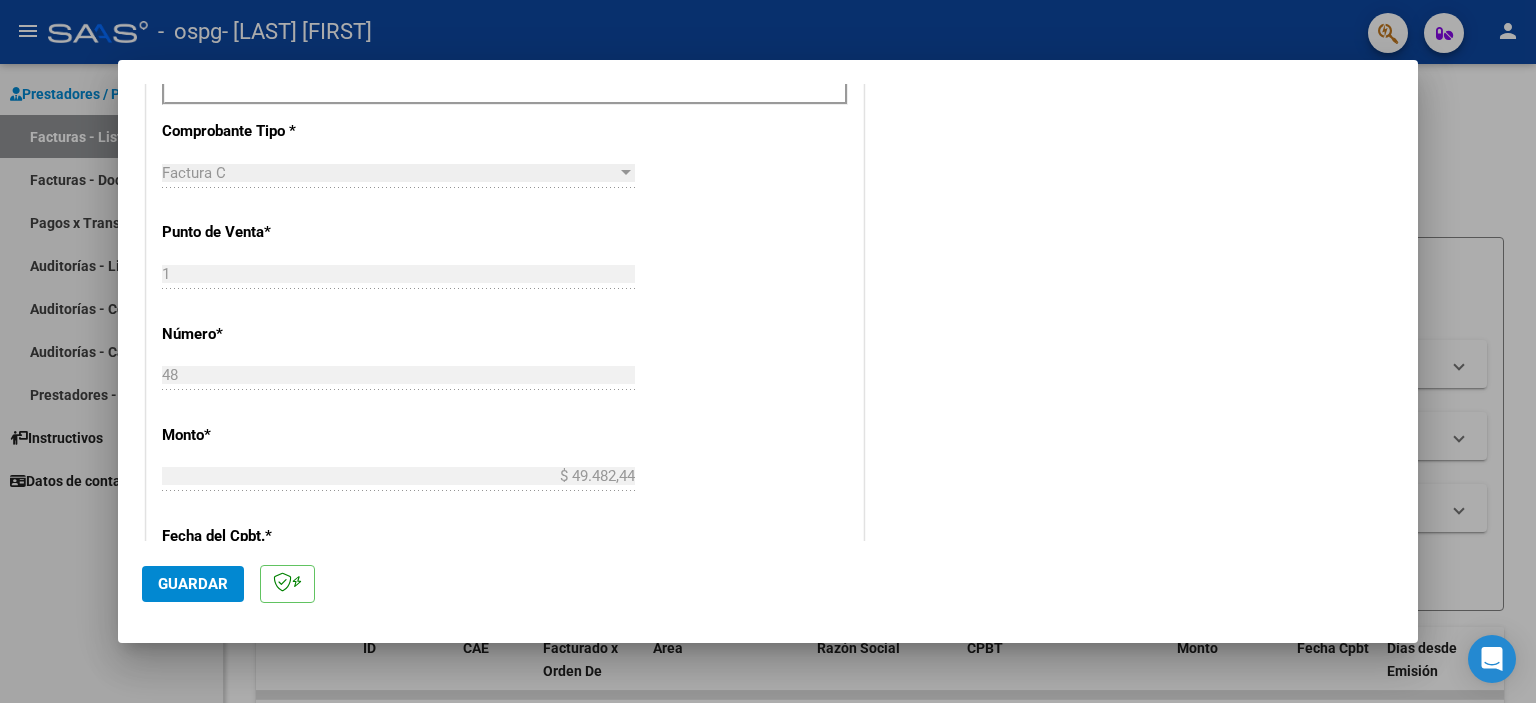 click on "Guardar" 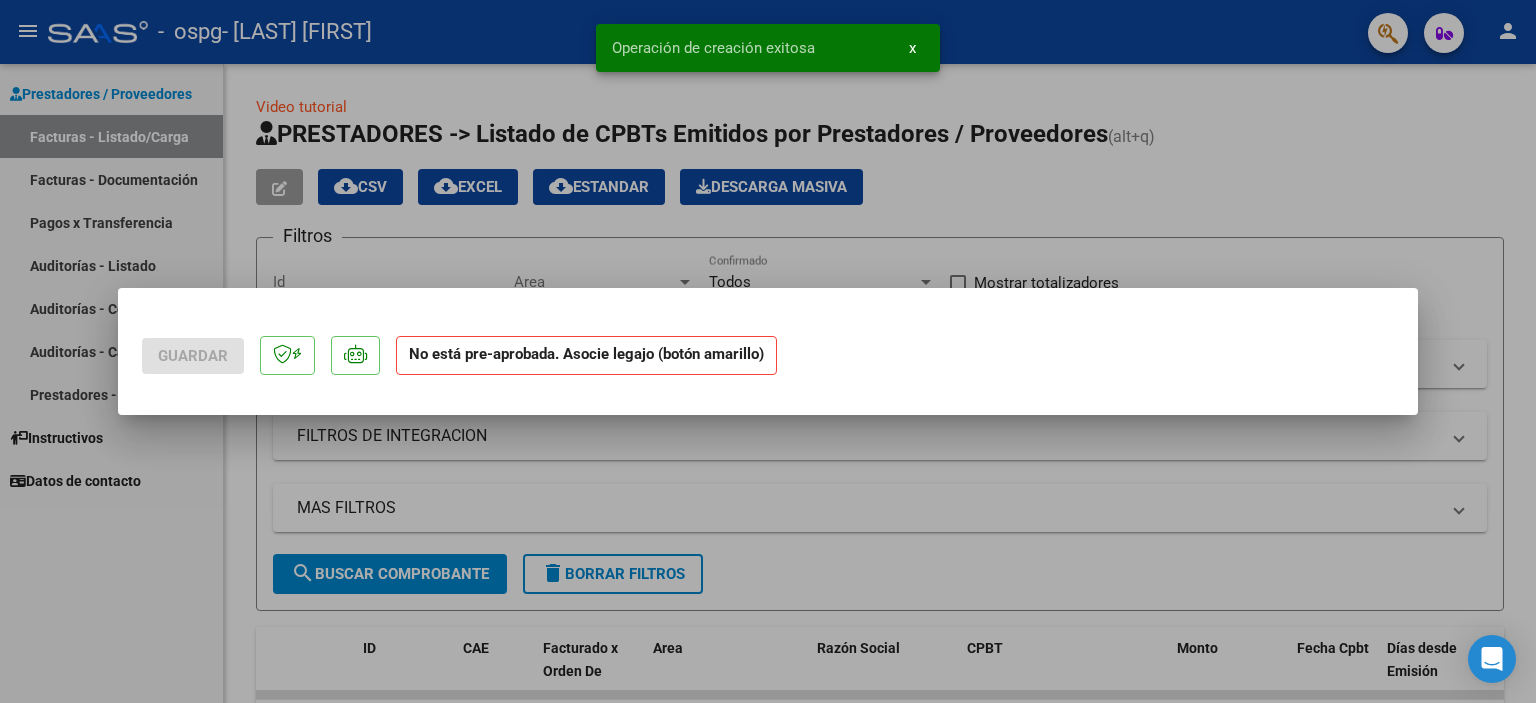 scroll, scrollTop: 0, scrollLeft: 0, axis: both 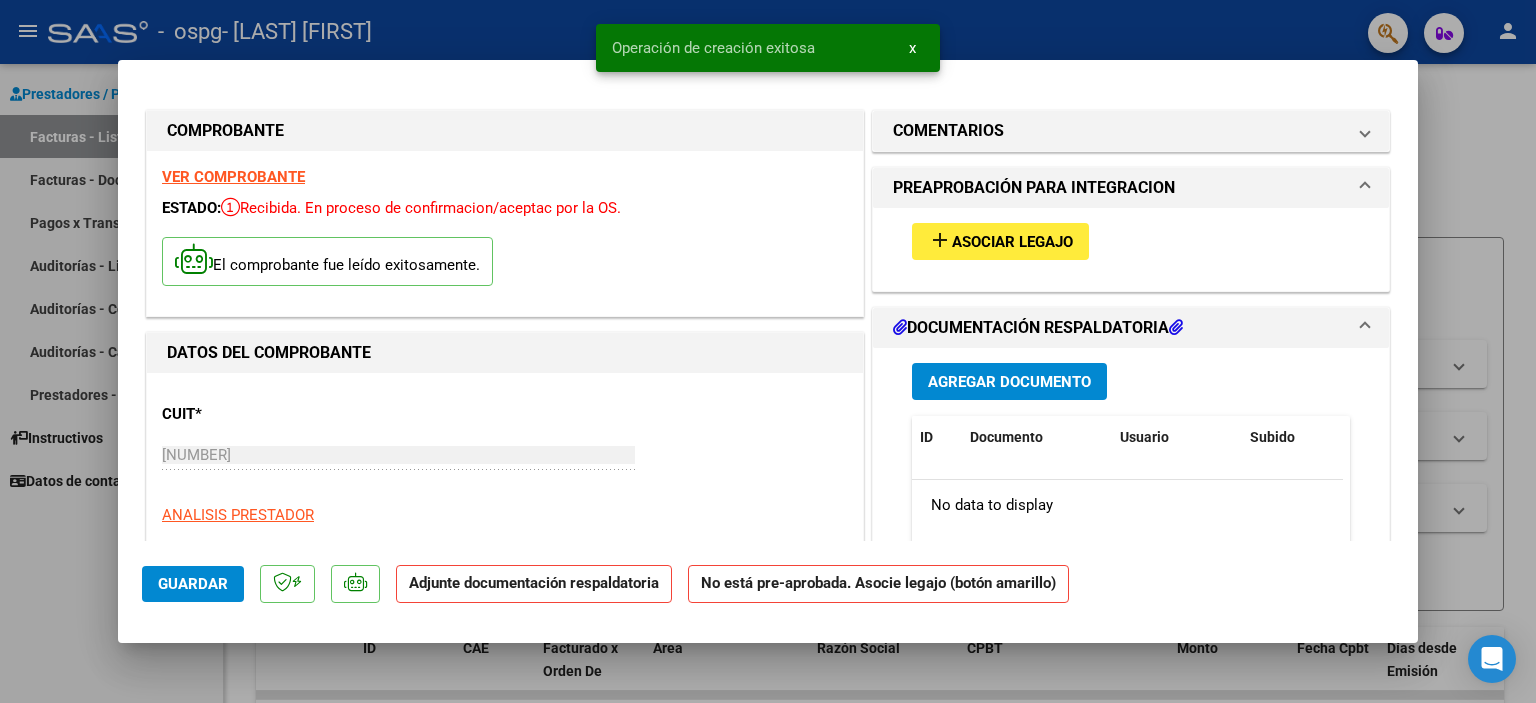 click on "Asociar Legajo" at bounding box center (1012, 242) 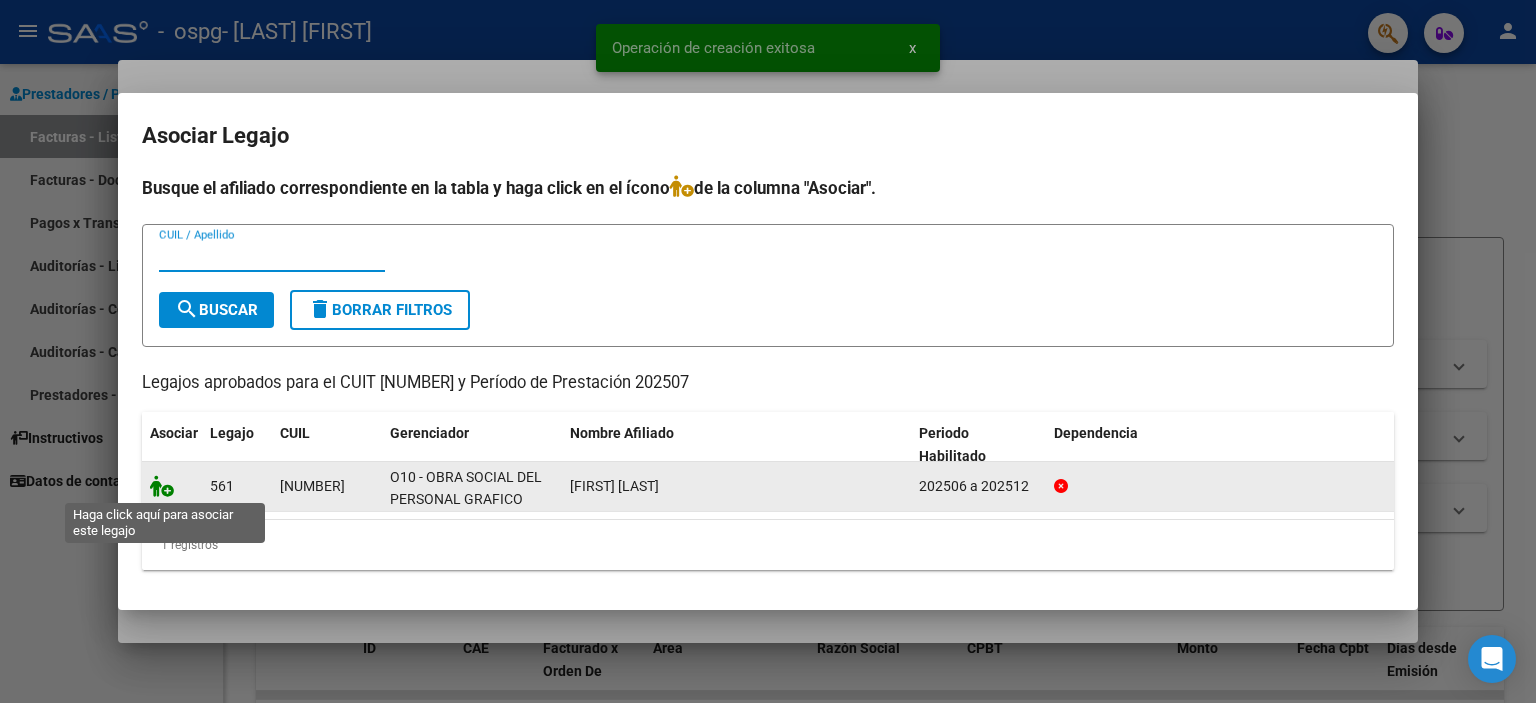 click 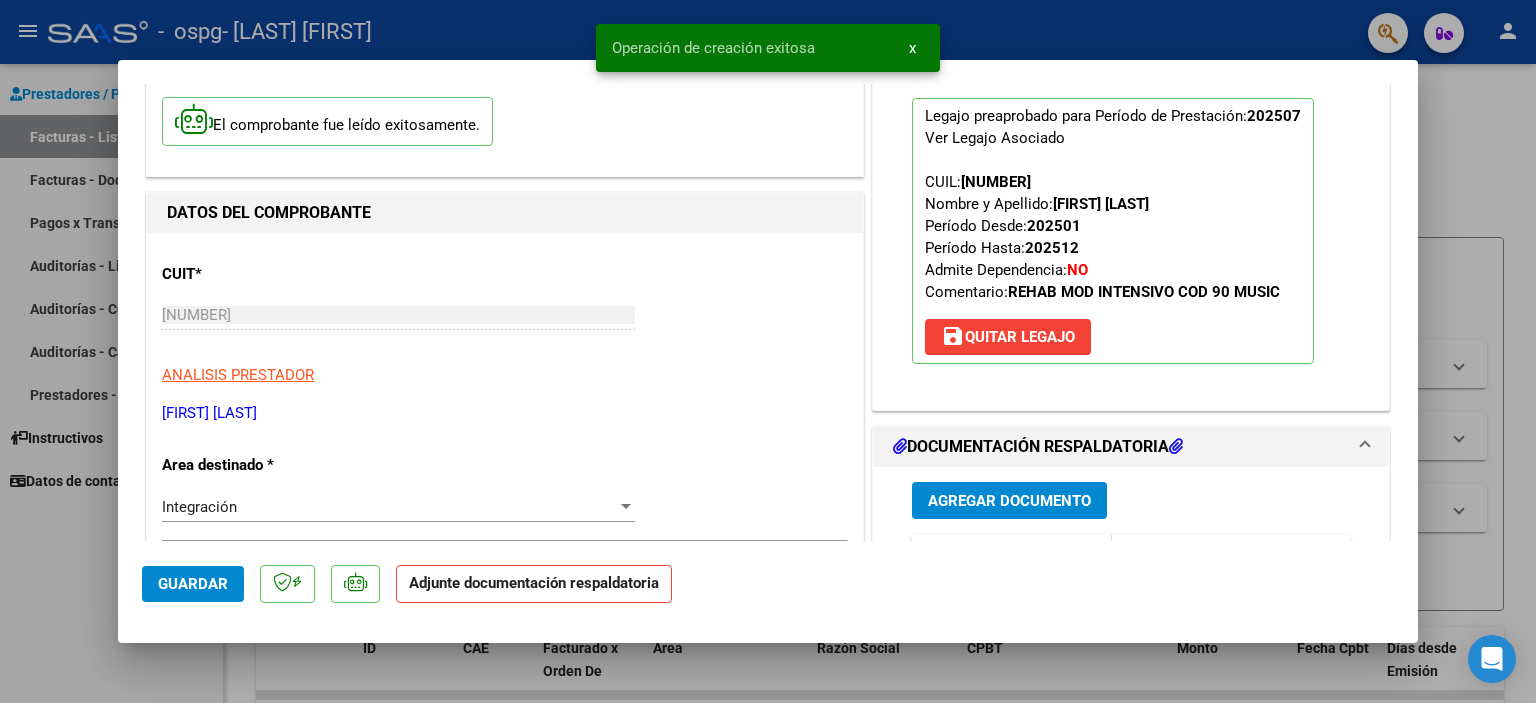 scroll, scrollTop: 200, scrollLeft: 0, axis: vertical 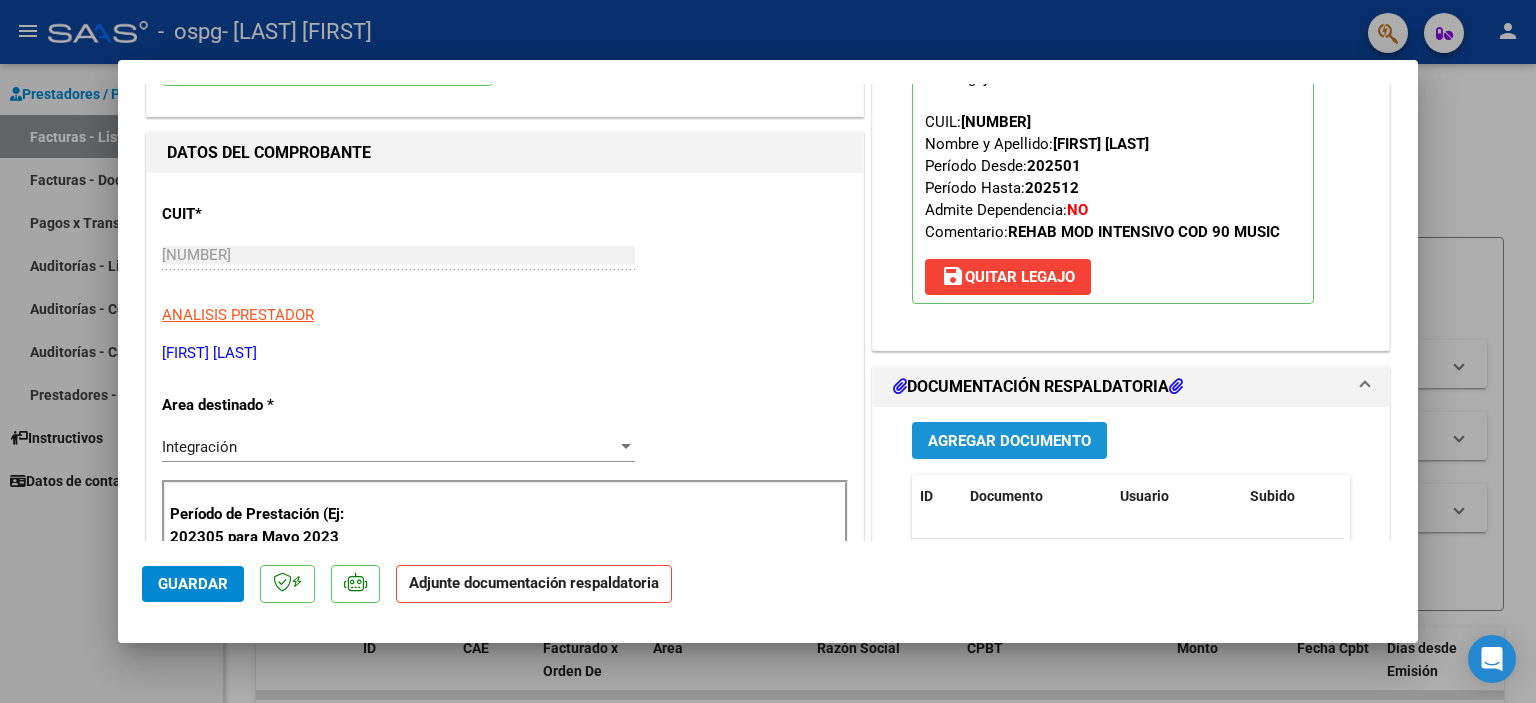 click on "Agregar Documento" at bounding box center (1009, 441) 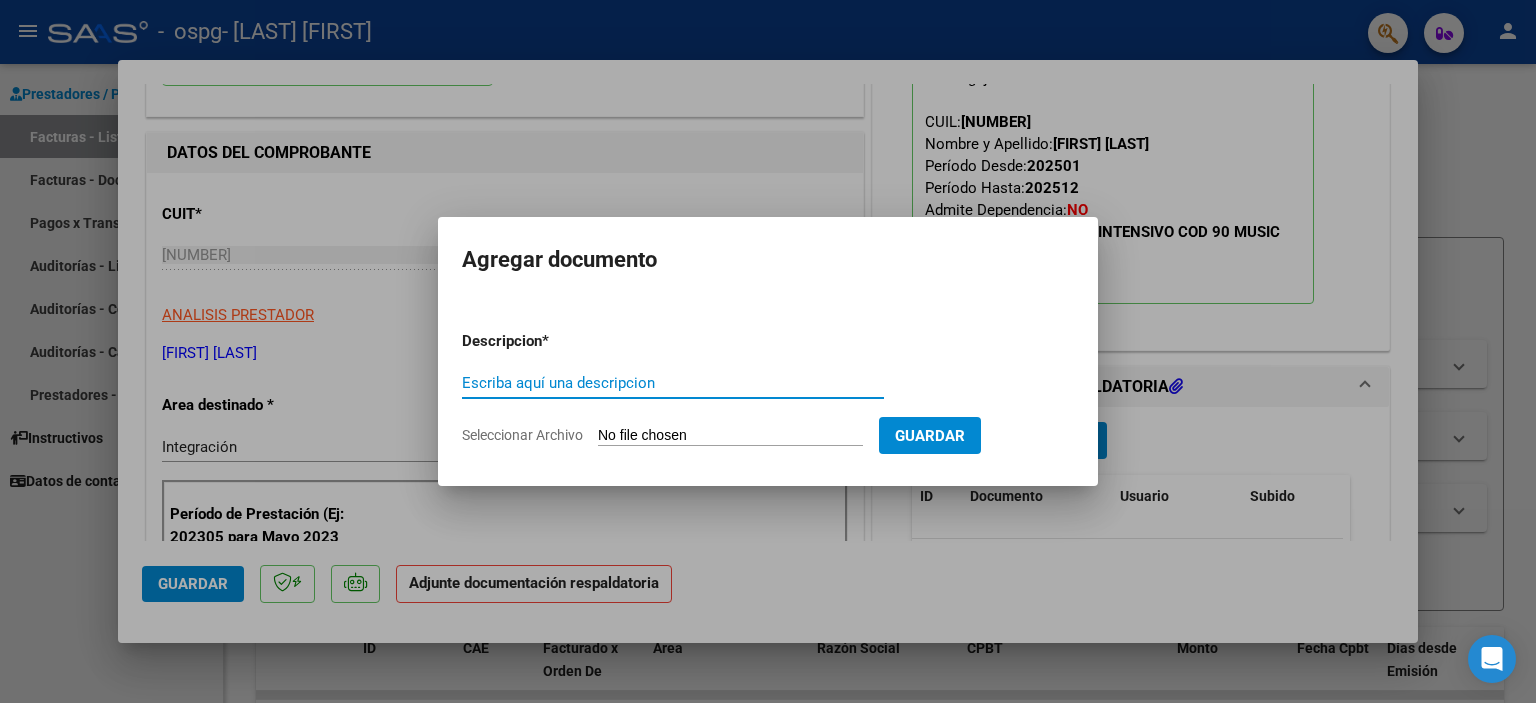 click on "Escriba aquí una descripcion" at bounding box center (673, 383) 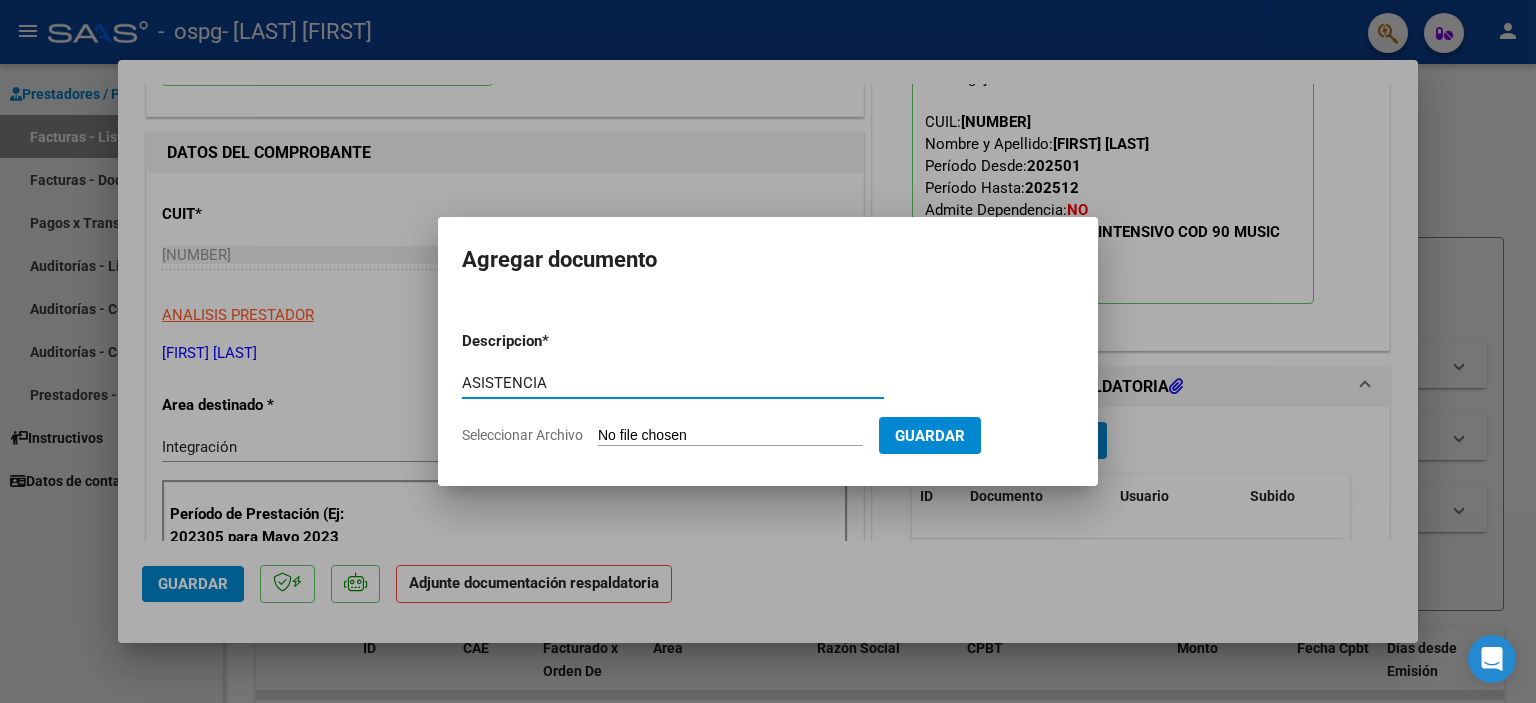 type on "ASISTENCIA" 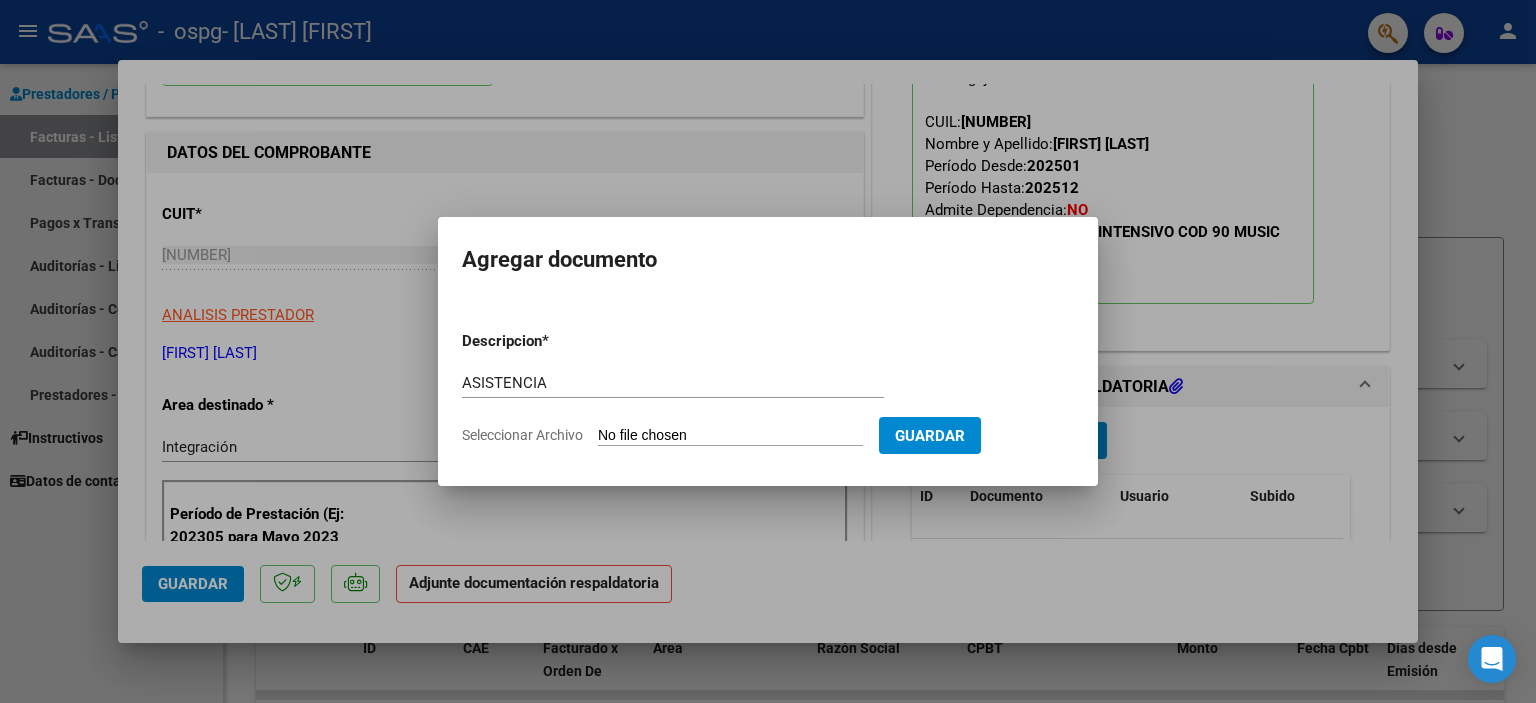 type on "C:\fakepath\00153 - DERIAN FAVATIA - ASISTENCIA - JUL - MT.pdf" 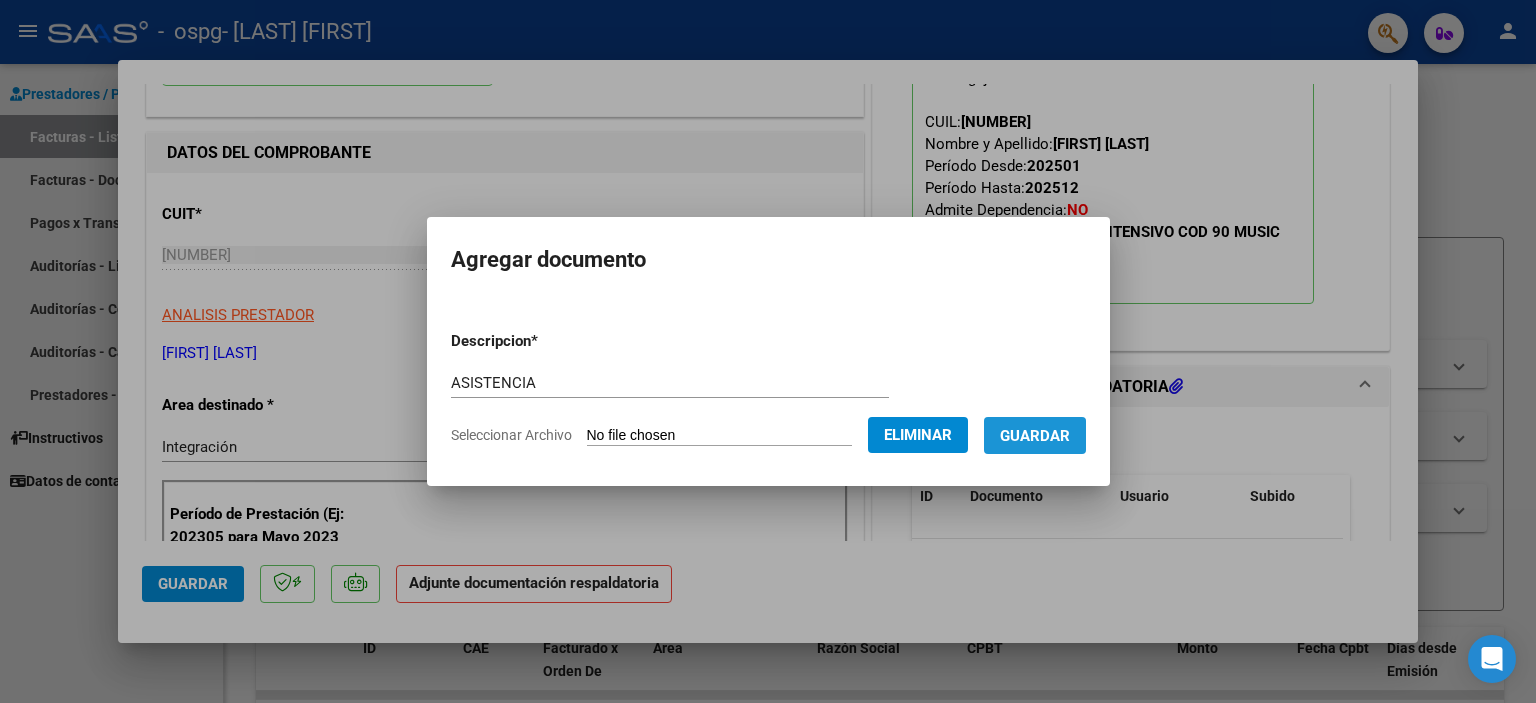 click on "Guardar" at bounding box center (1035, 436) 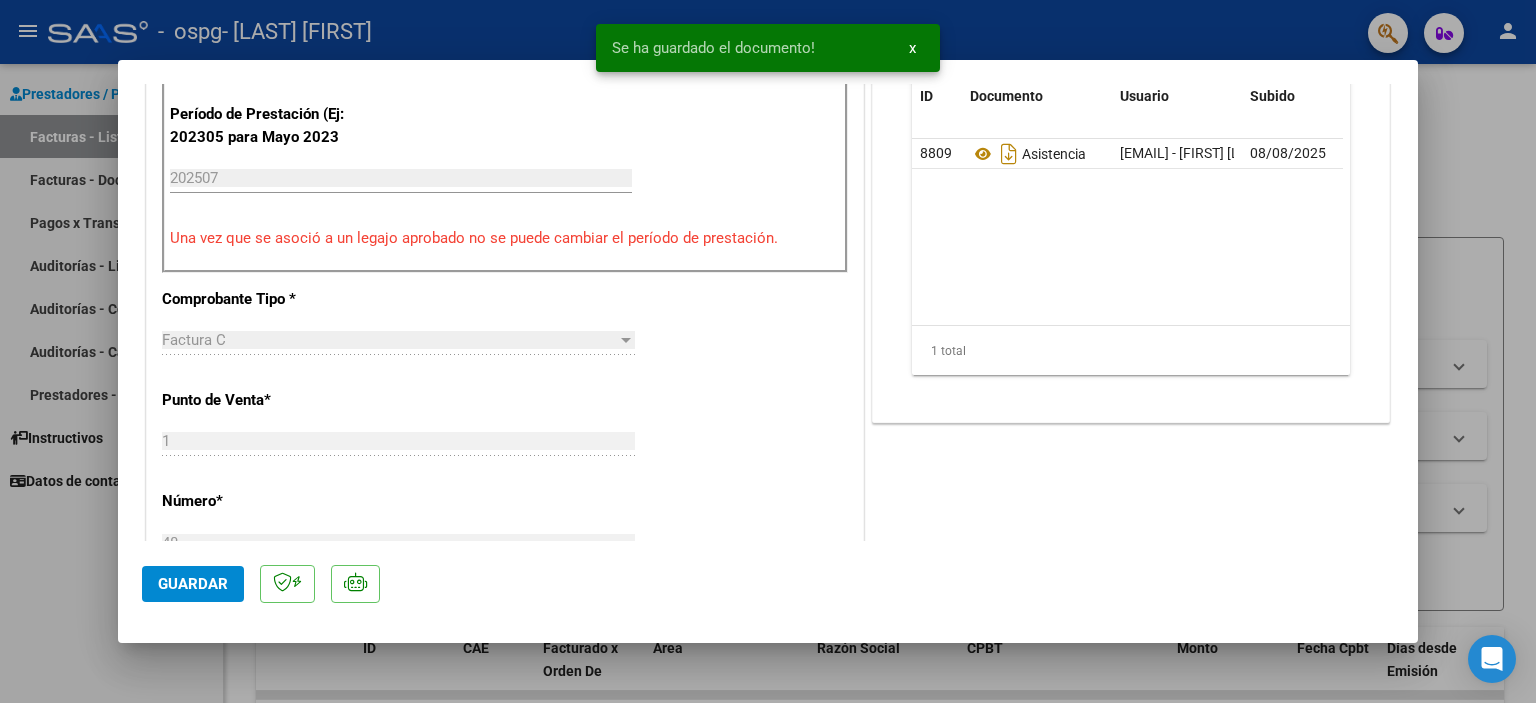 scroll, scrollTop: 800, scrollLeft: 0, axis: vertical 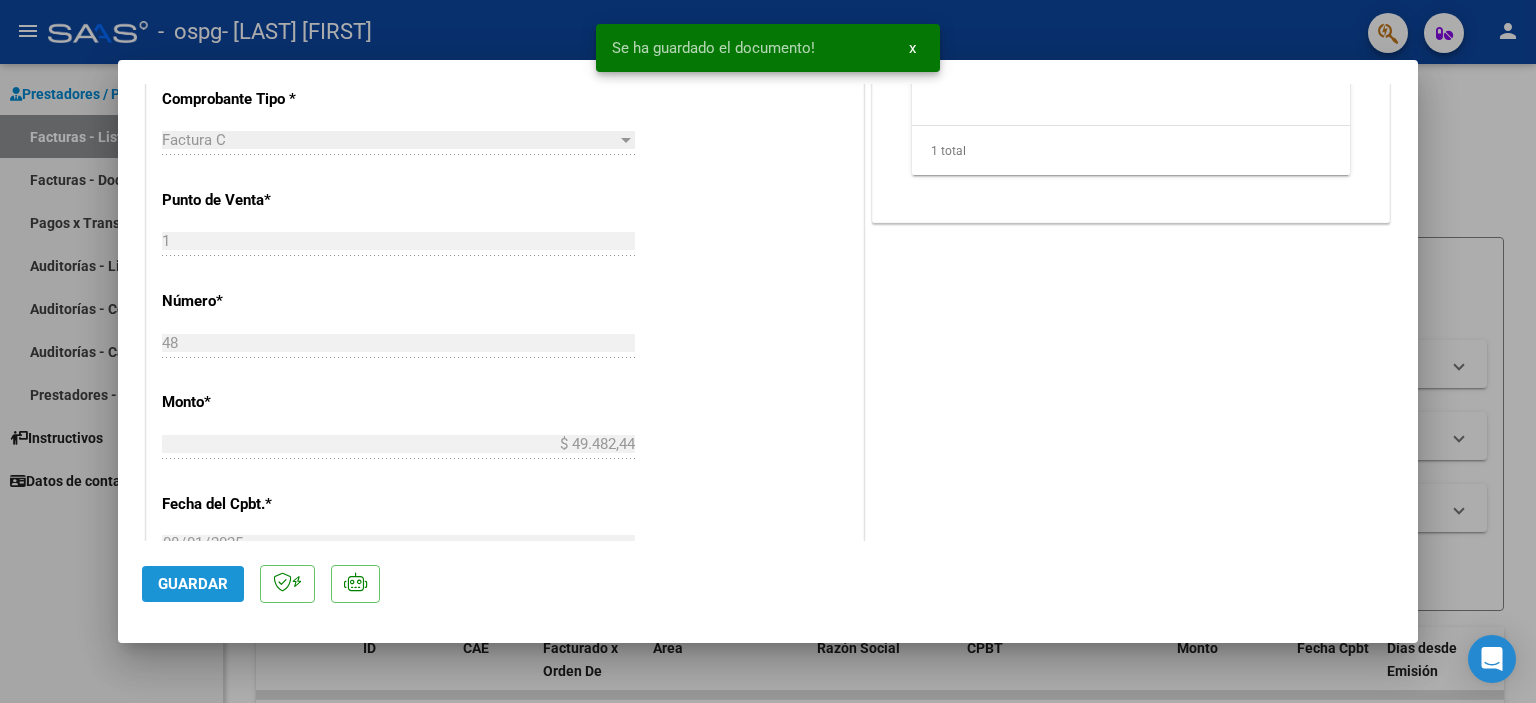 click on "Guardar" 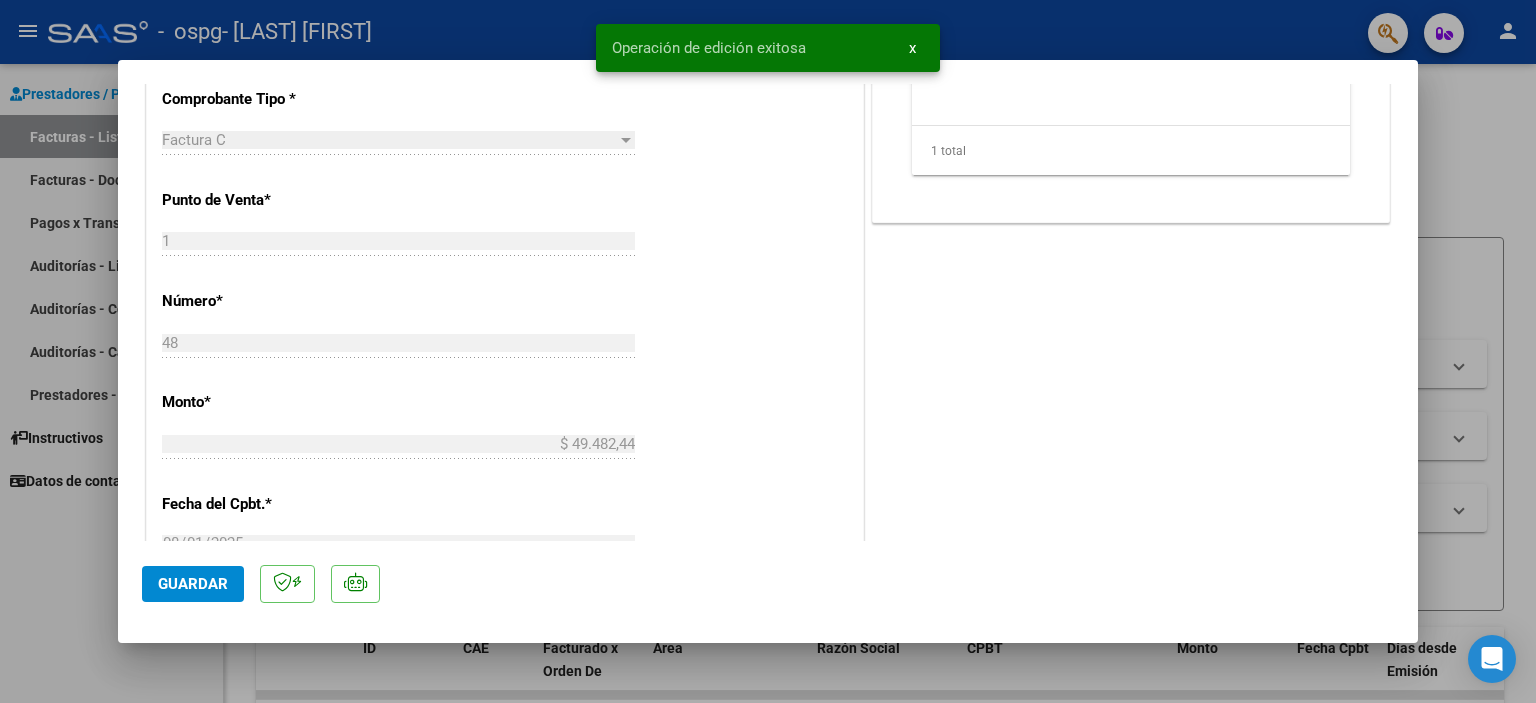 click at bounding box center (768, 351) 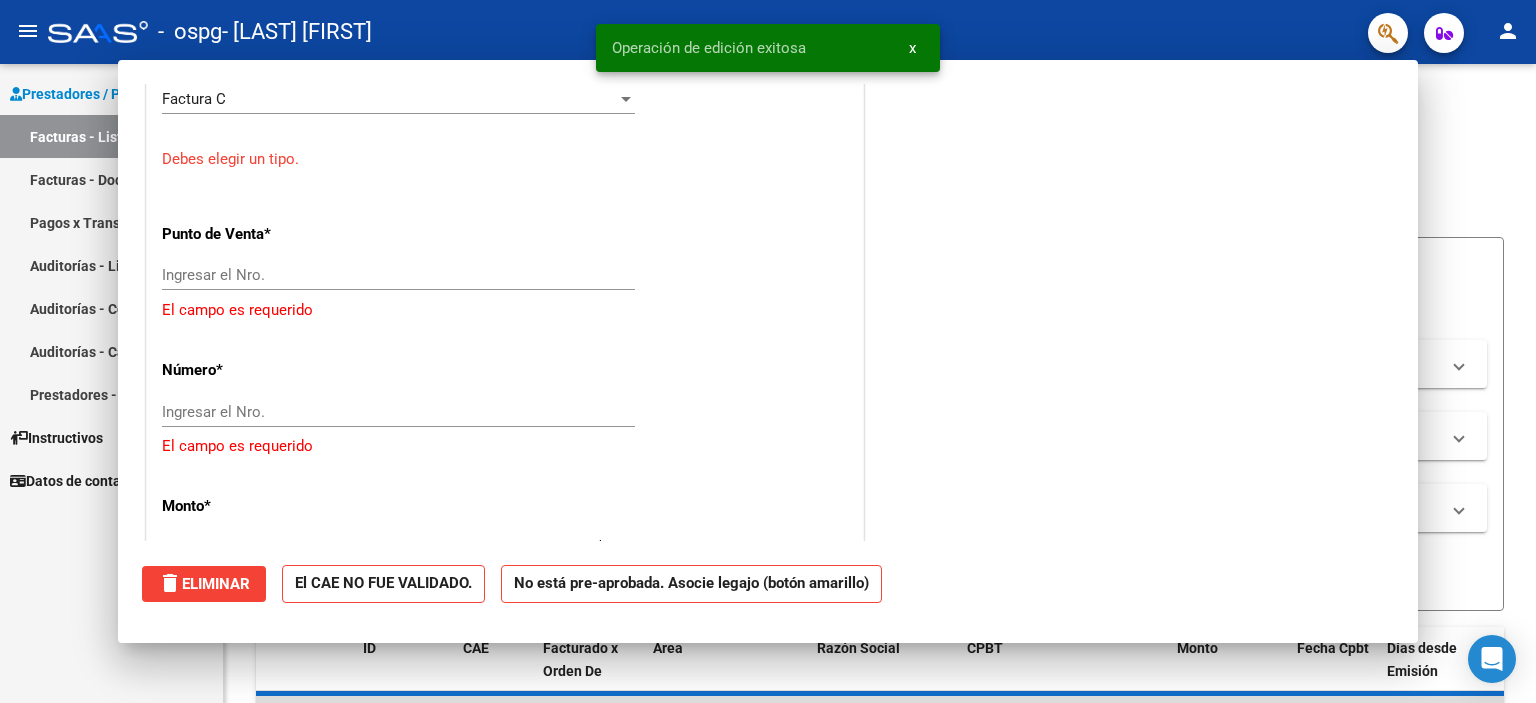 scroll, scrollTop: 0, scrollLeft: 0, axis: both 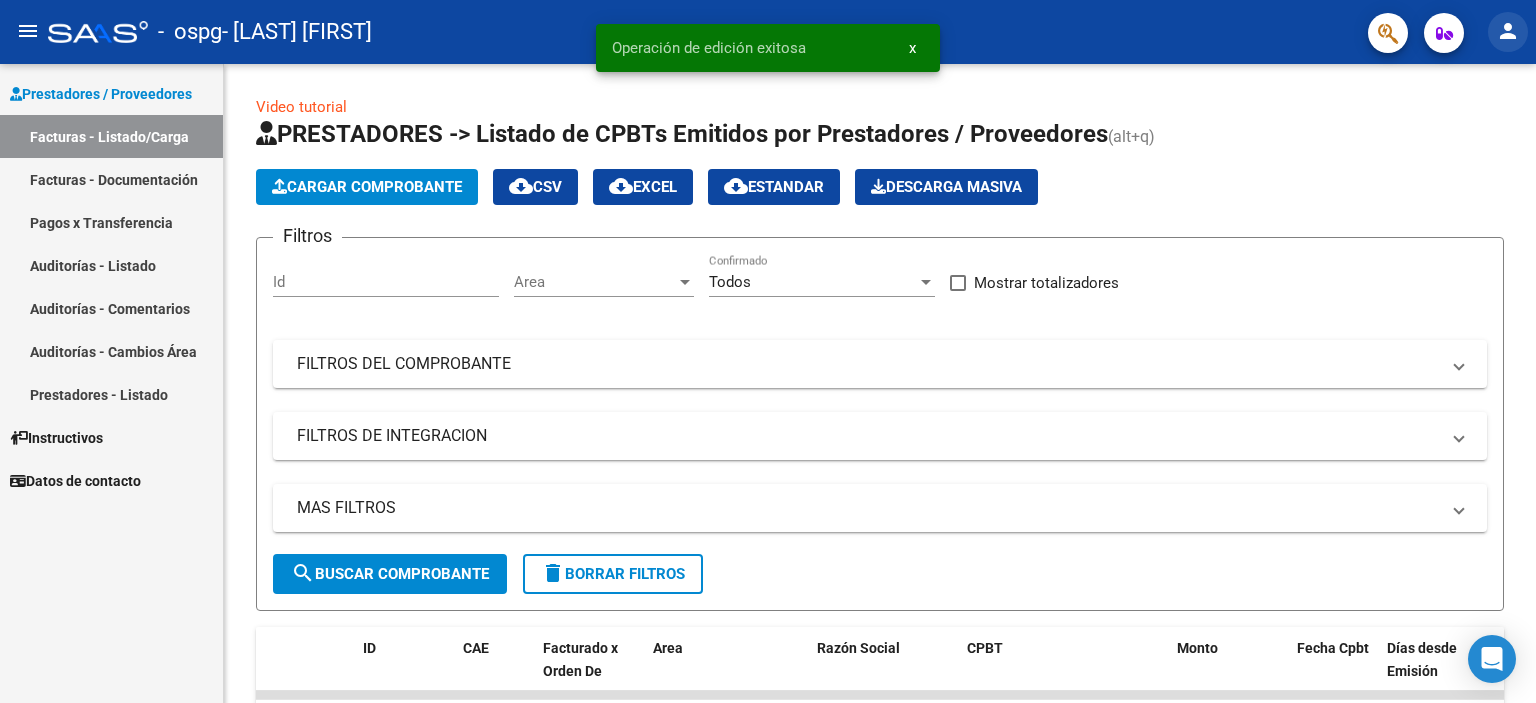 click on "person" 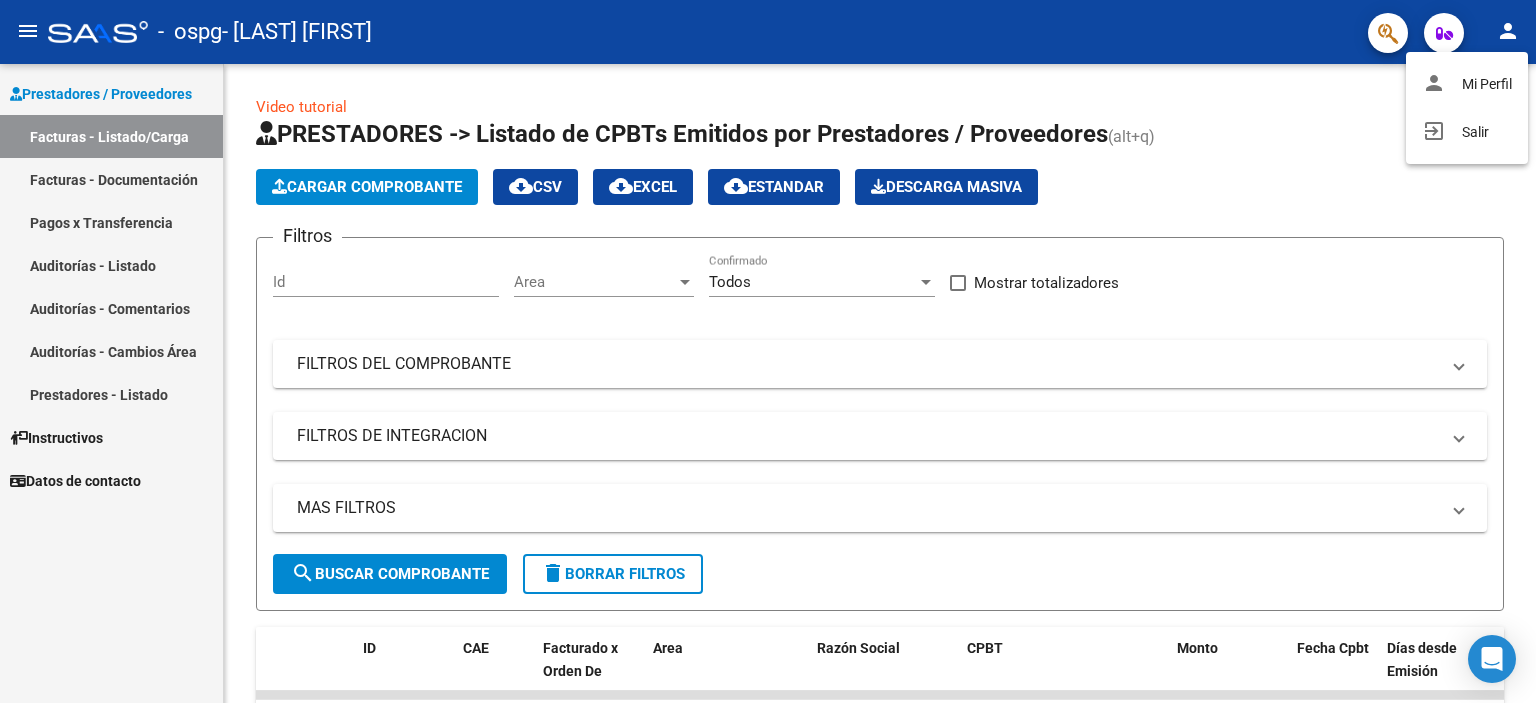 click at bounding box center (768, 351) 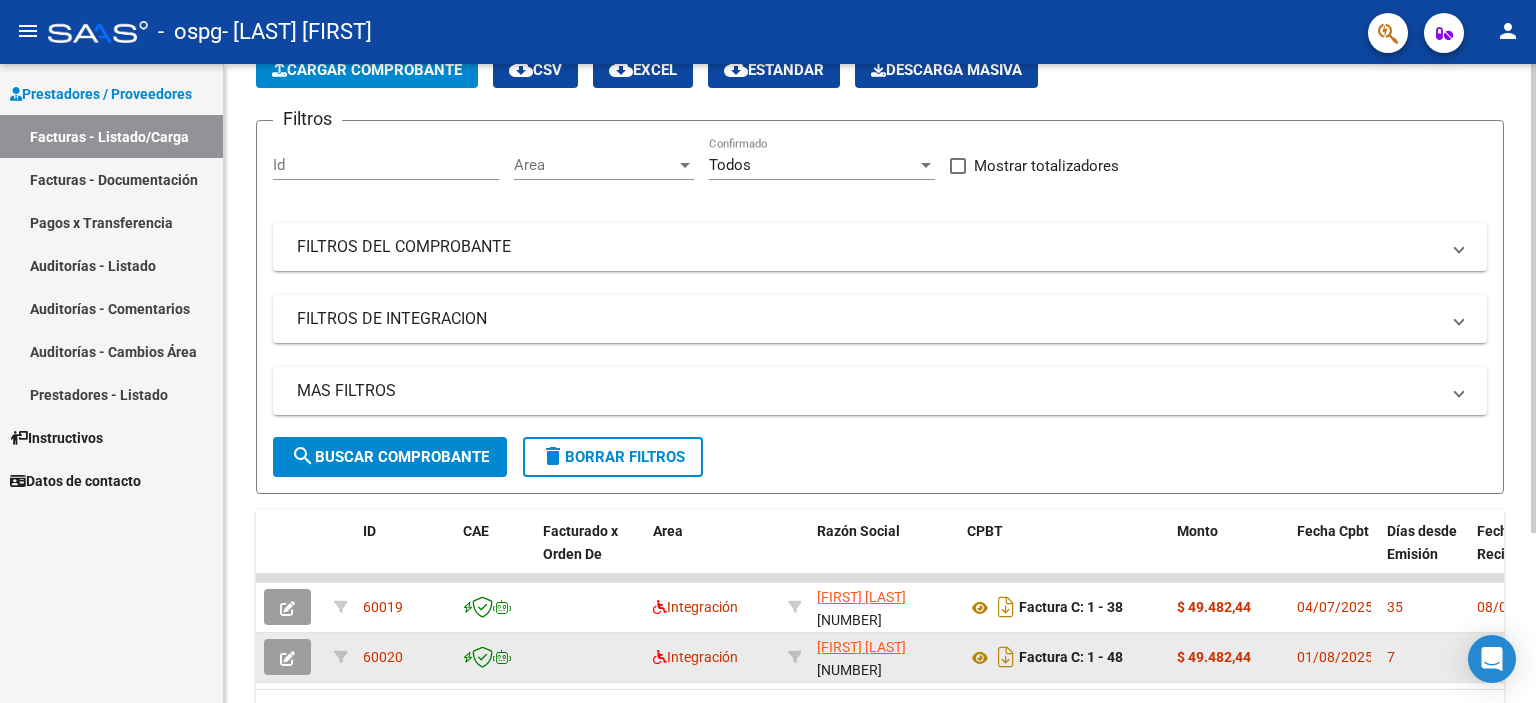scroll, scrollTop: 231, scrollLeft: 0, axis: vertical 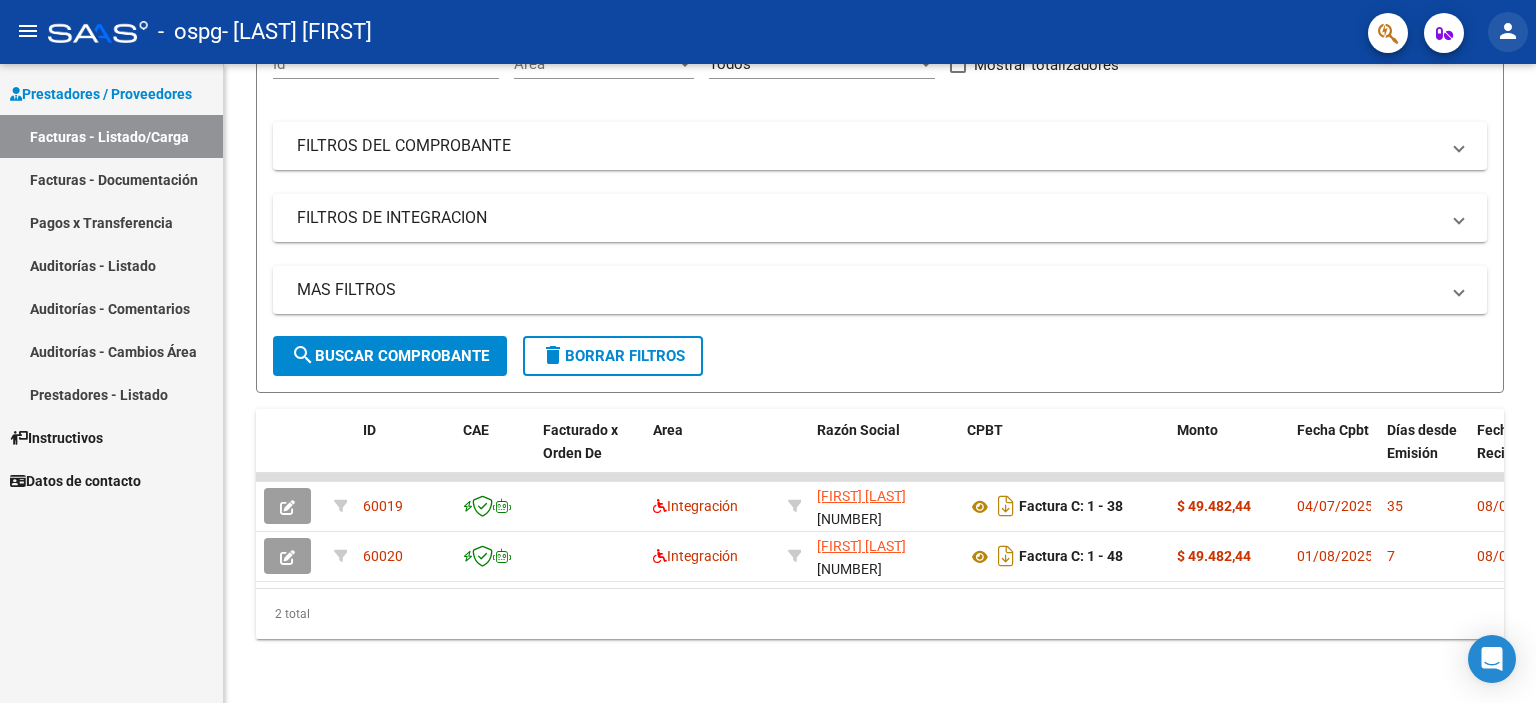 click on "person" 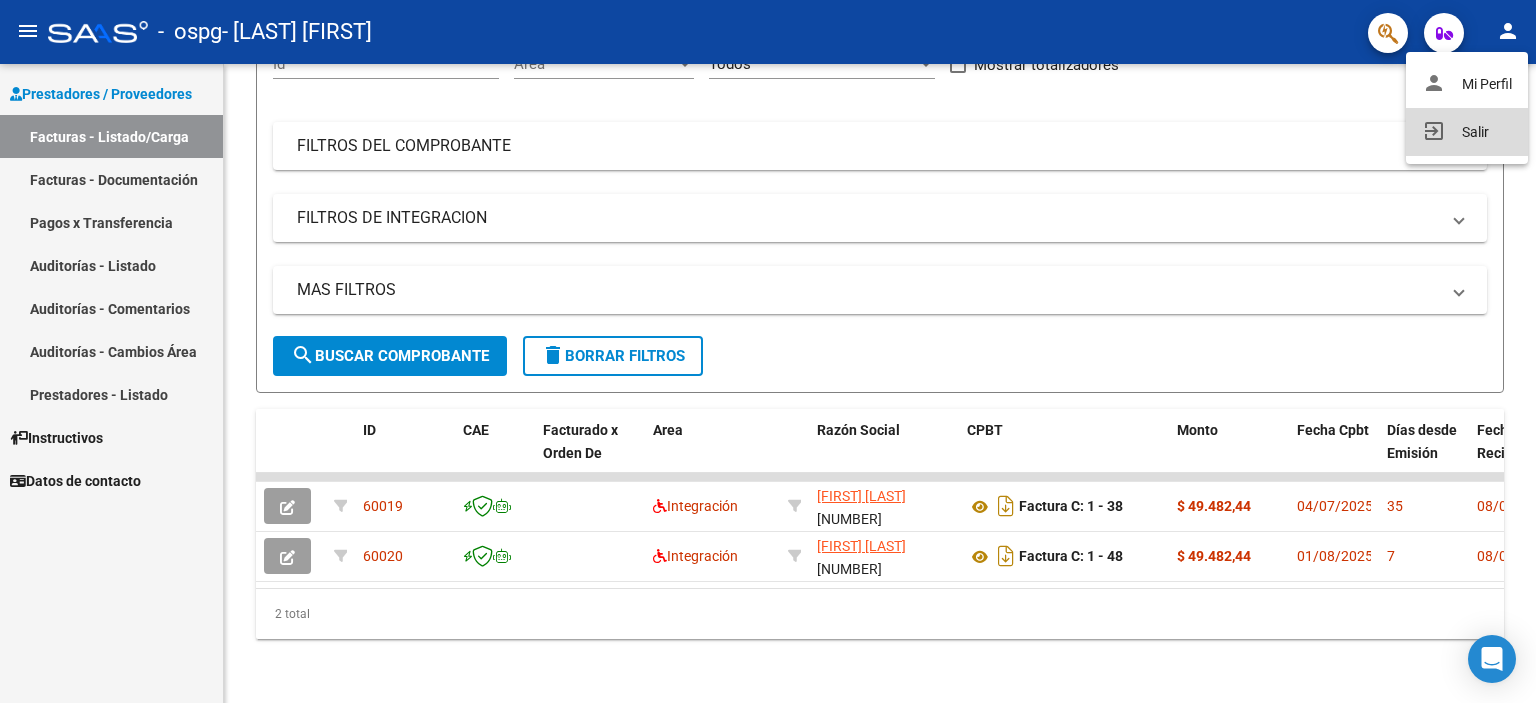 click on "exit_to_app  Salir" at bounding box center [1467, 132] 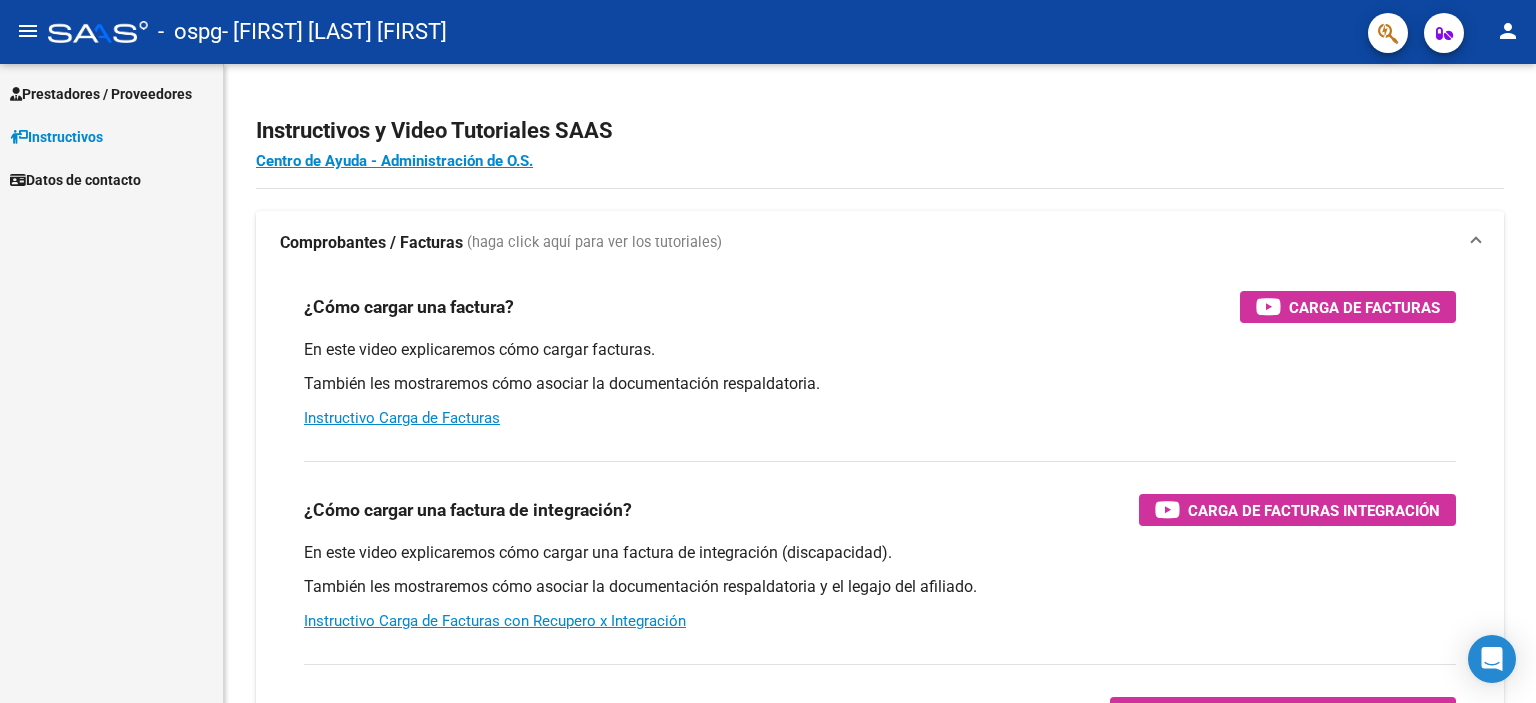 scroll, scrollTop: 0, scrollLeft: 0, axis: both 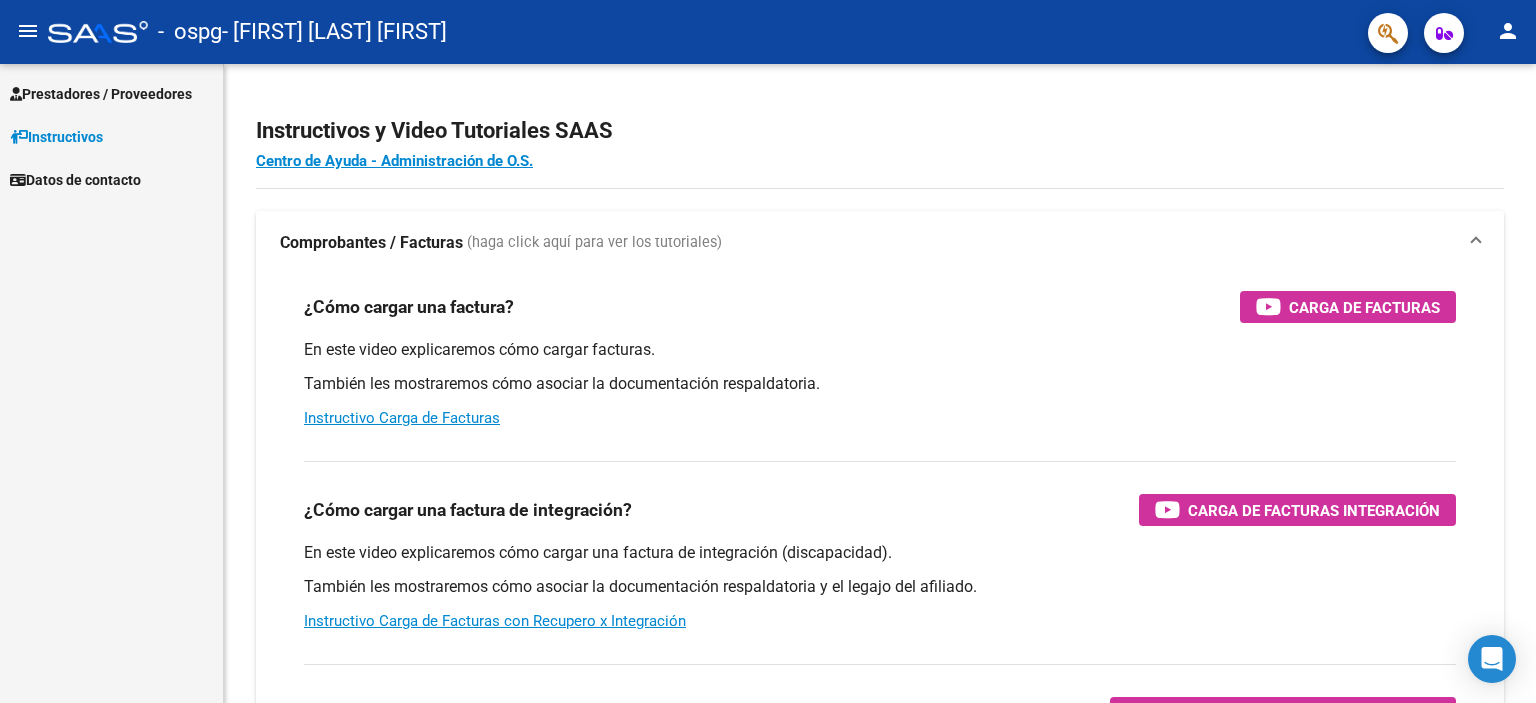 click on "Prestadores / Proveedores" at bounding box center [101, 94] 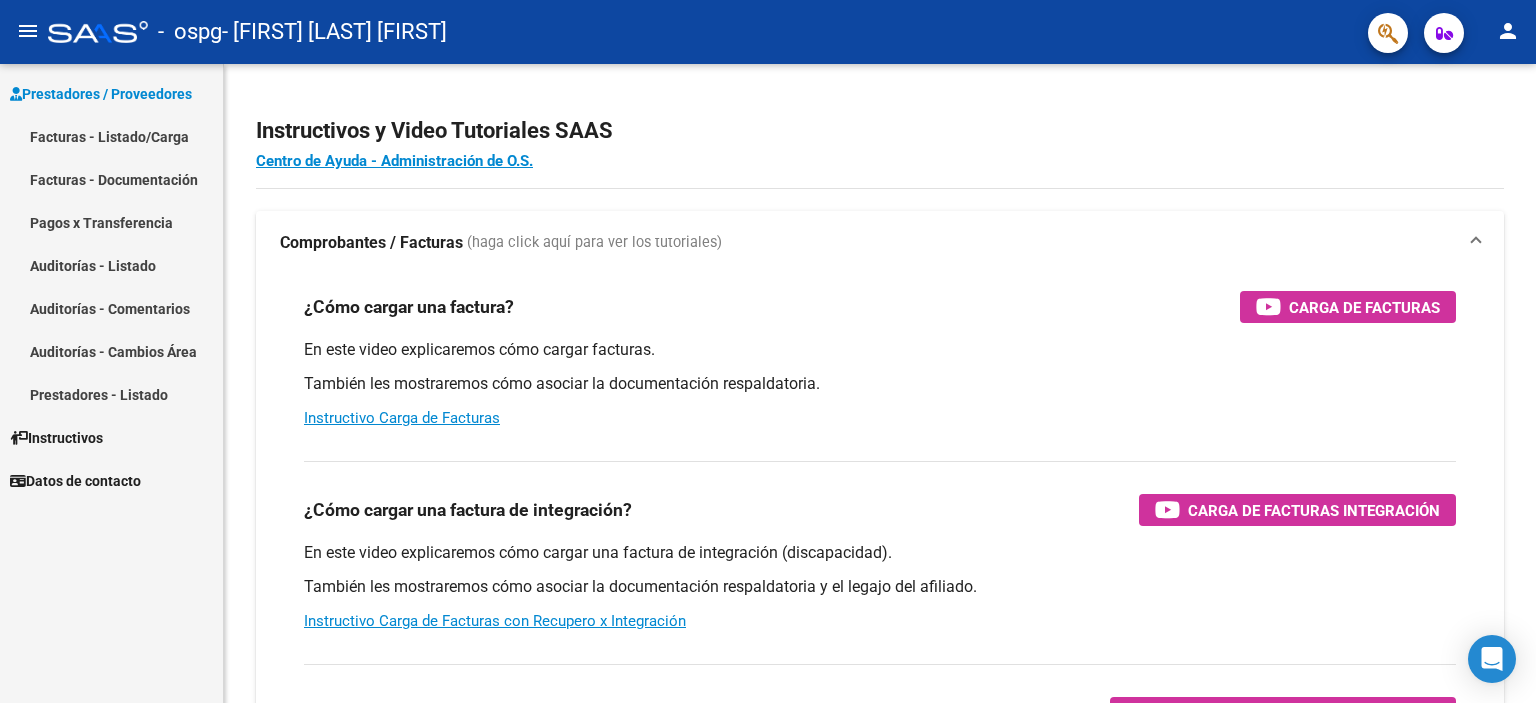 click on "Facturas - Listado/Carga" at bounding box center [111, 136] 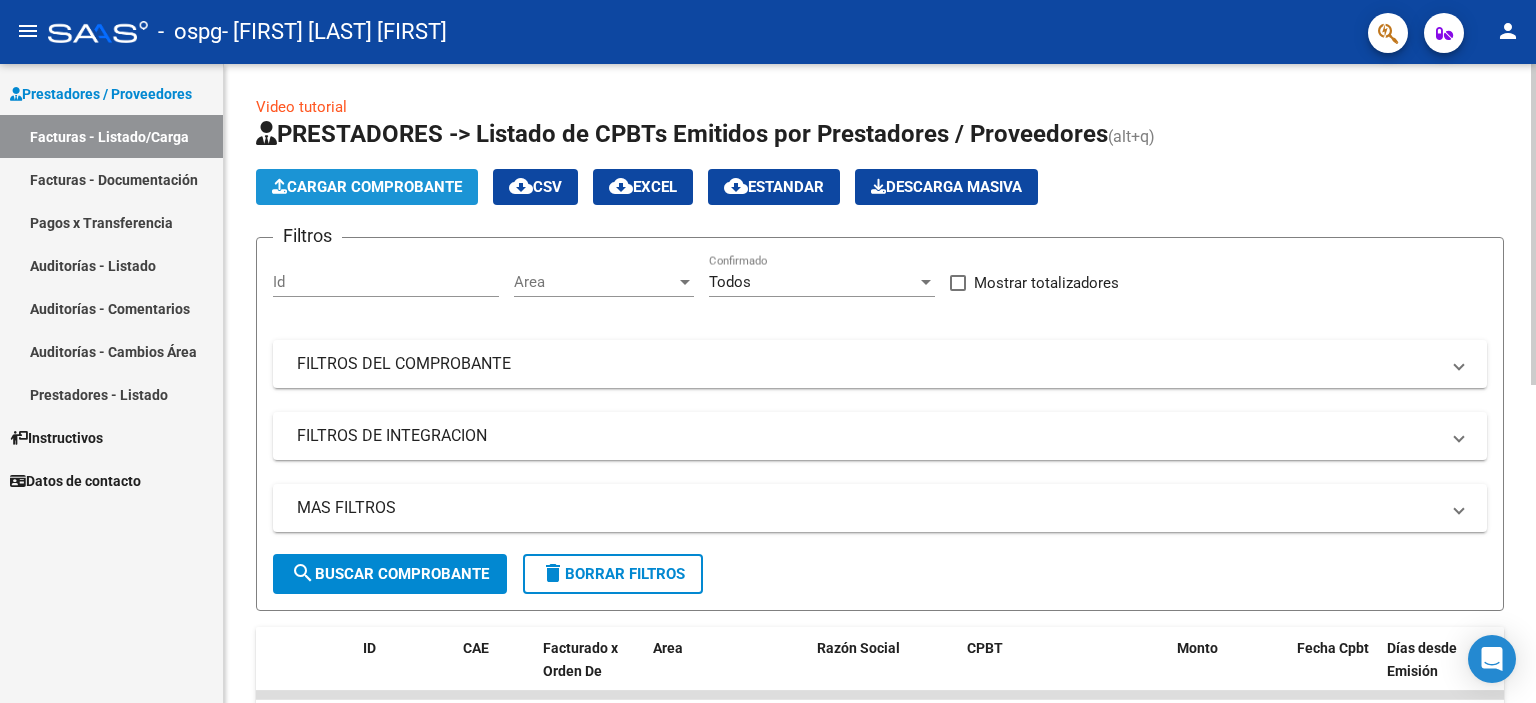 click on "Cargar Comprobante" 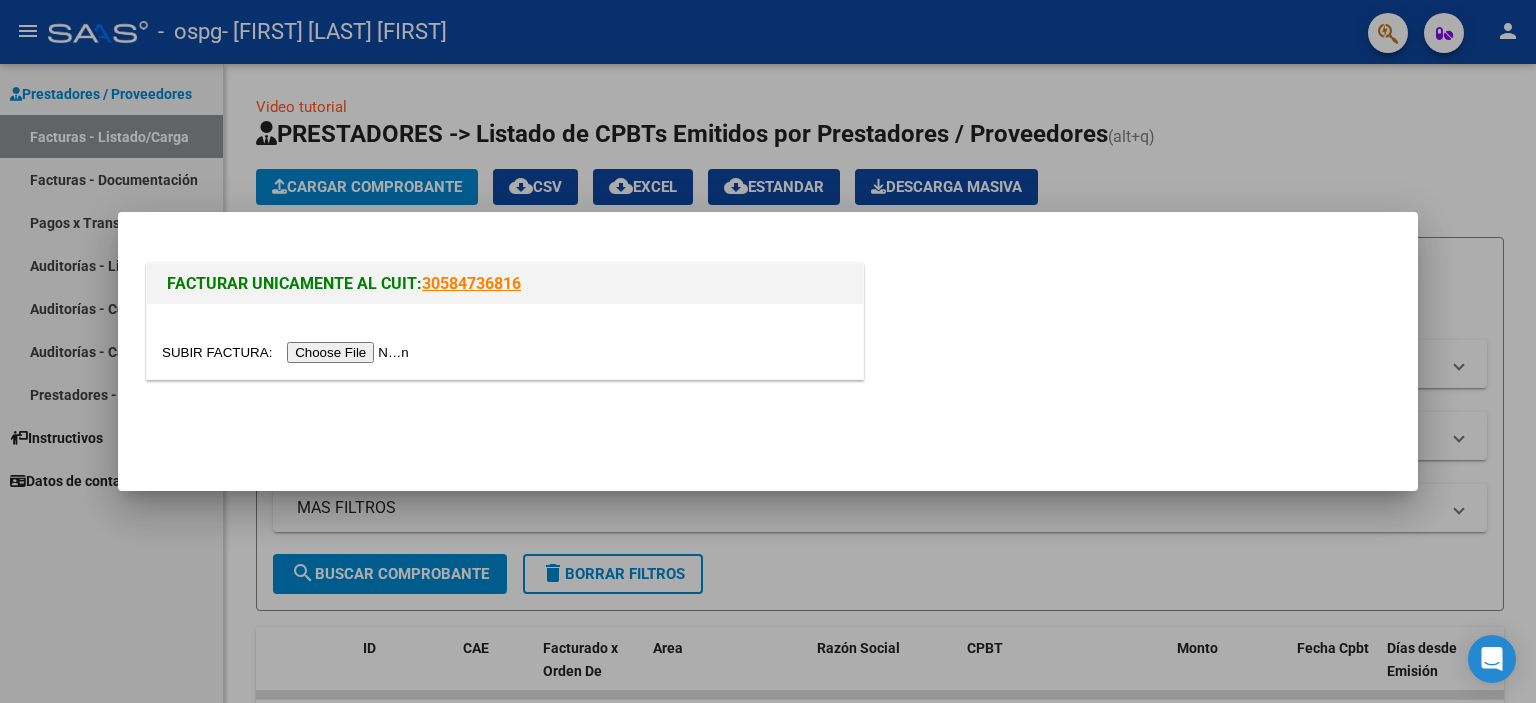 click at bounding box center (288, 352) 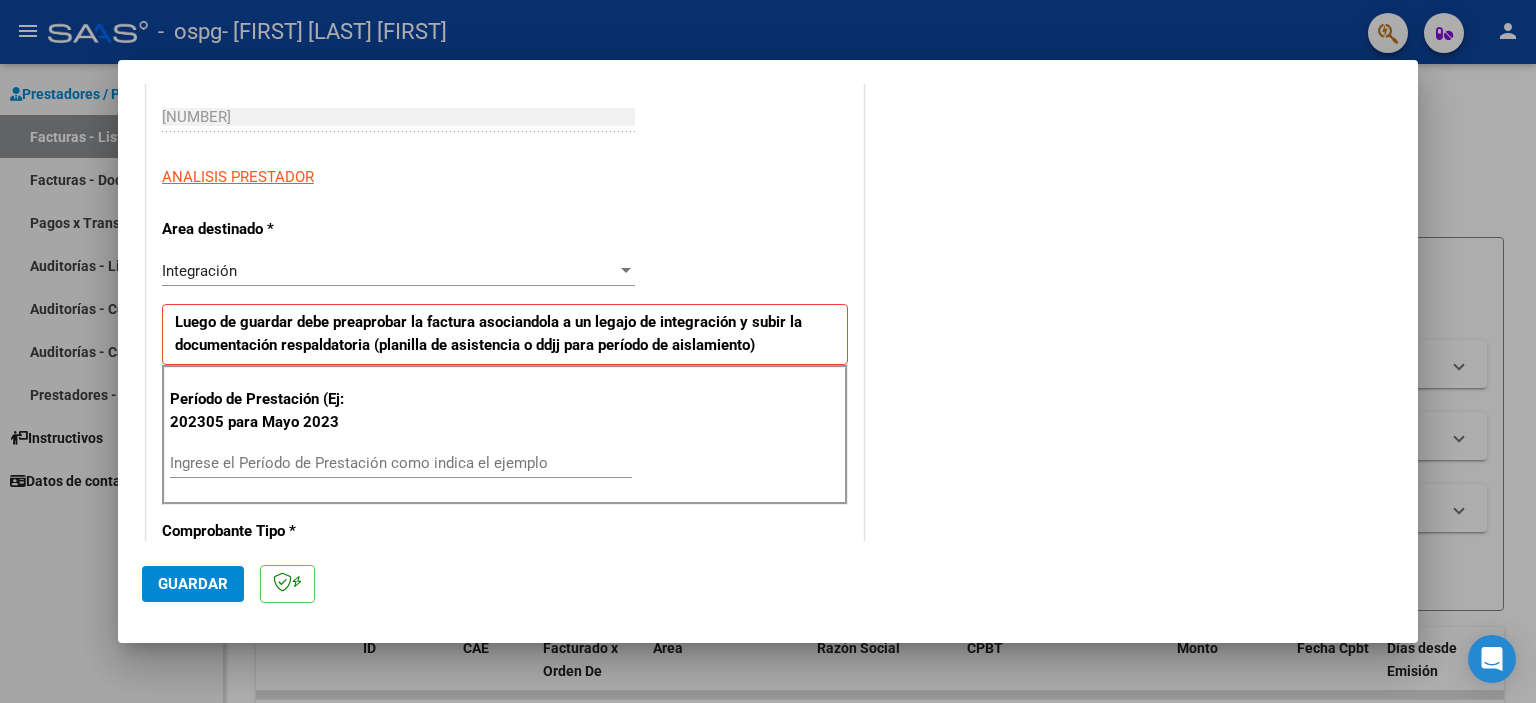 scroll, scrollTop: 500, scrollLeft: 0, axis: vertical 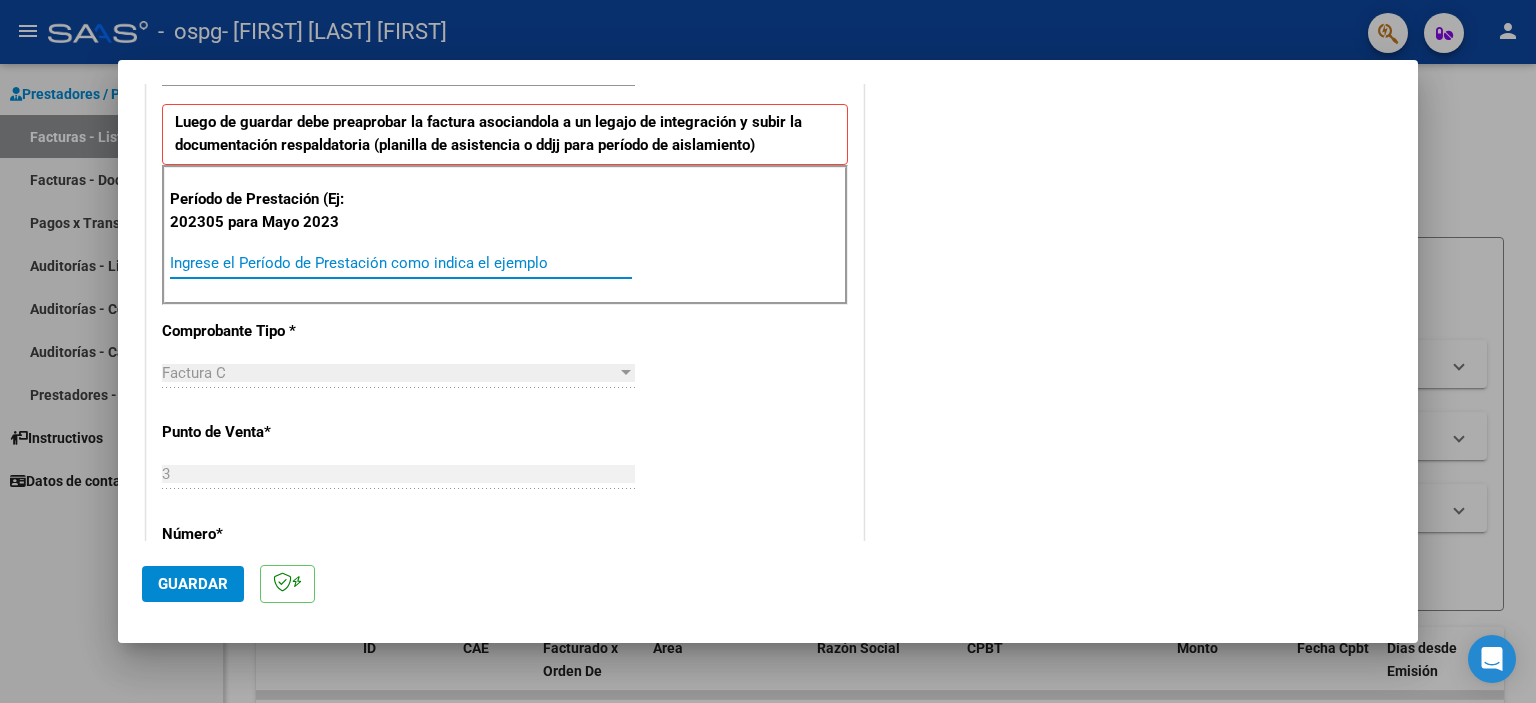 click on "Ingrese el Período de Prestación como indica el ejemplo" at bounding box center (401, 263) 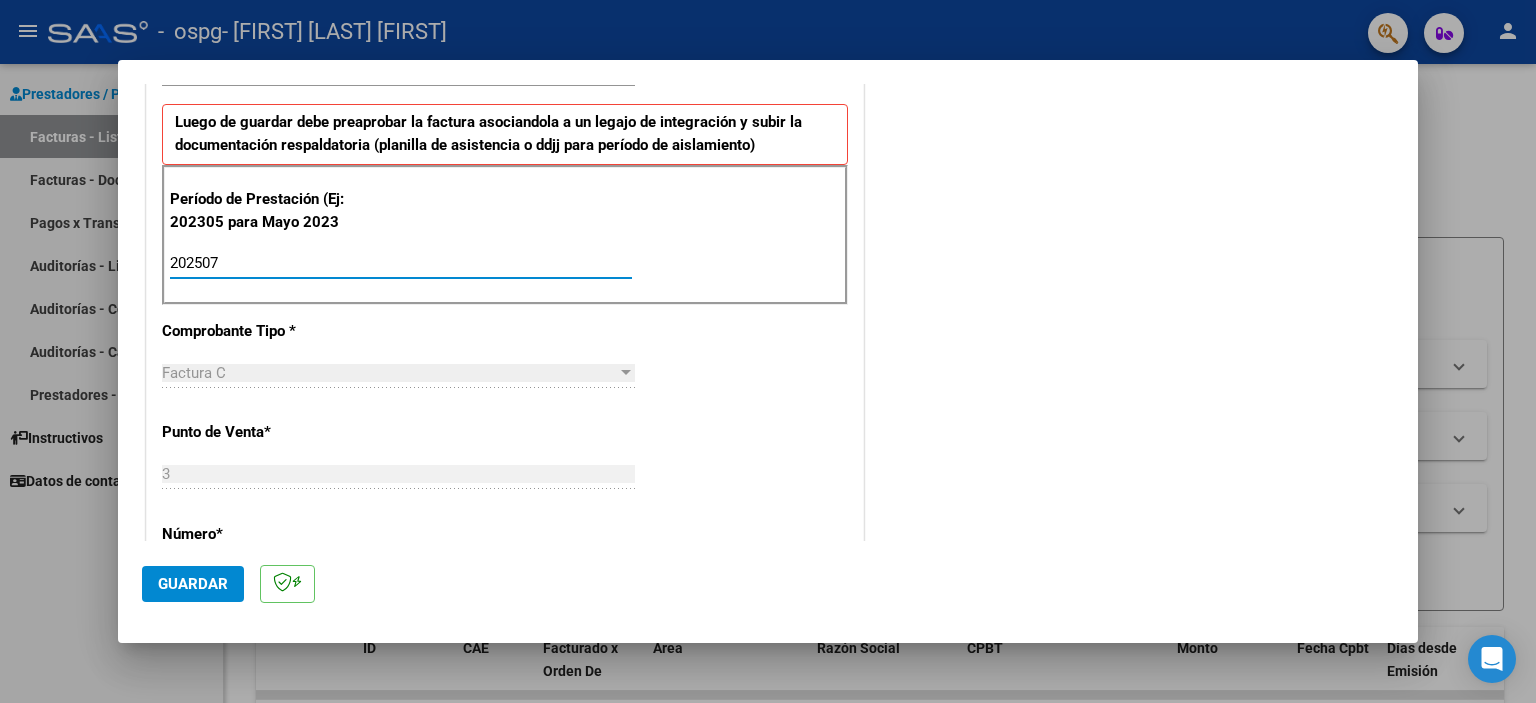 type on "202507" 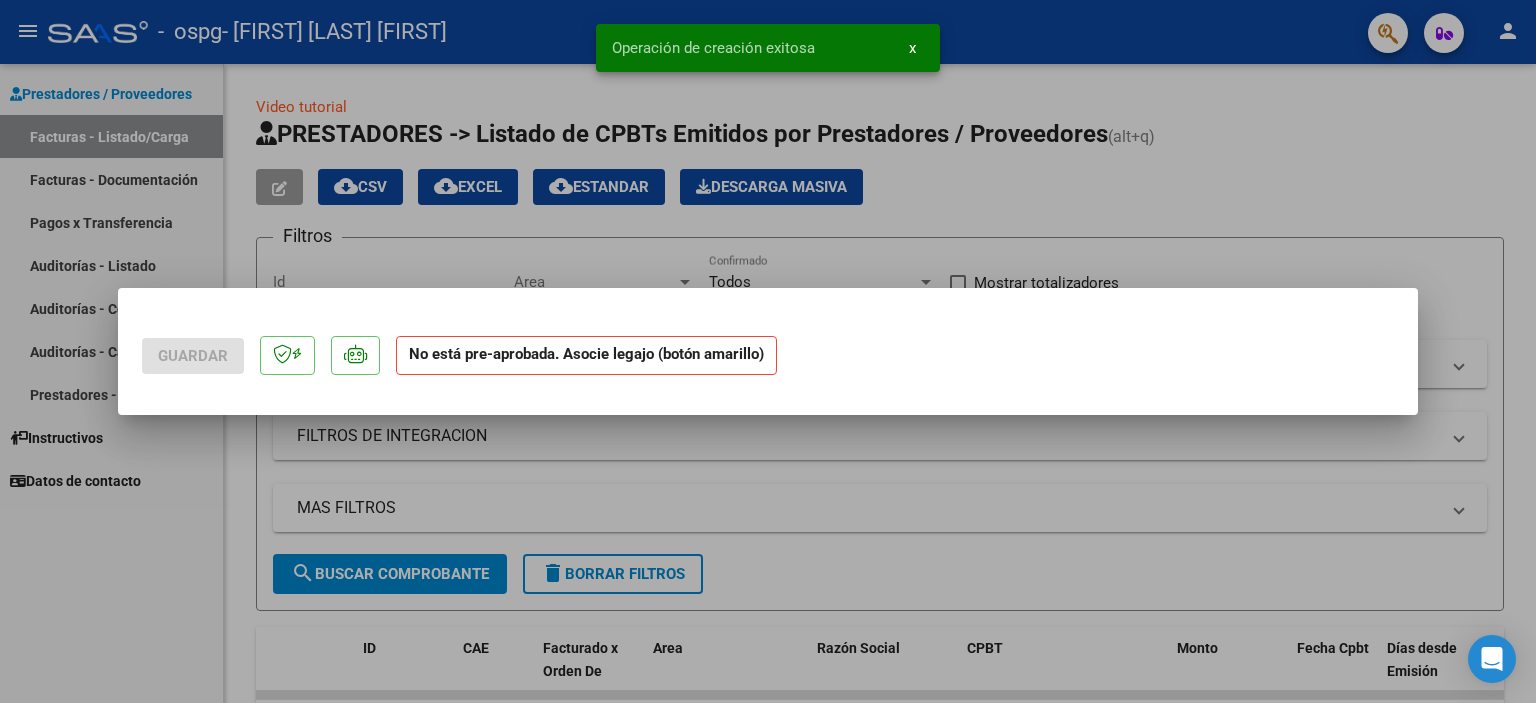scroll, scrollTop: 0, scrollLeft: 0, axis: both 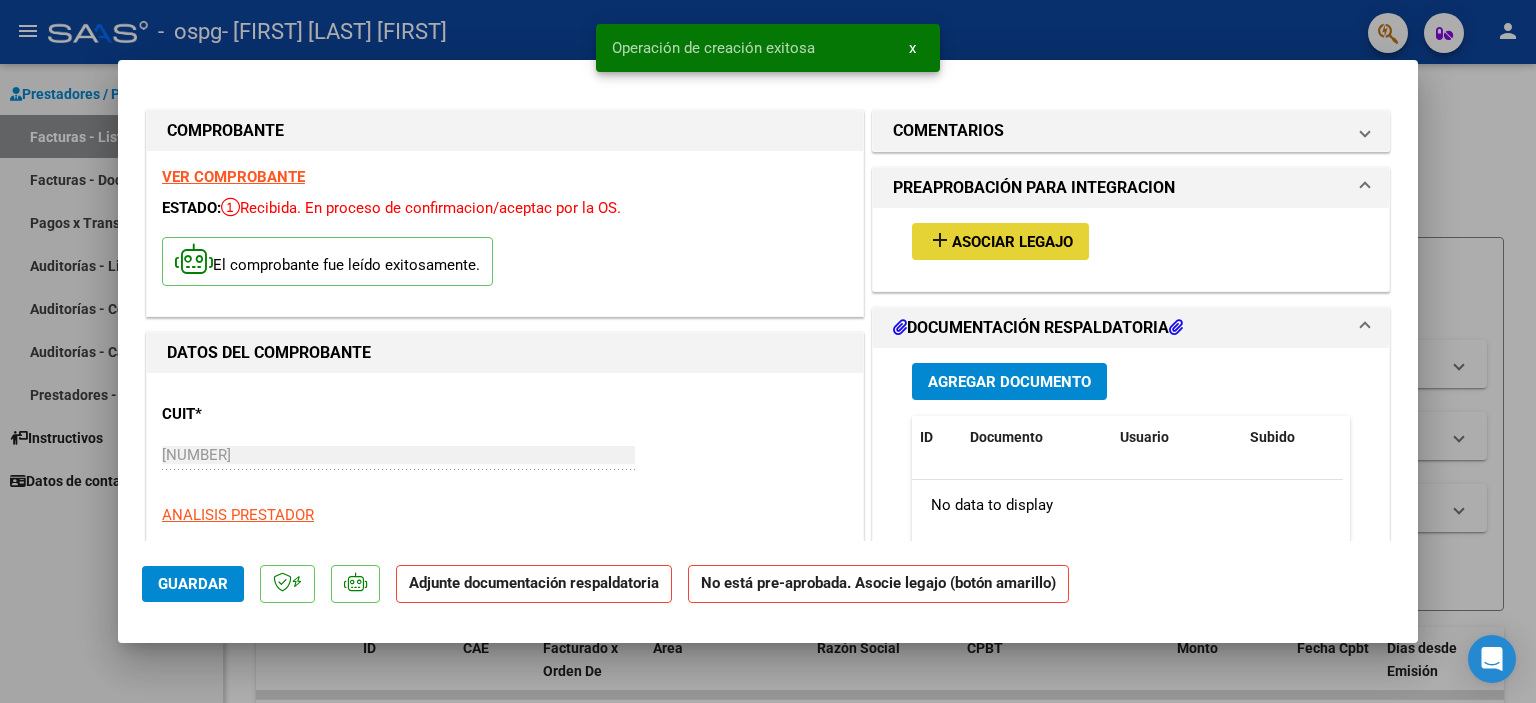 click on "Asociar Legajo" at bounding box center [1012, 242] 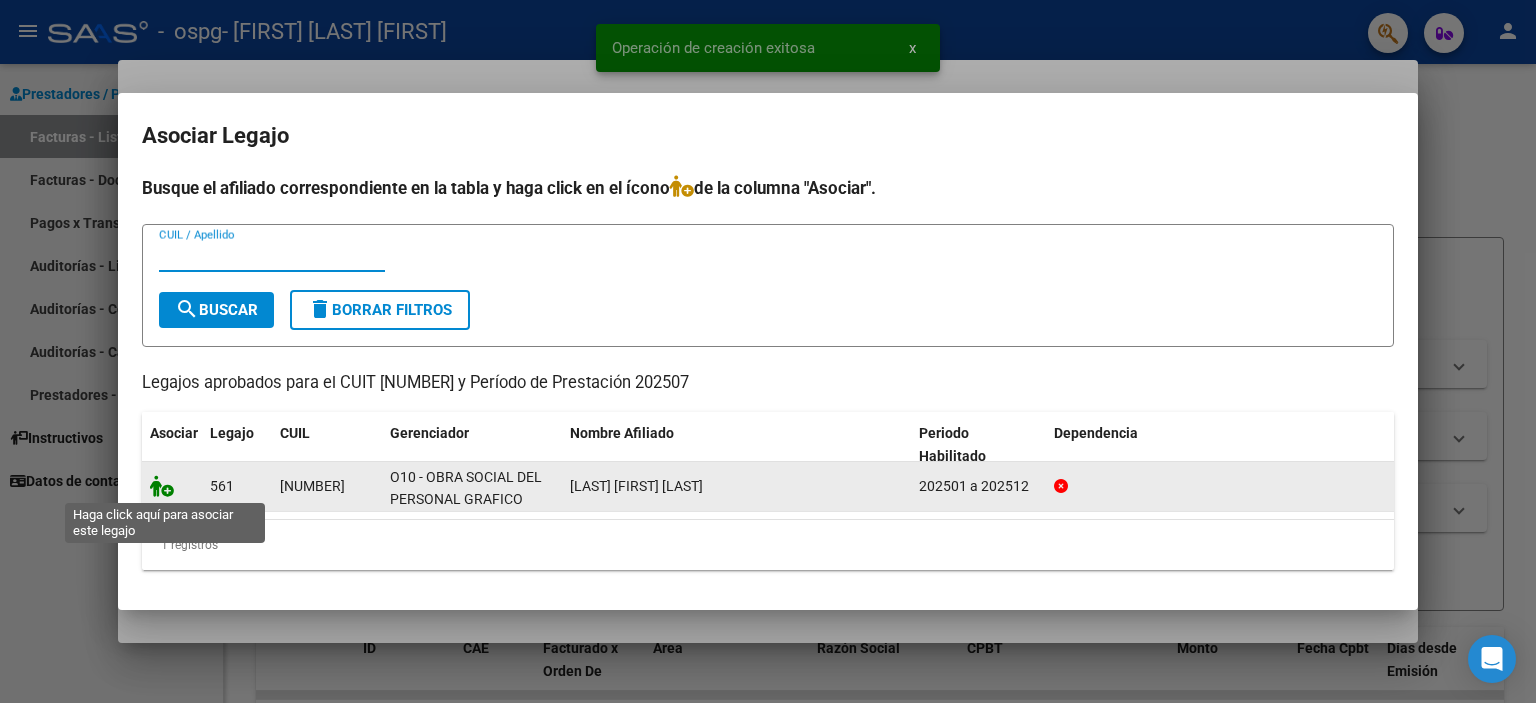 click 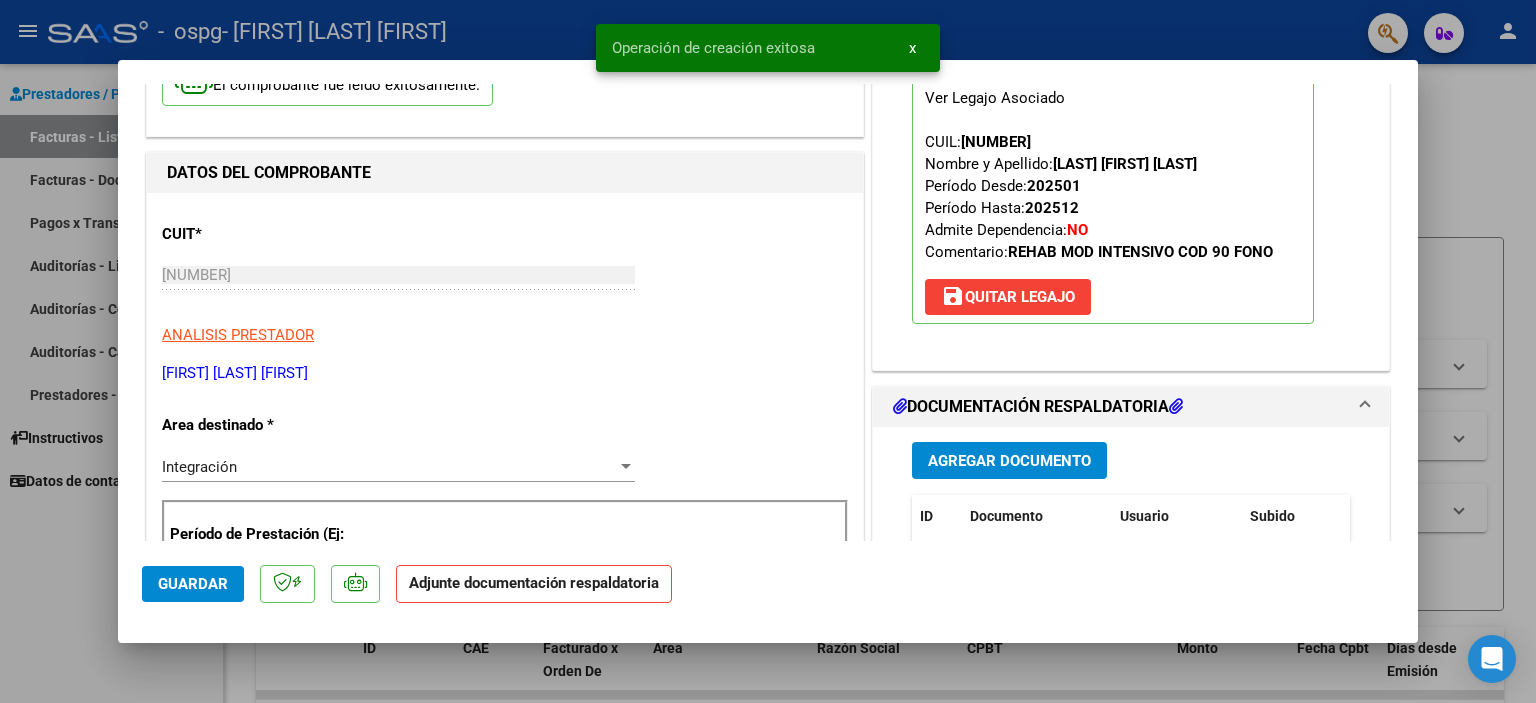 scroll, scrollTop: 300, scrollLeft: 0, axis: vertical 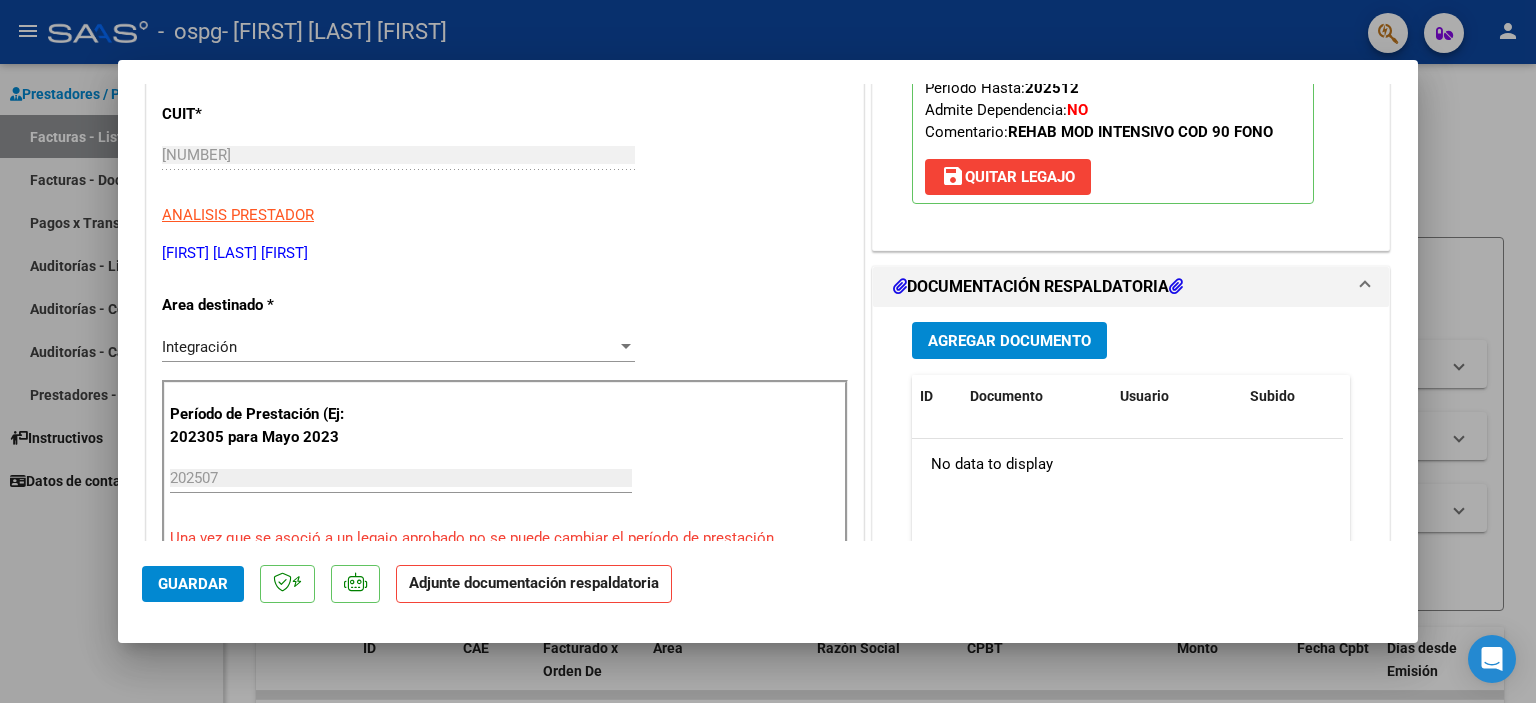 click on "Agregar Documento" at bounding box center [1009, 341] 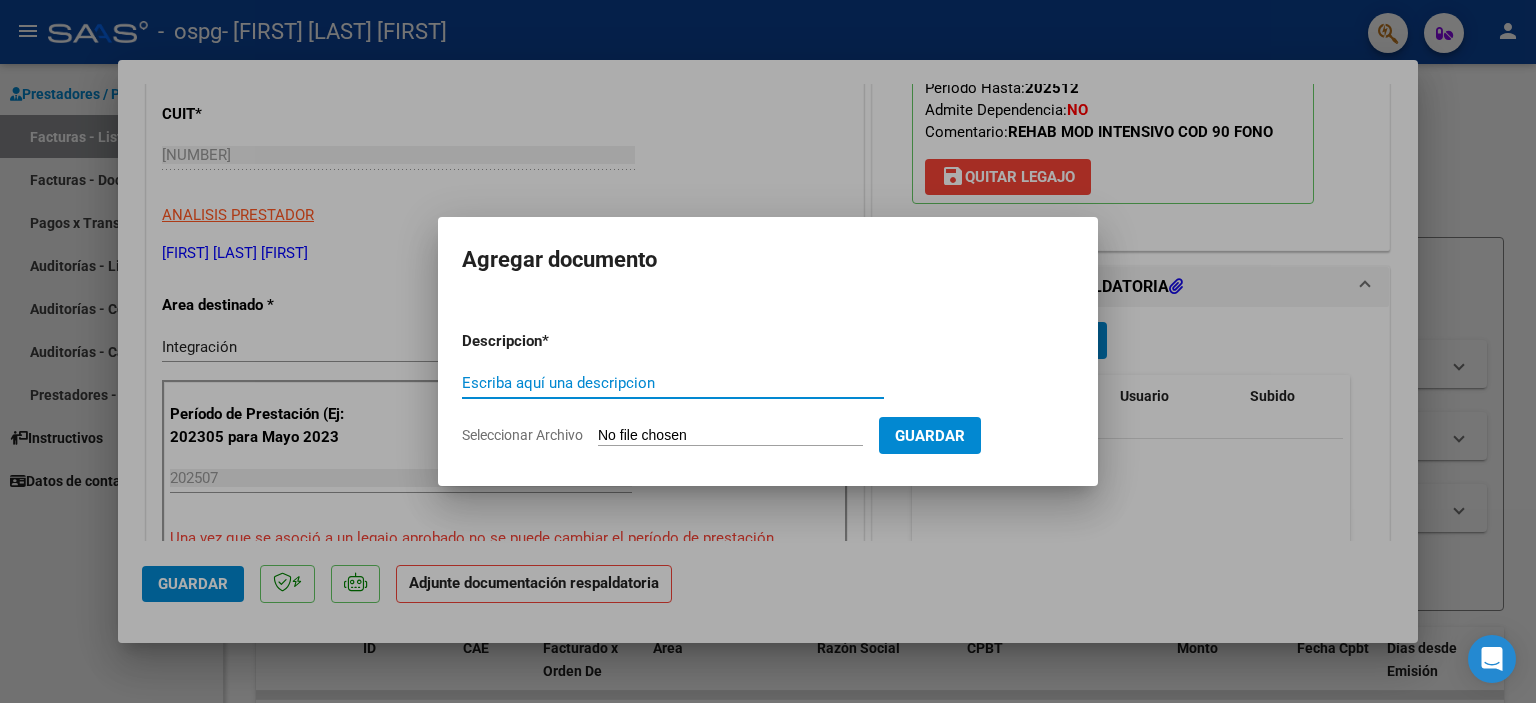 click on "Escriba aquí una descripcion" at bounding box center [673, 383] 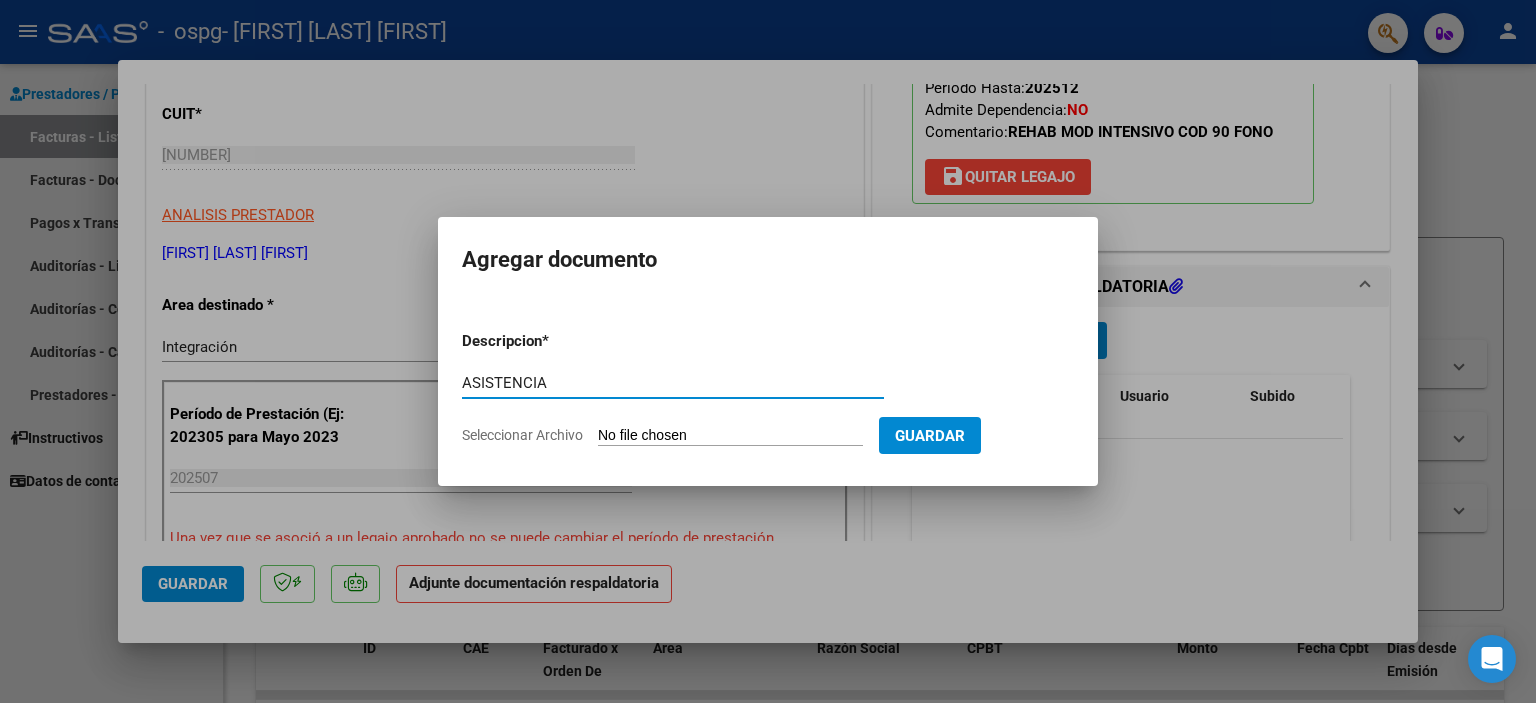 type on "ASISTENCIA" 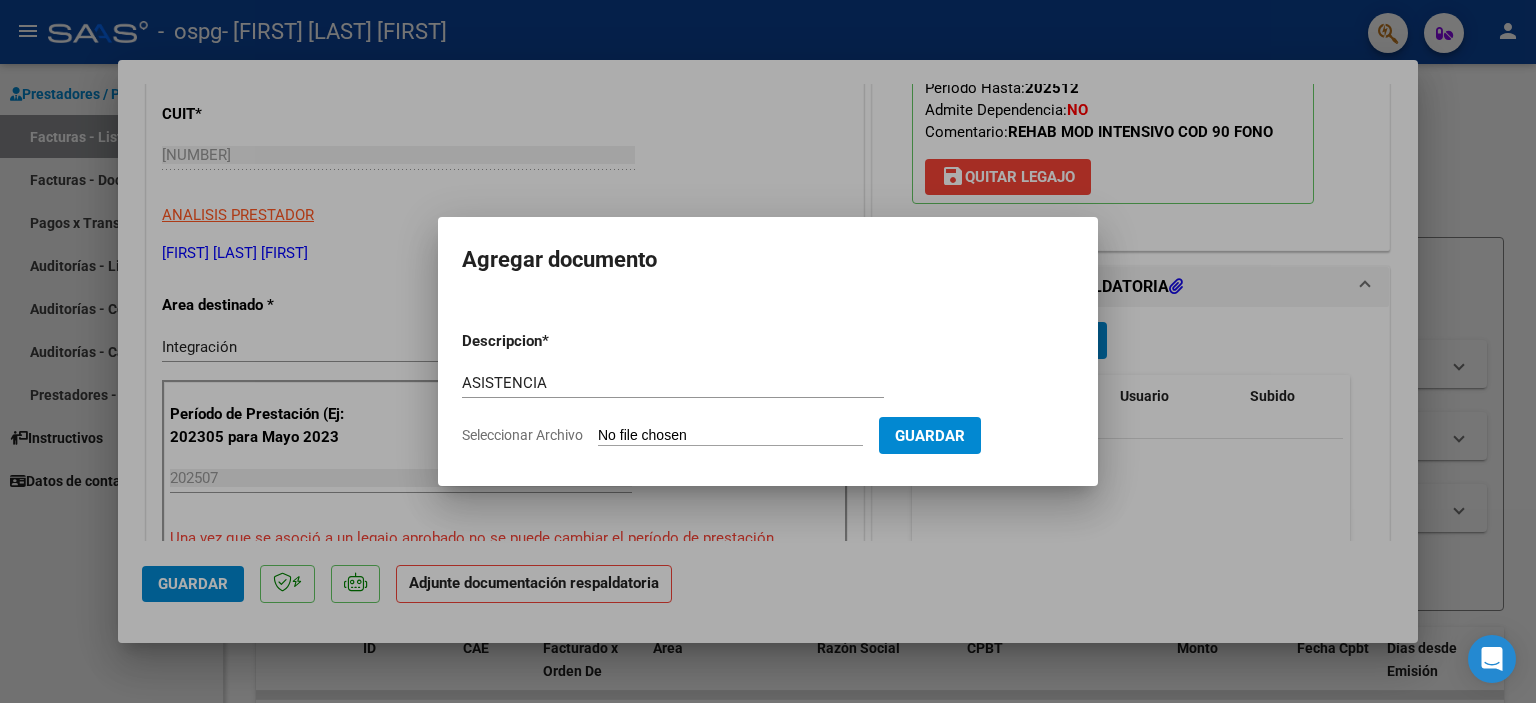 click on "Seleccionar Archivo" at bounding box center (730, 436) 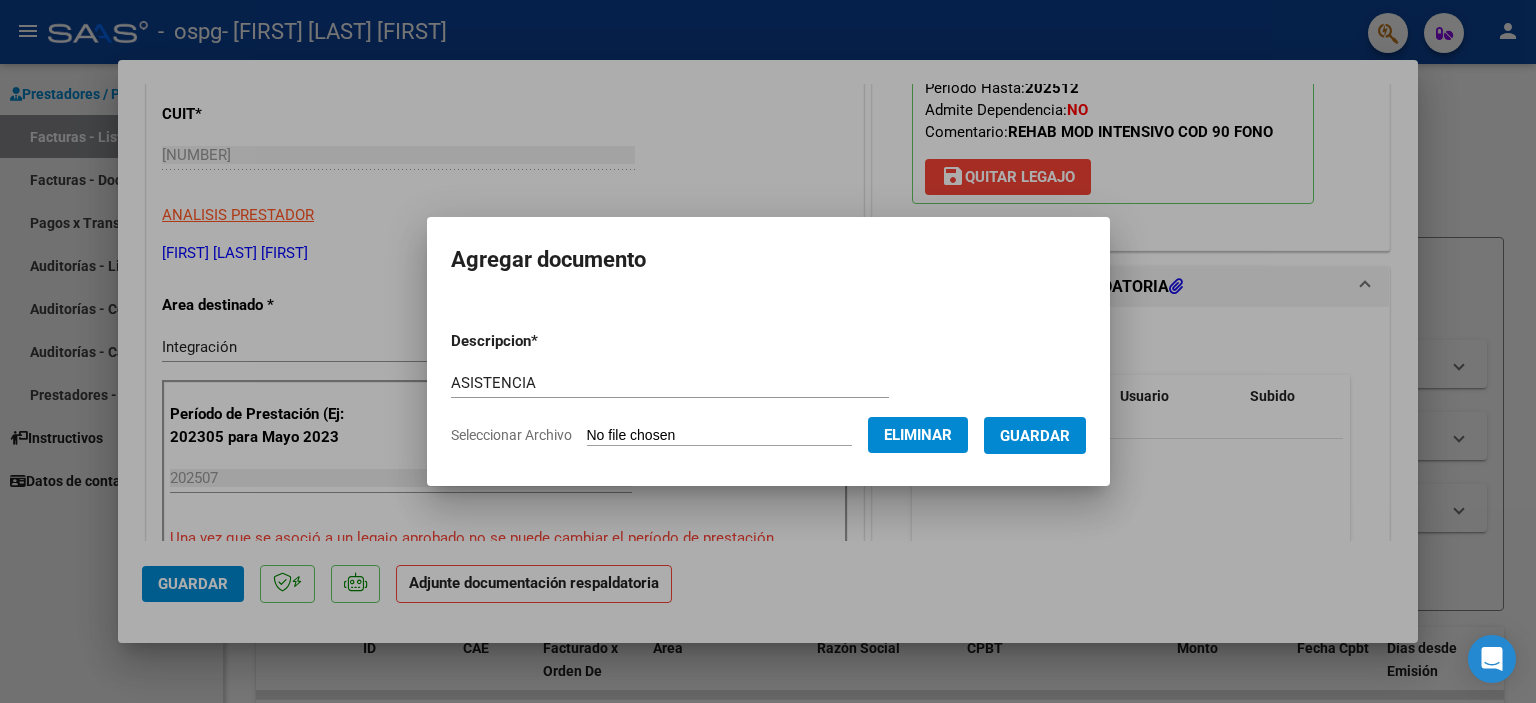 click on "Guardar" at bounding box center [1035, 435] 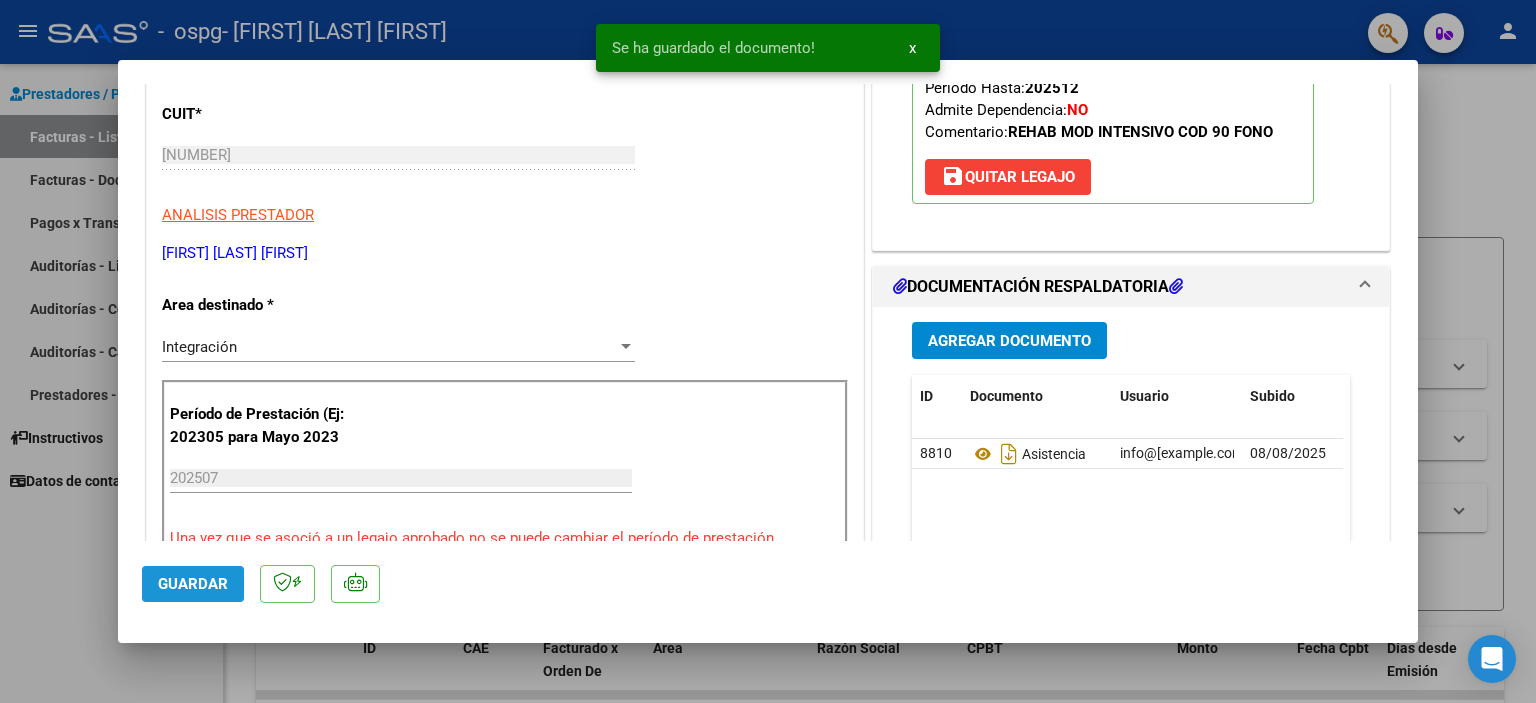 click on "Guardar" 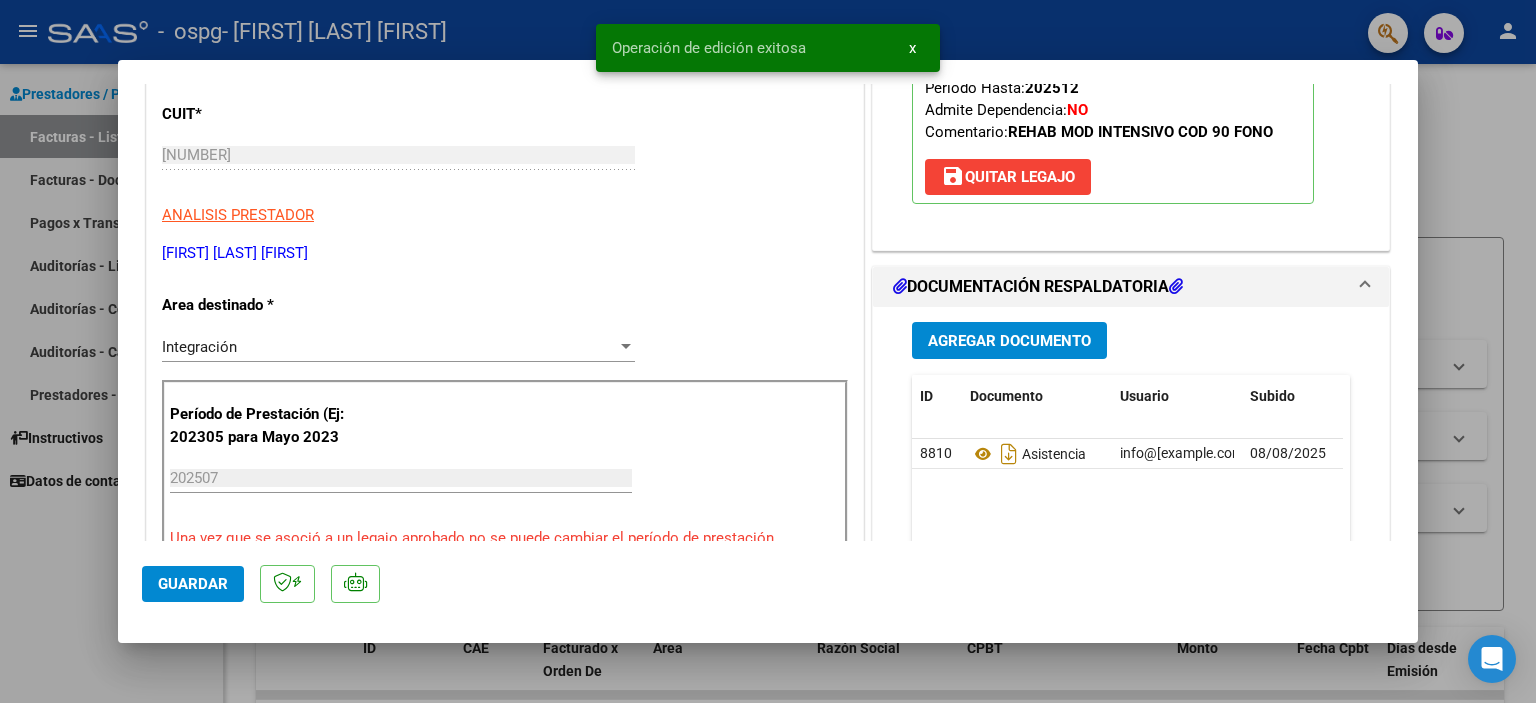 click at bounding box center [768, 351] 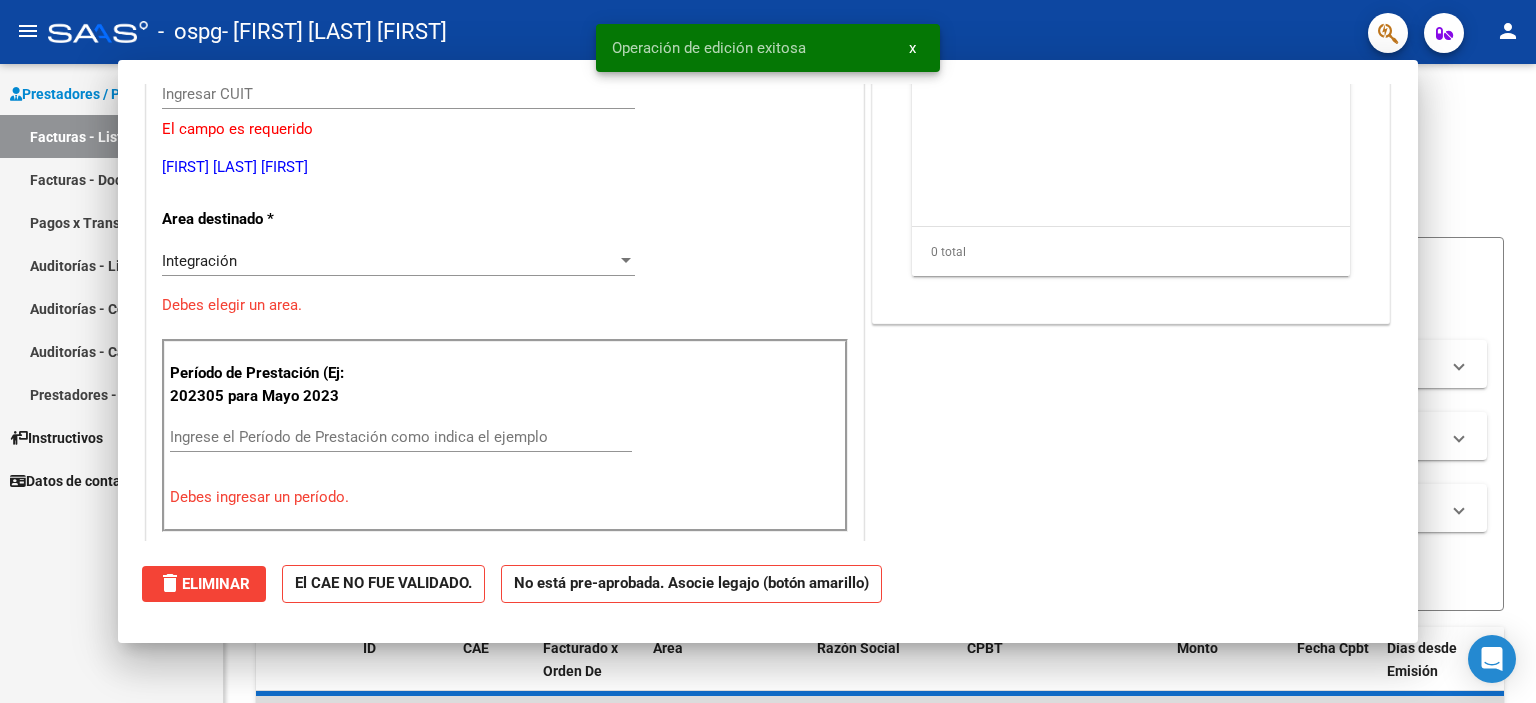 scroll, scrollTop: 239, scrollLeft: 0, axis: vertical 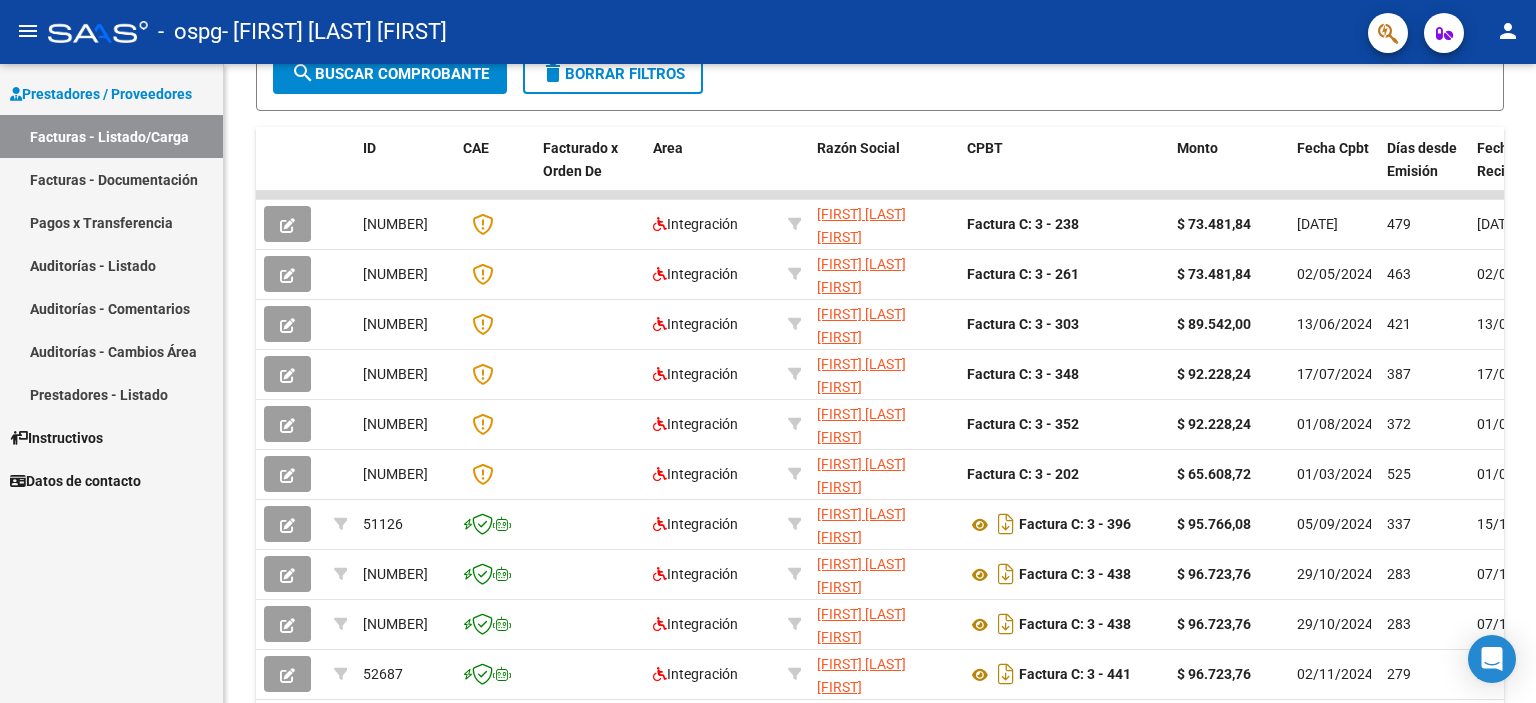 click on "person" 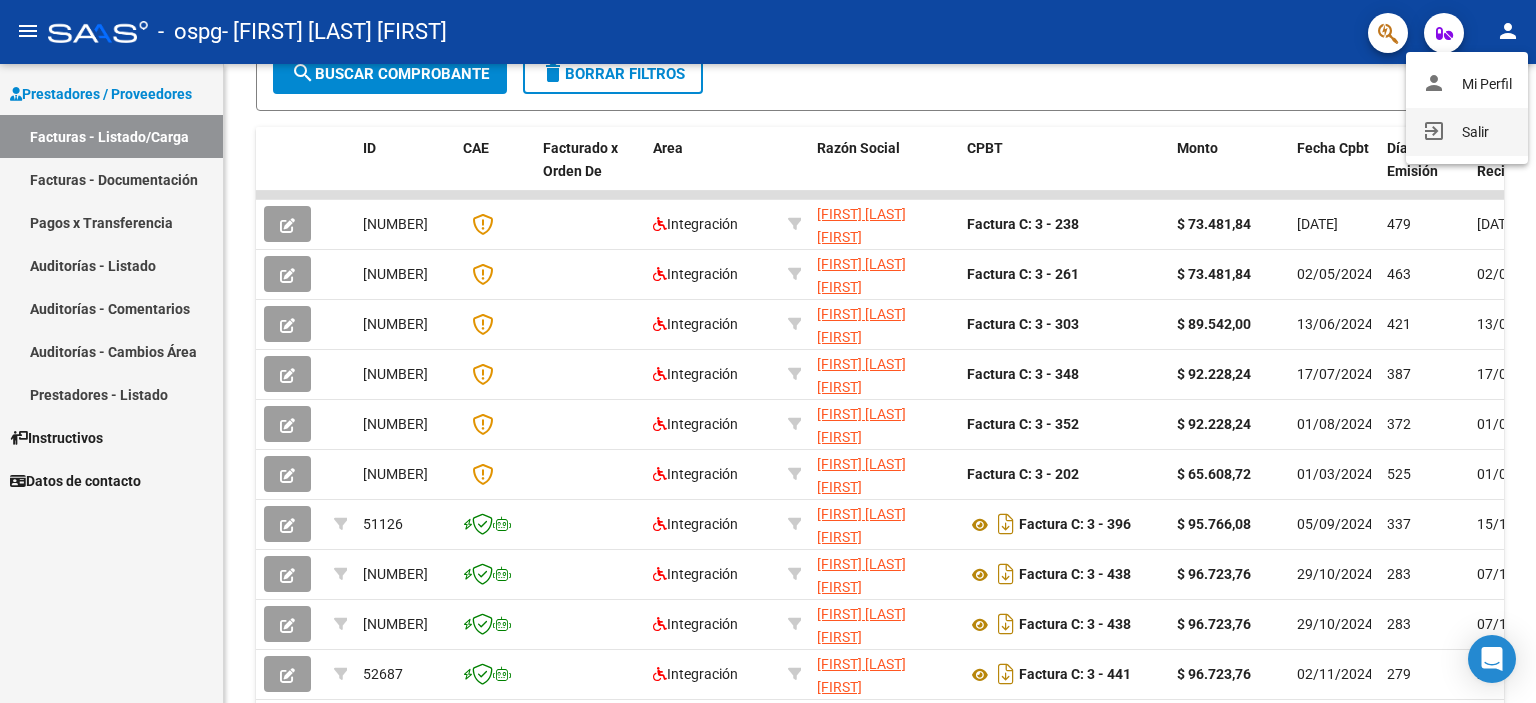 click on "exit_to_app  Salir" at bounding box center [1467, 132] 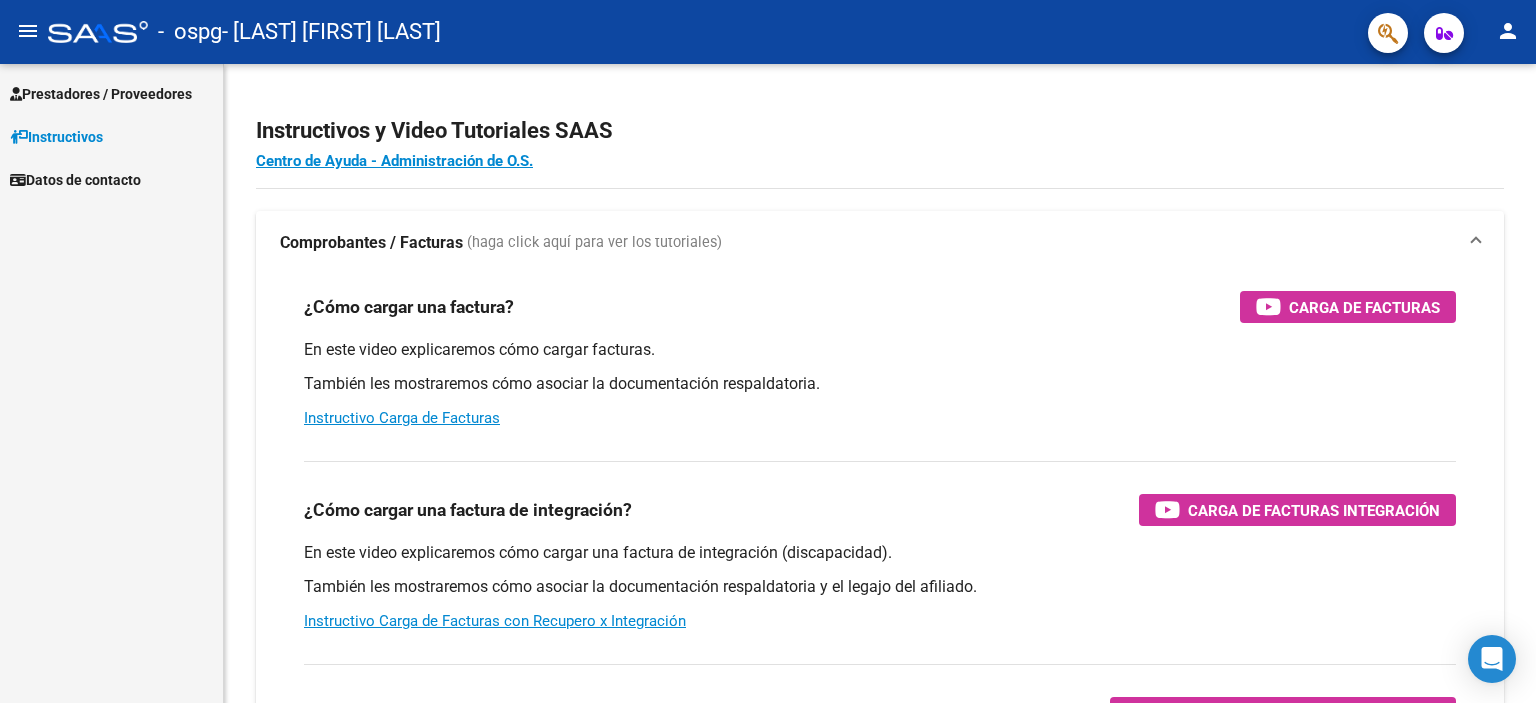 scroll, scrollTop: 0, scrollLeft: 0, axis: both 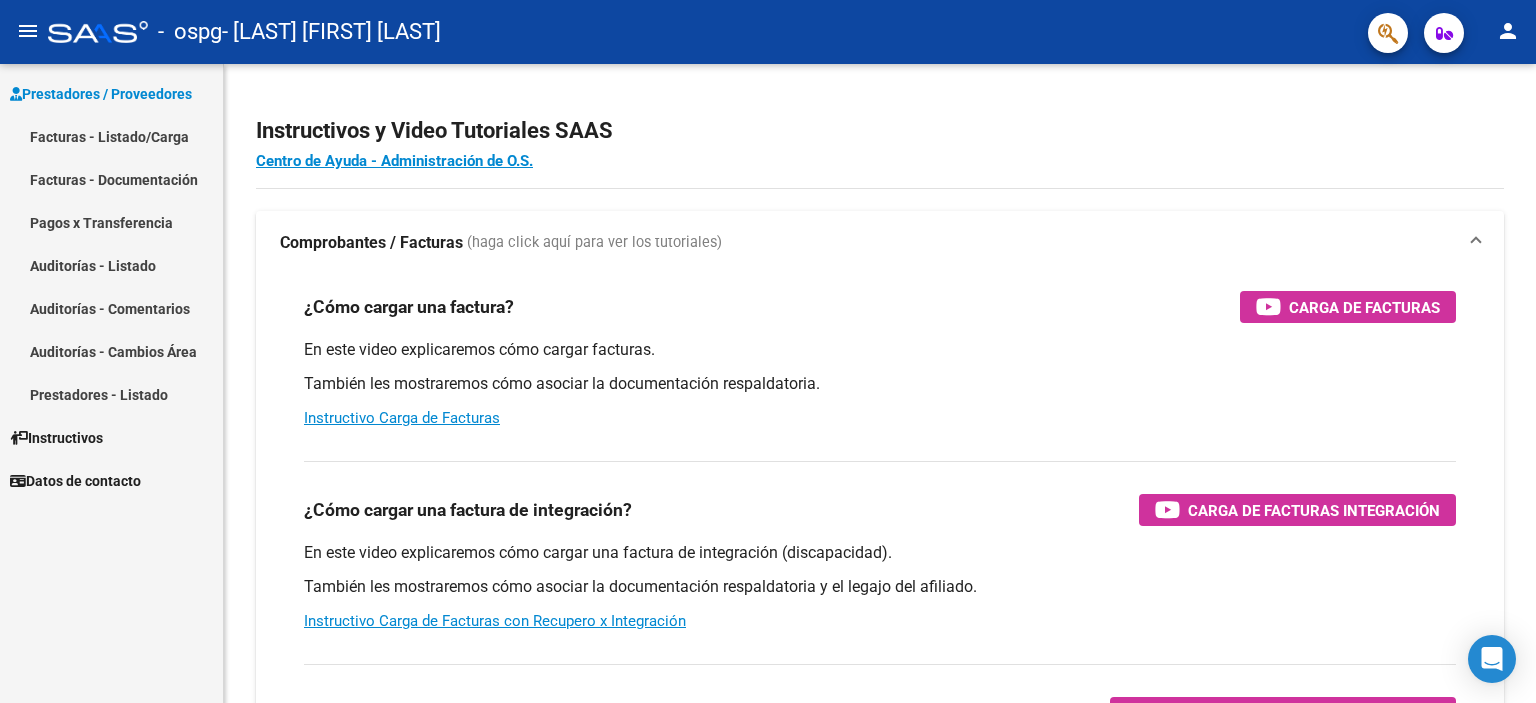 click on "Facturas - Listado/Carga" at bounding box center [111, 136] 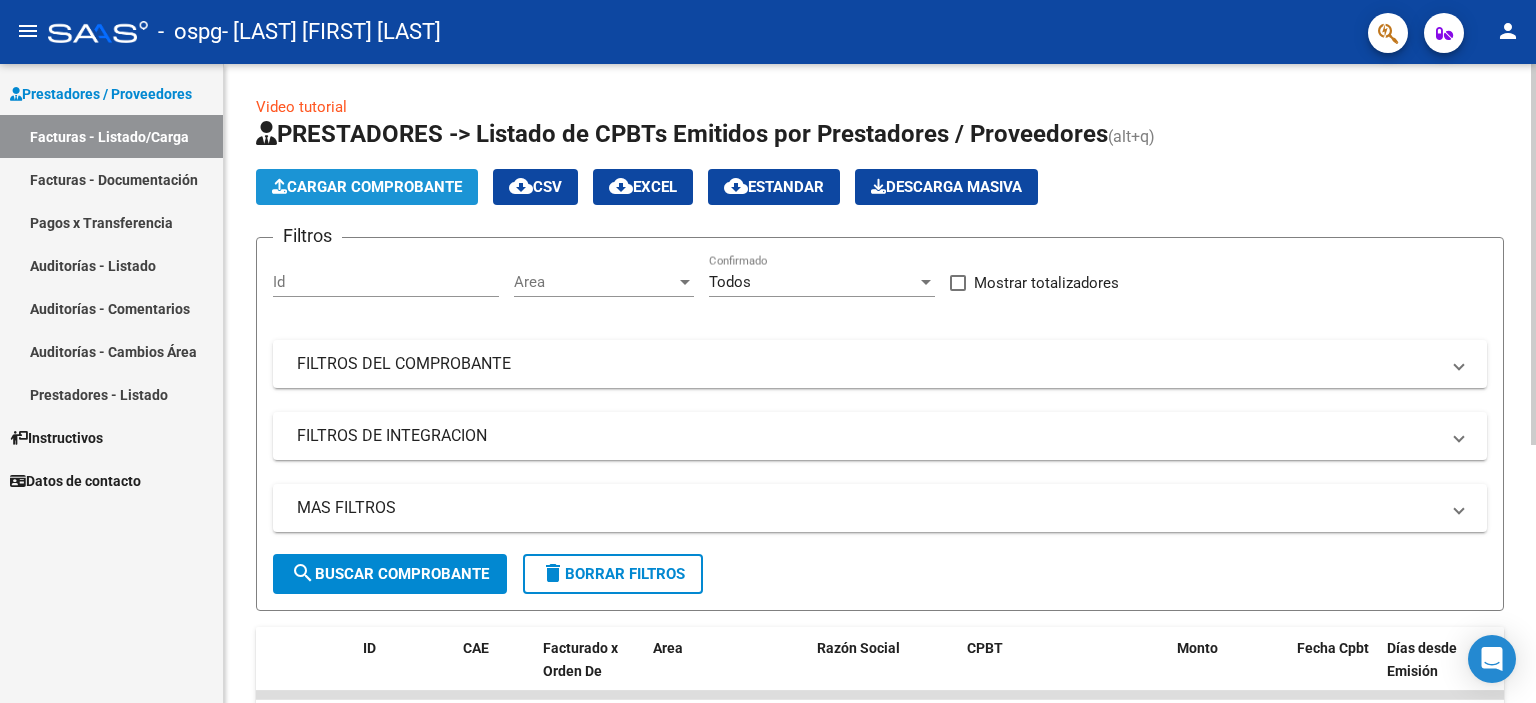 click on "Cargar Comprobante" 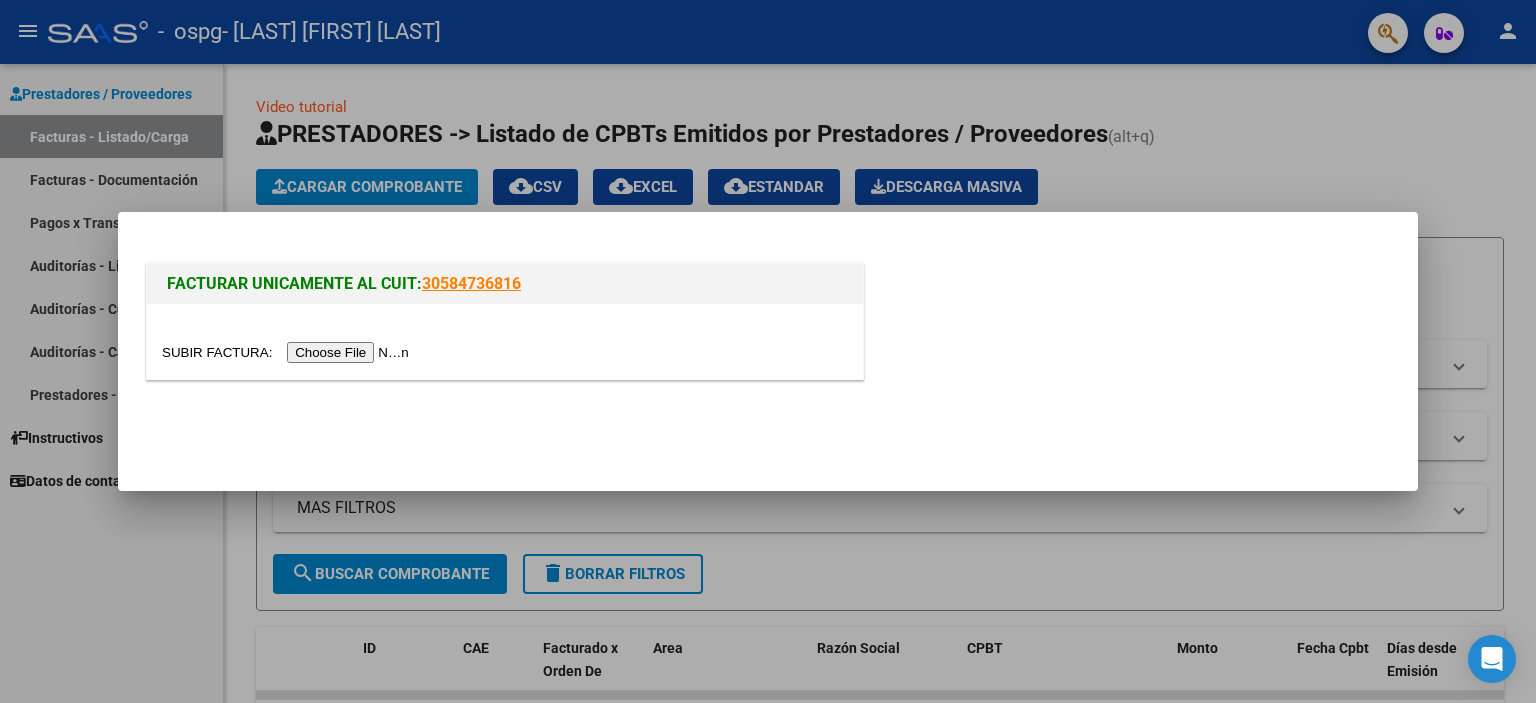 click at bounding box center (288, 352) 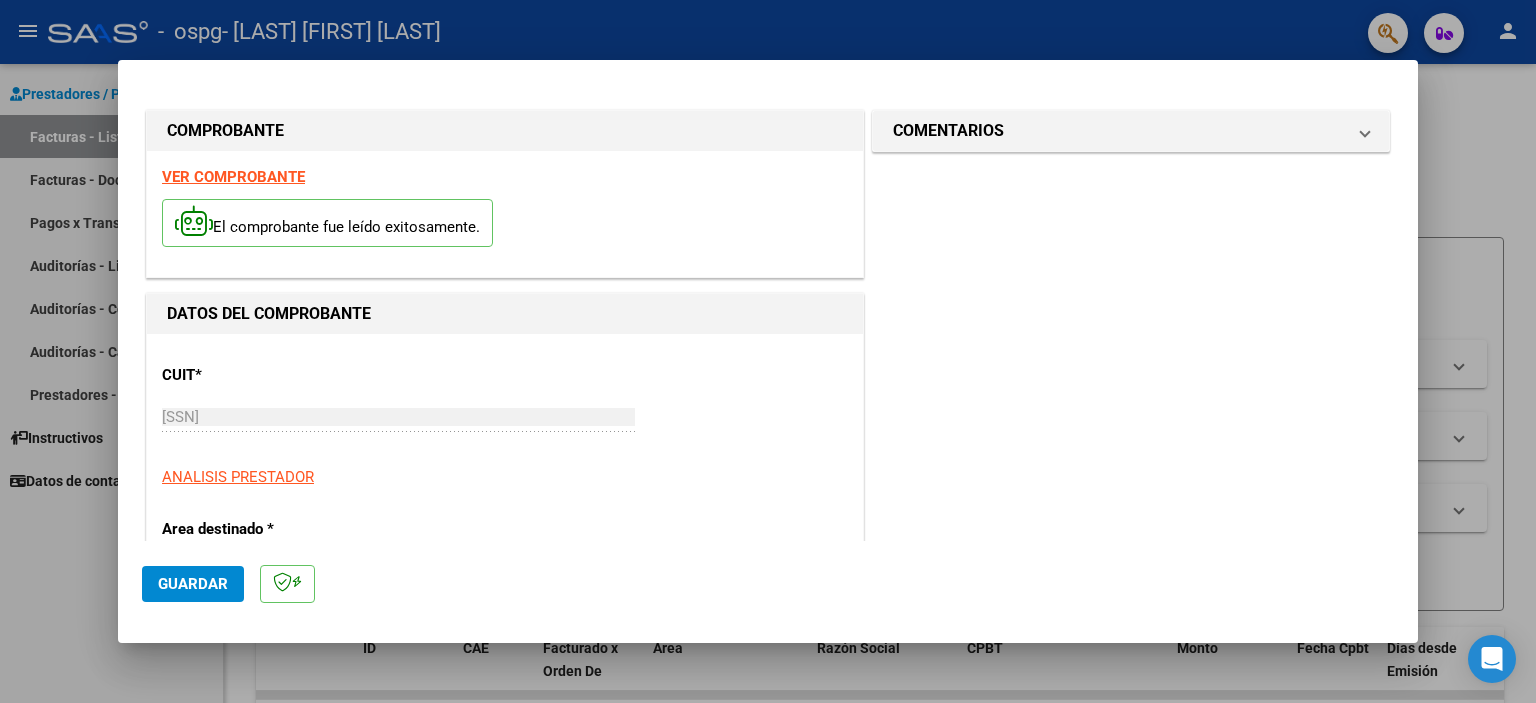 scroll, scrollTop: 300, scrollLeft: 0, axis: vertical 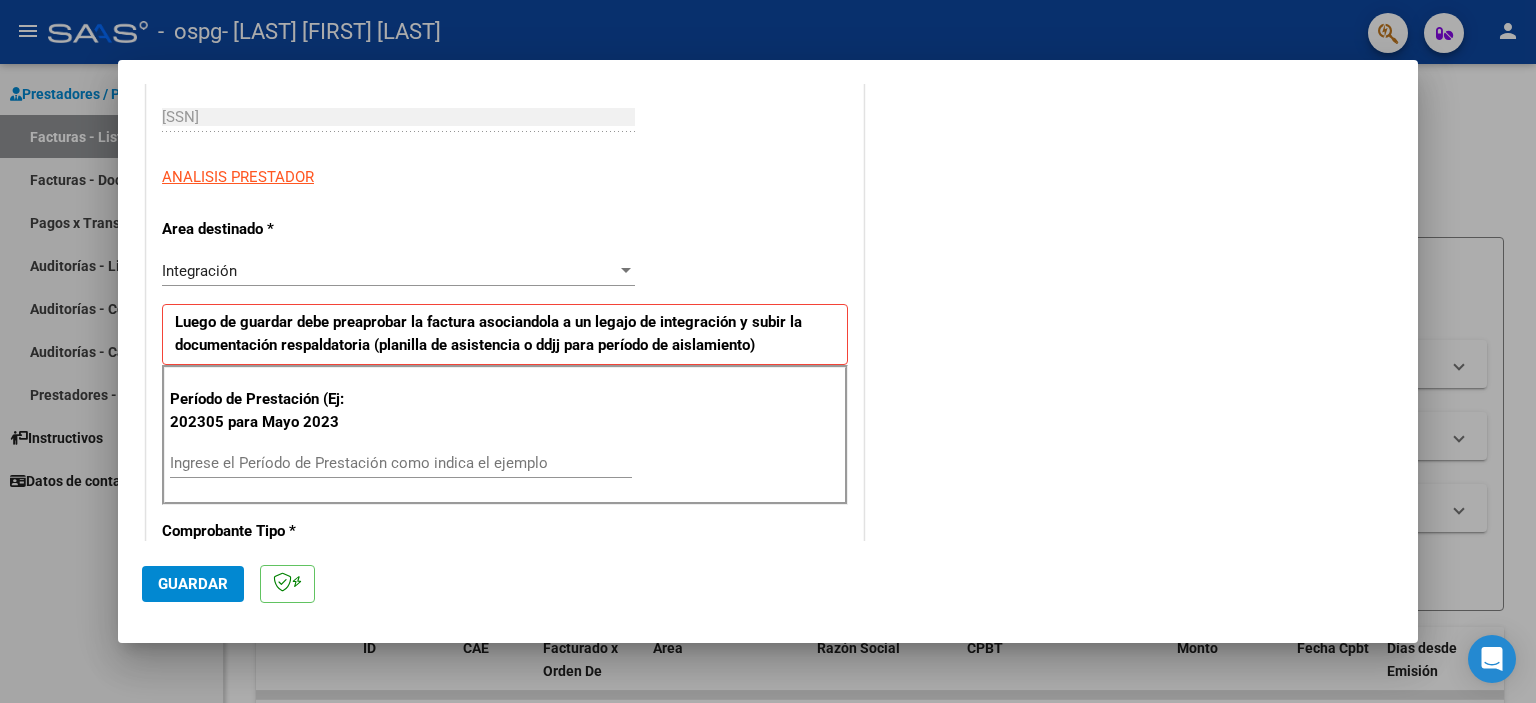 click on "Ingrese el Período de Prestación como indica el ejemplo" at bounding box center [401, 463] 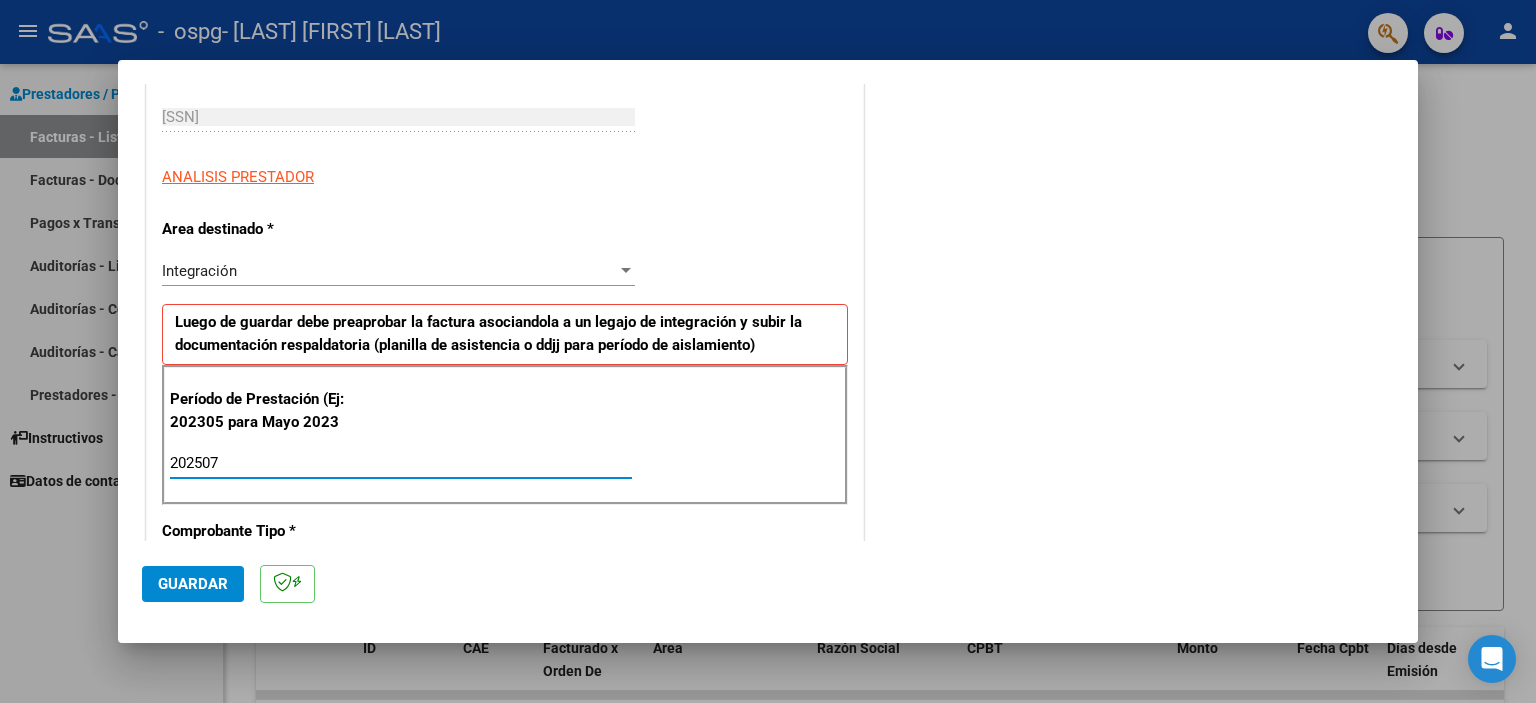 type on "202507" 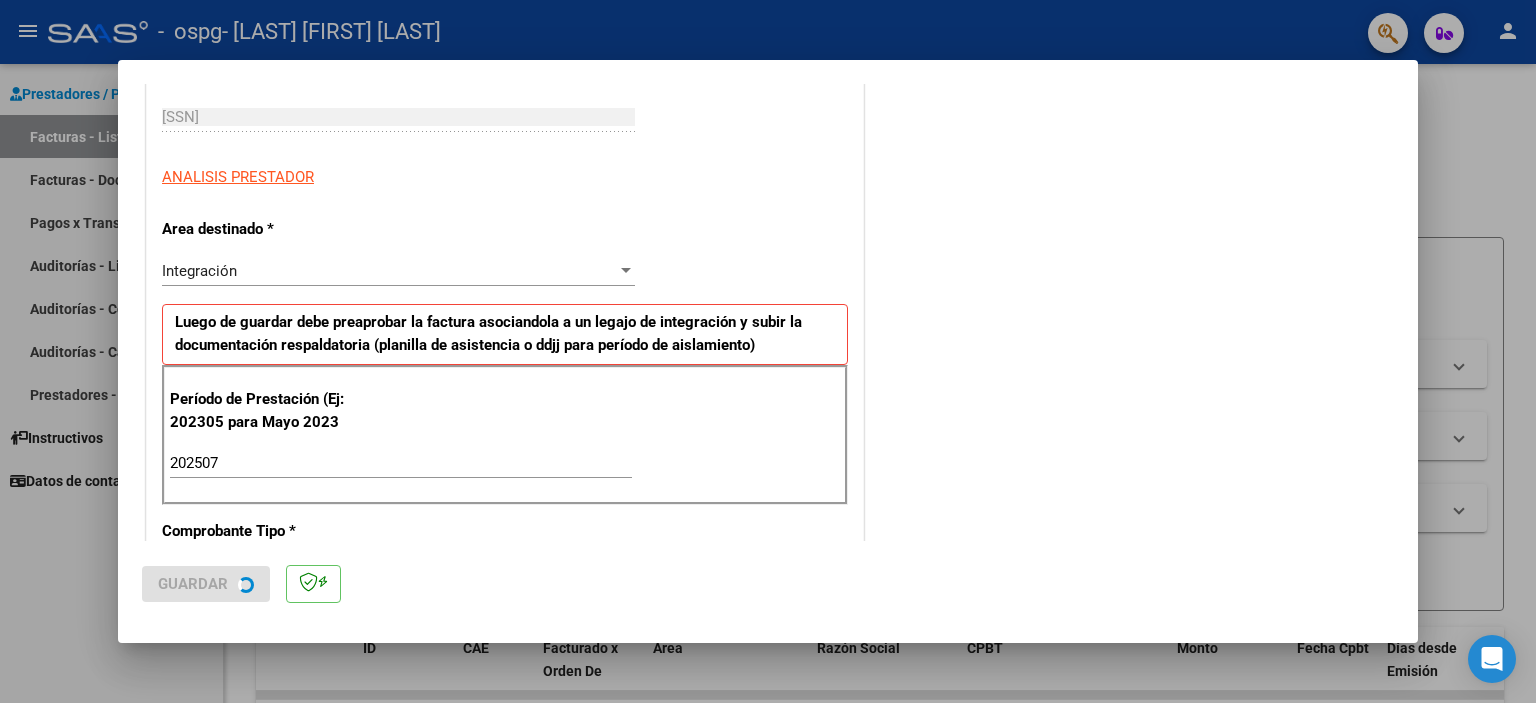 scroll, scrollTop: 0, scrollLeft: 0, axis: both 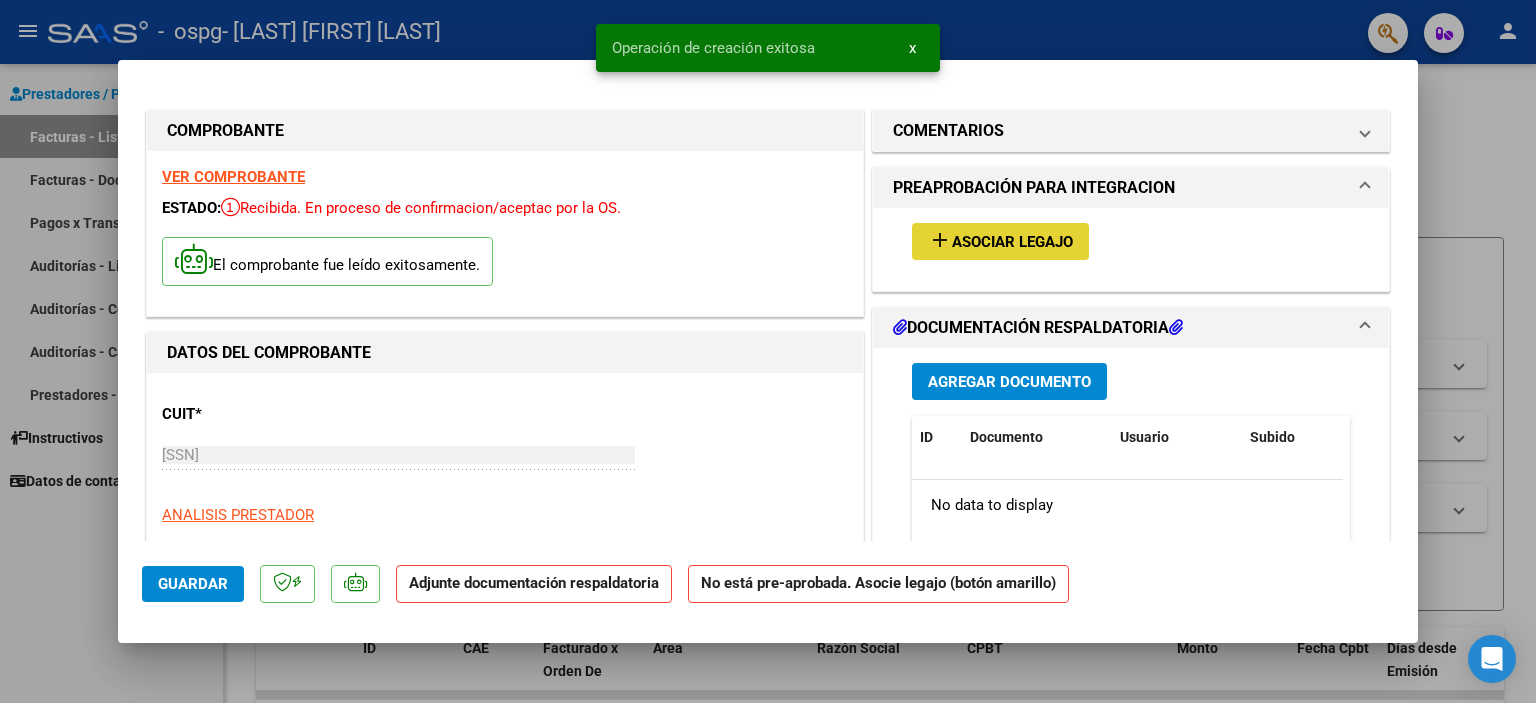 click on "add Asociar Legajo" at bounding box center [1000, 241] 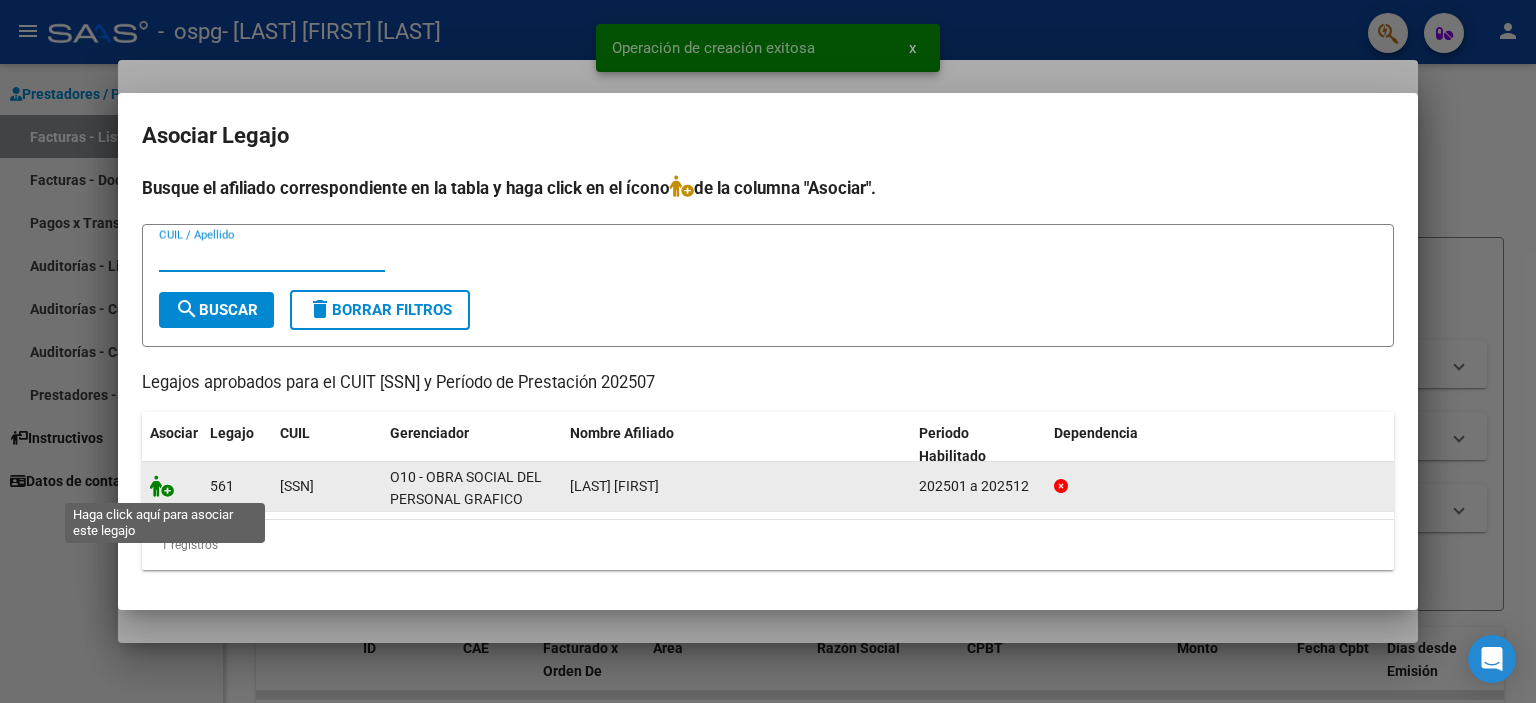 click 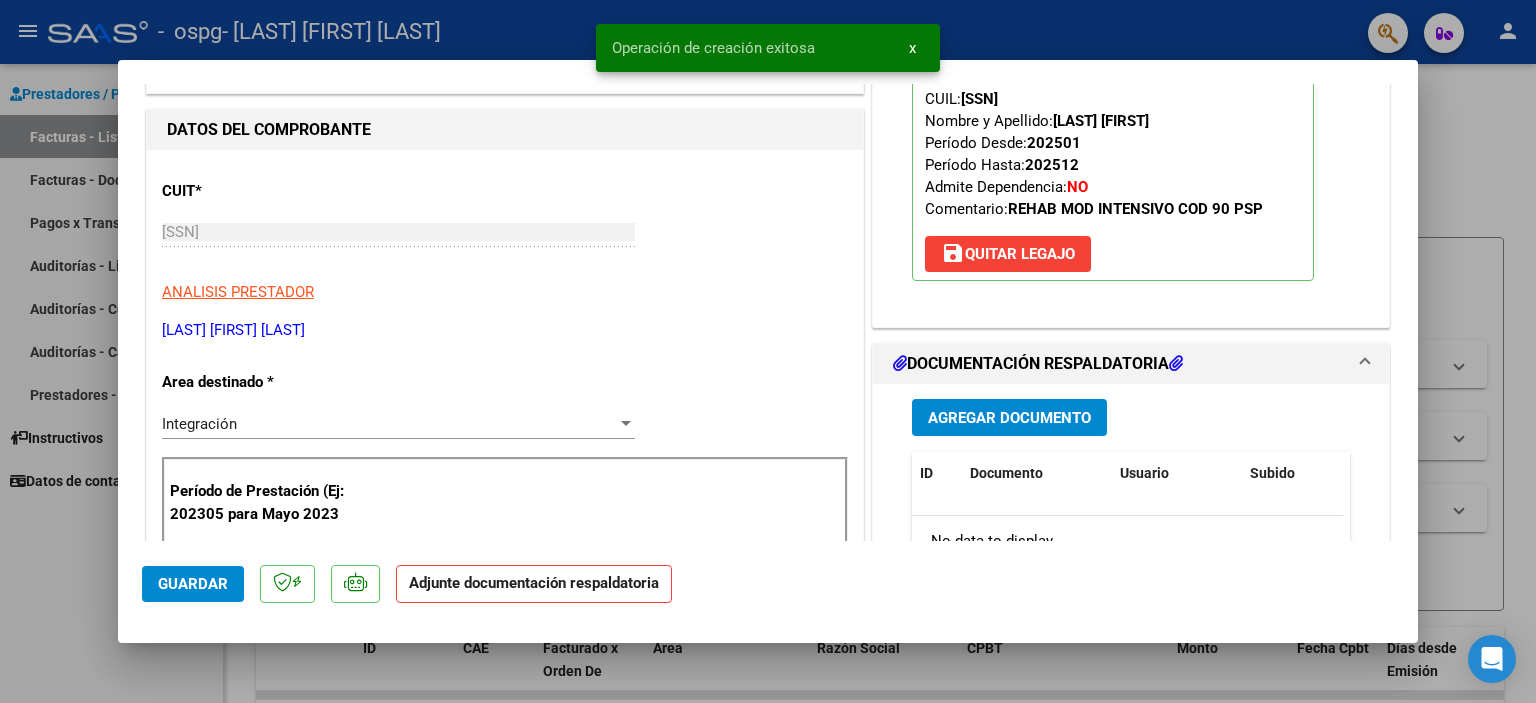 scroll, scrollTop: 300, scrollLeft: 0, axis: vertical 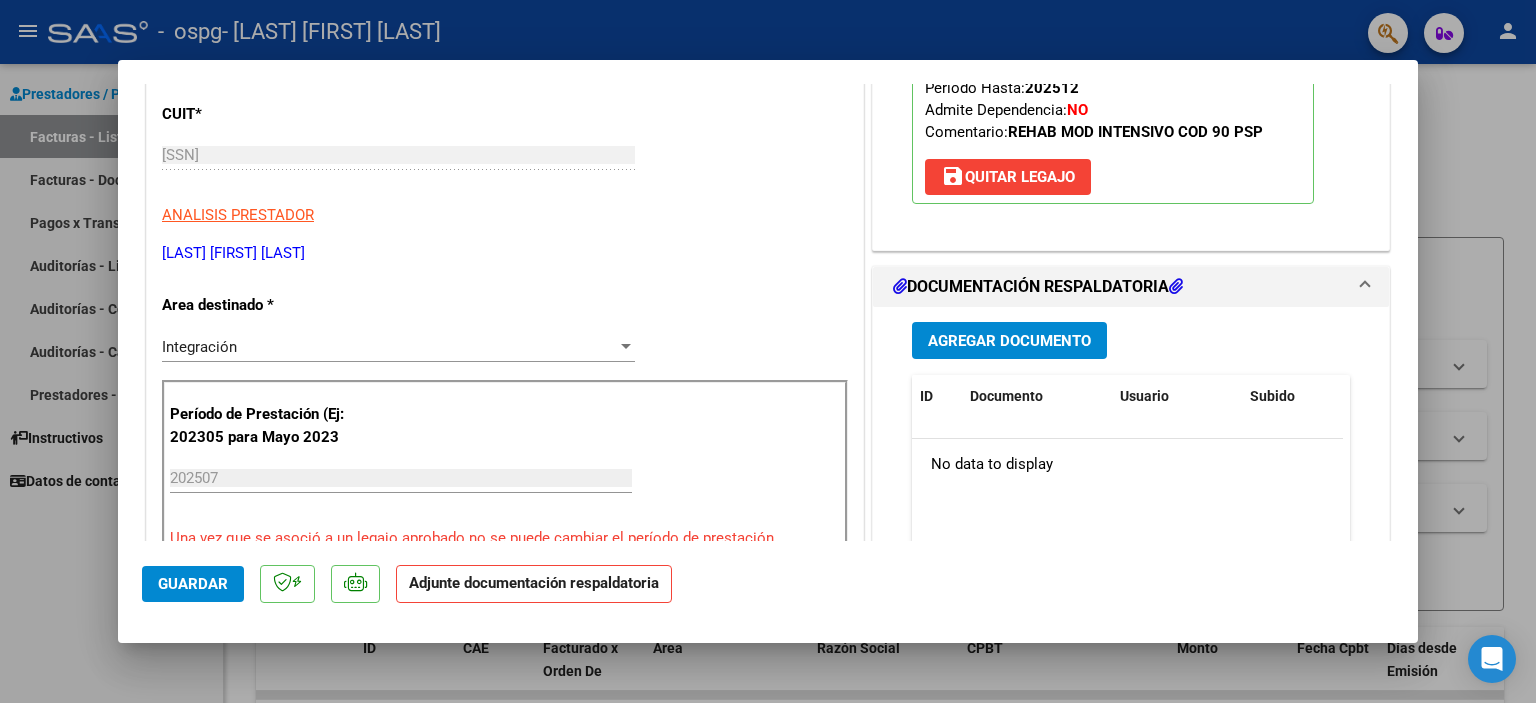 click on "Agregar Documento" at bounding box center (1009, 341) 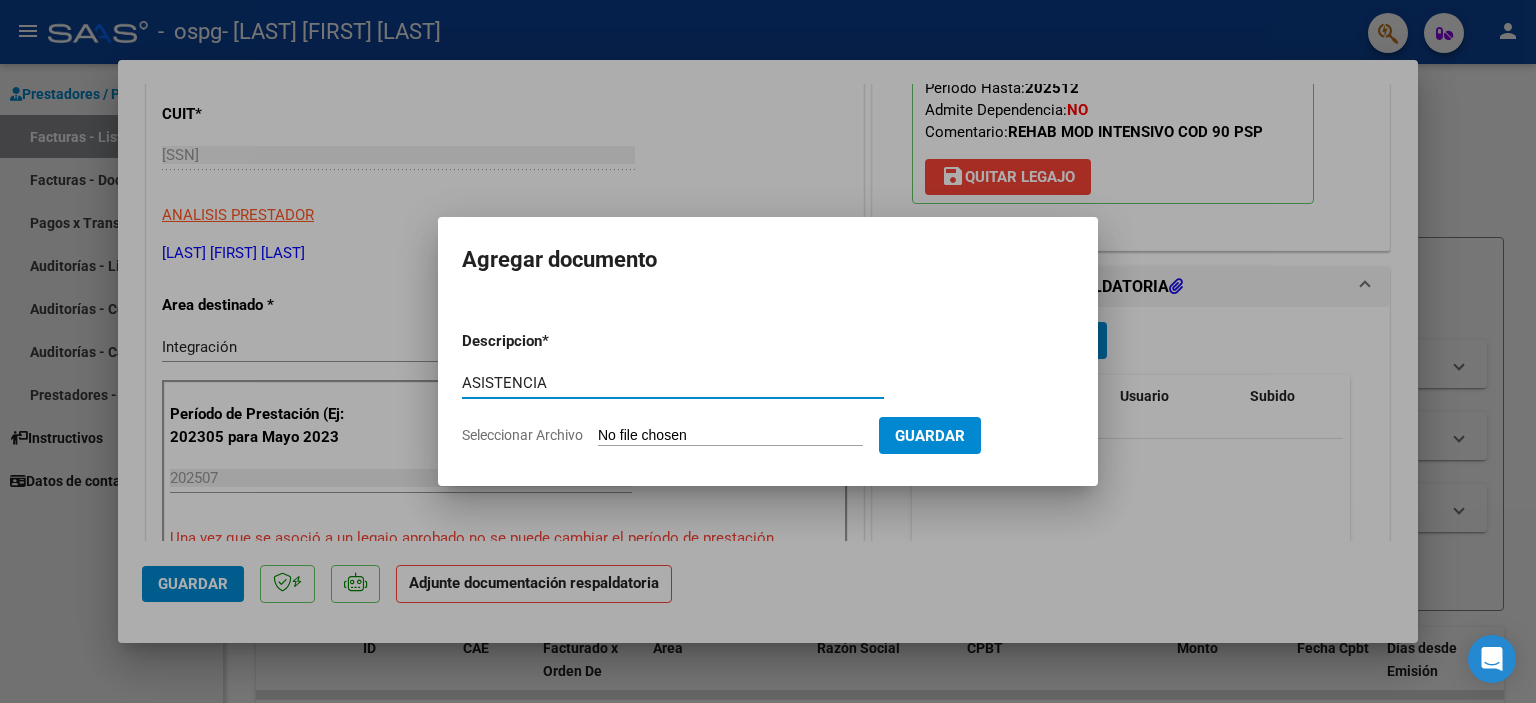 type on "ASISTENCIA" 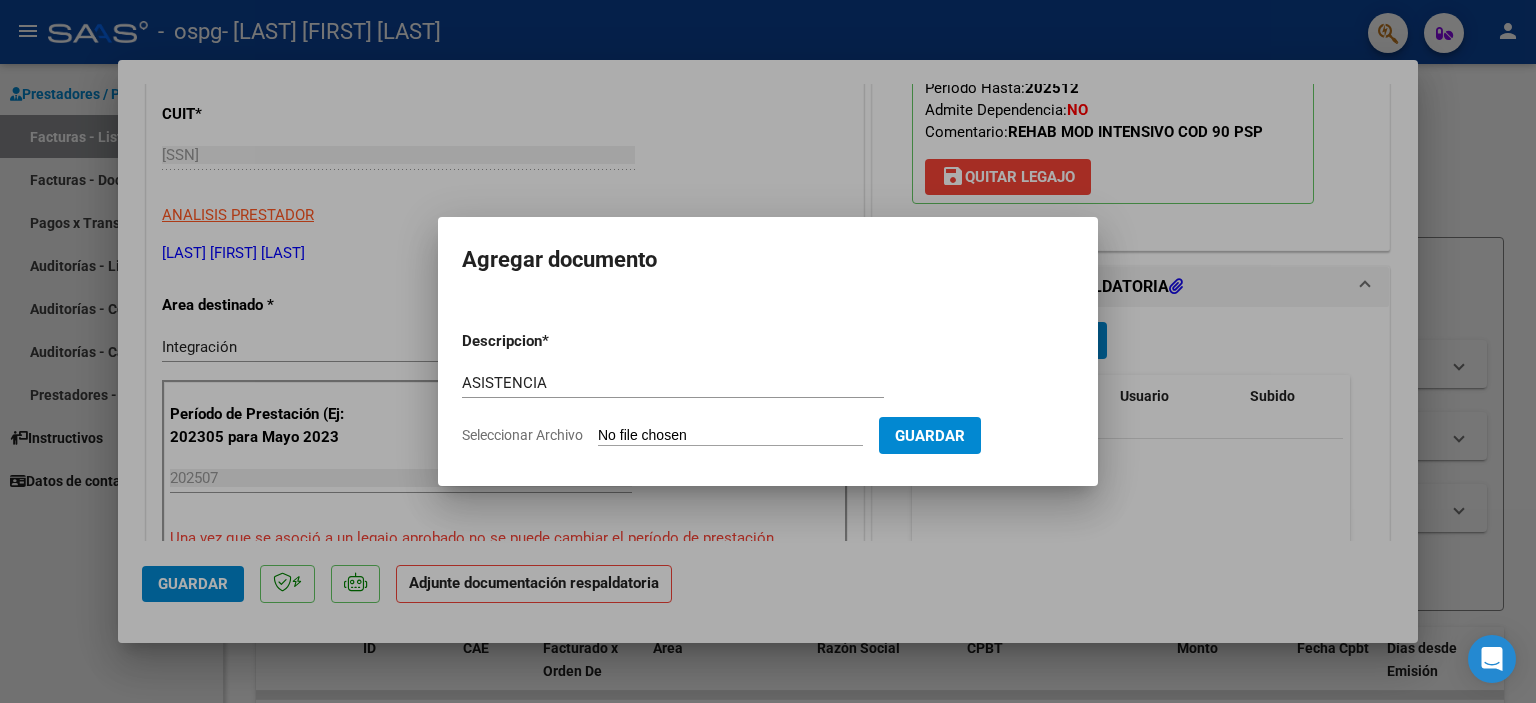 type on "C:\fakepath\00153 - DERIAN FAVATIA - ASISTENCIA - JUL - PSCP.jpg" 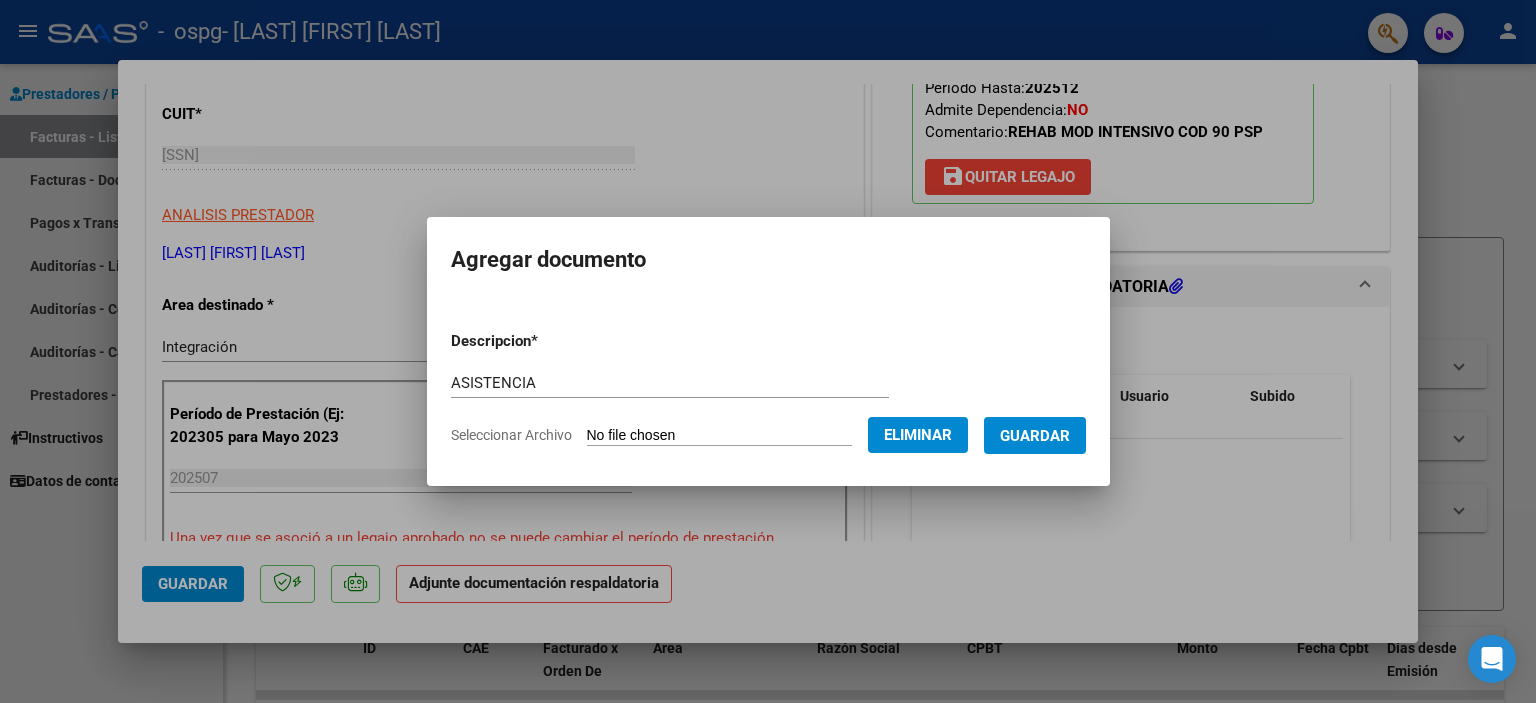 click on "Guardar" at bounding box center [1035, 436] 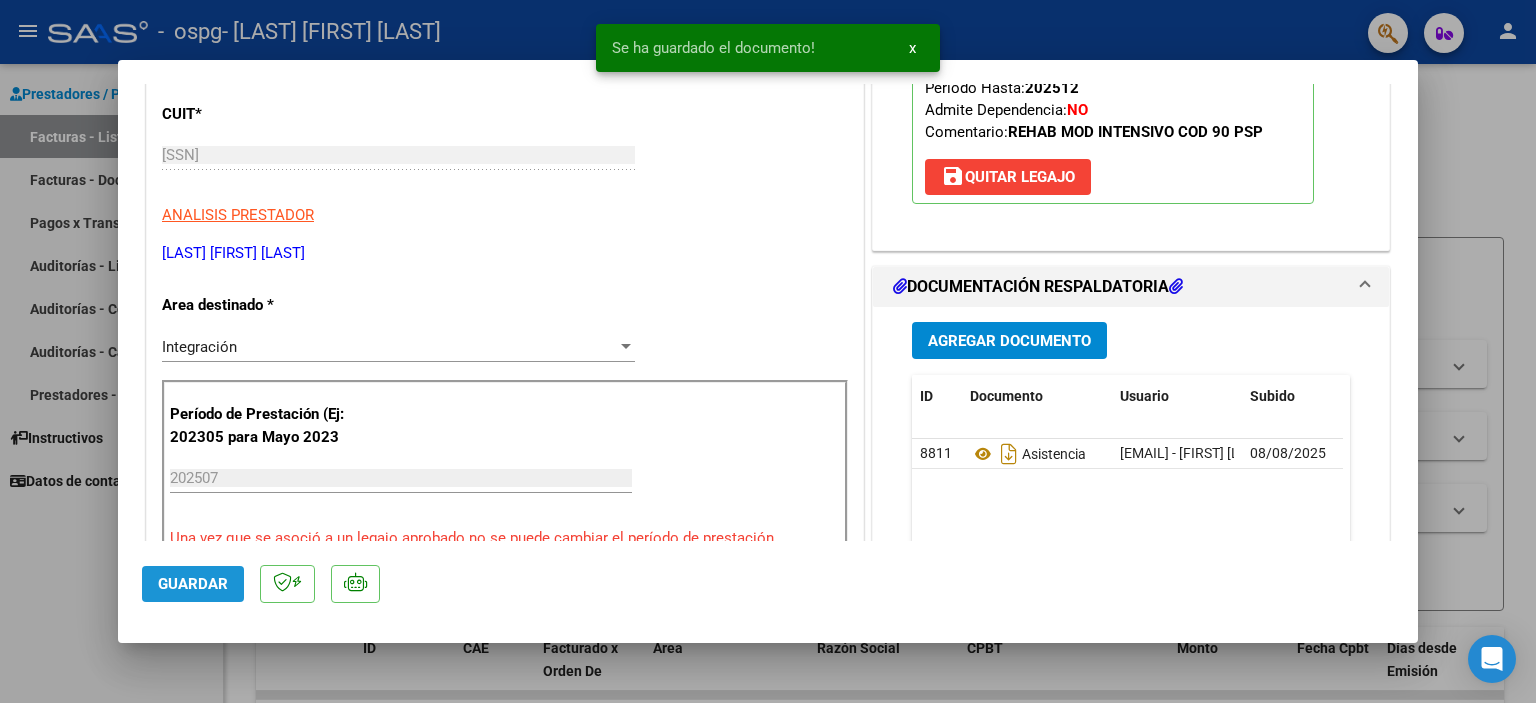 click on "Guardar" 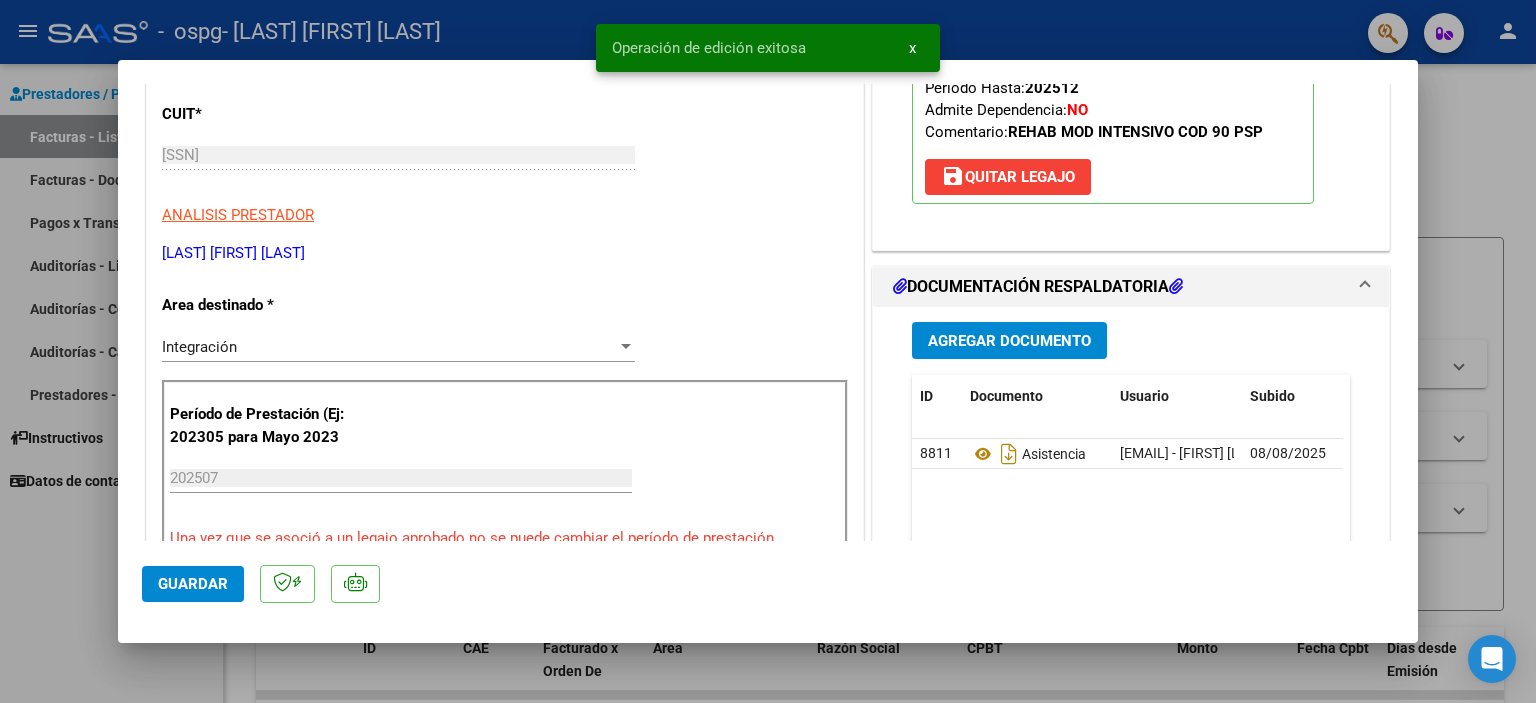 click at bounding box center [768, 351] 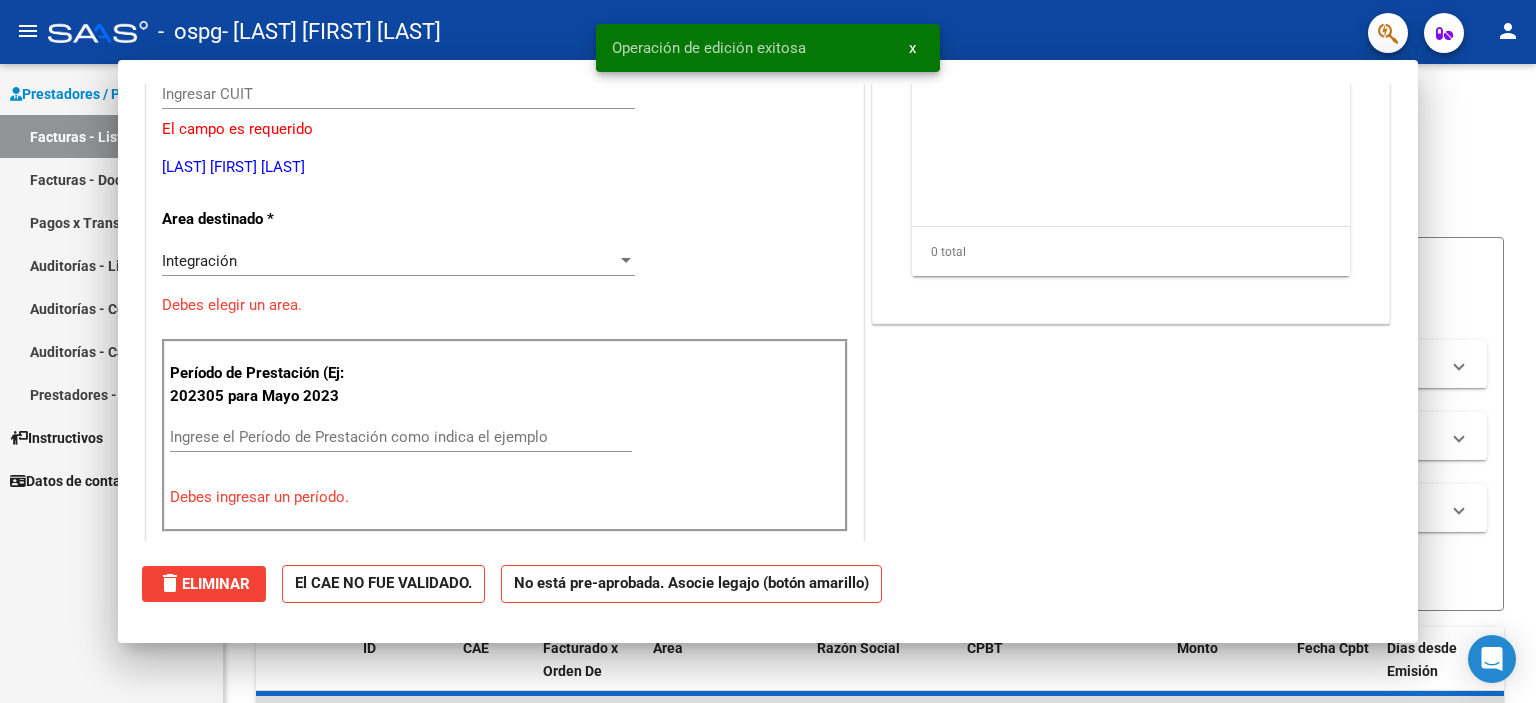 scroll, scrollTop: 239, scrollLeft: 0, axis: vertical 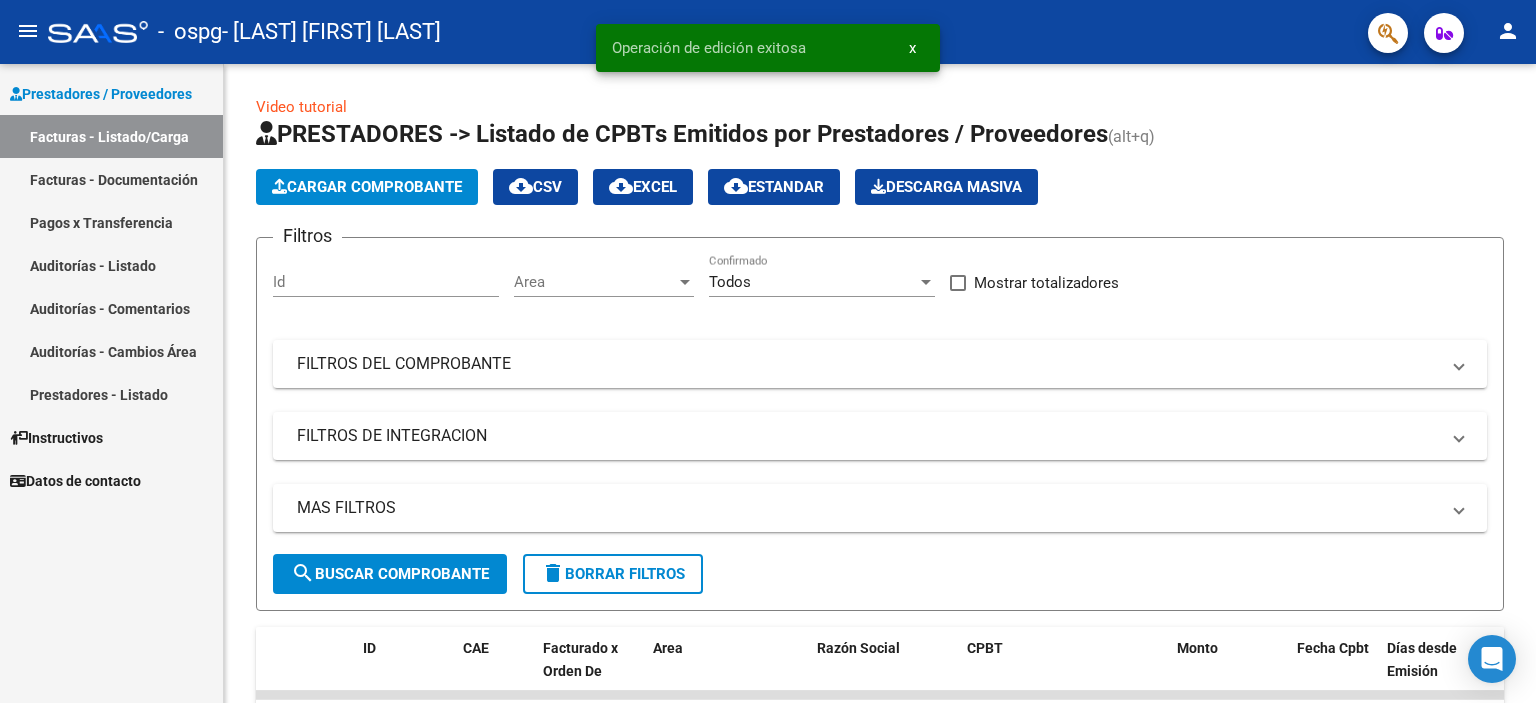 click on "person" 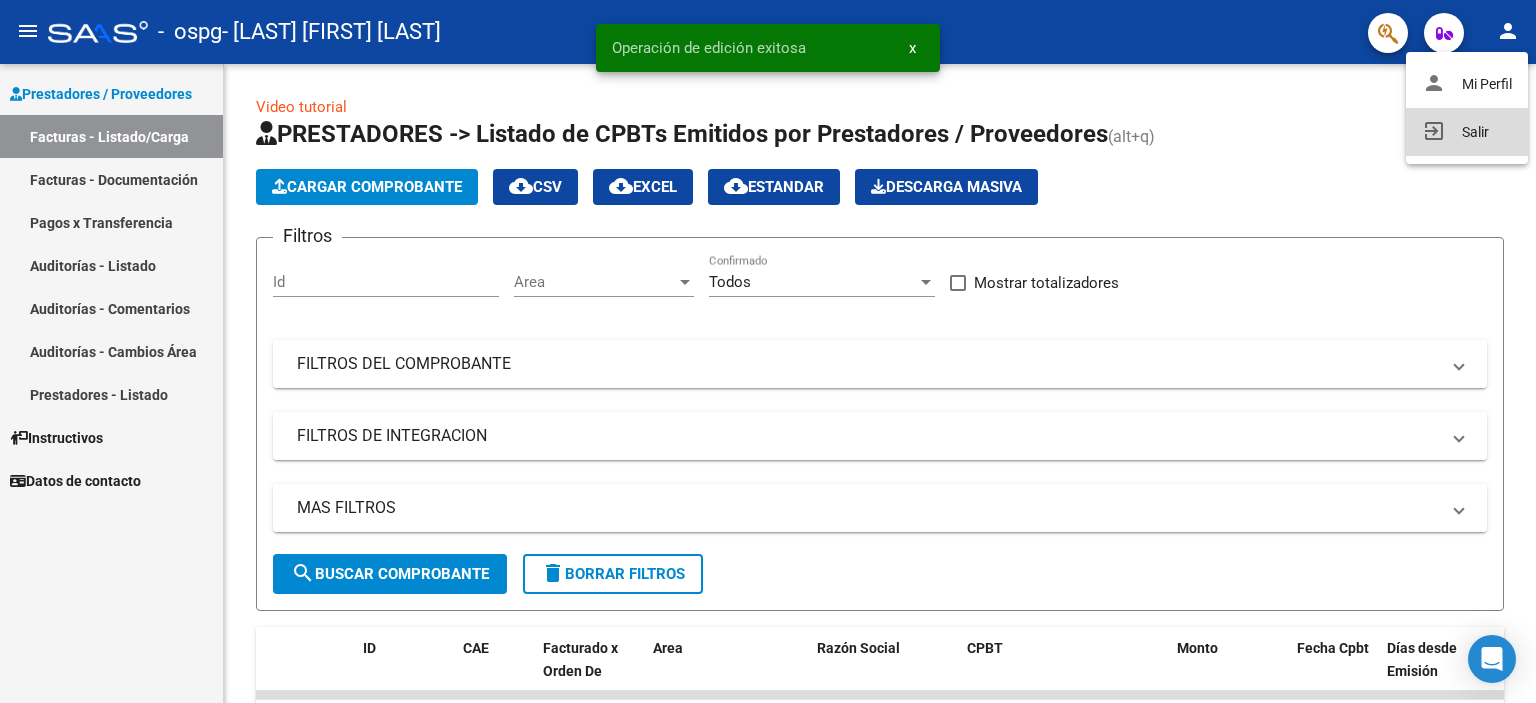click on "exit_to_app  Salir" at bounding box center [1467, 132] 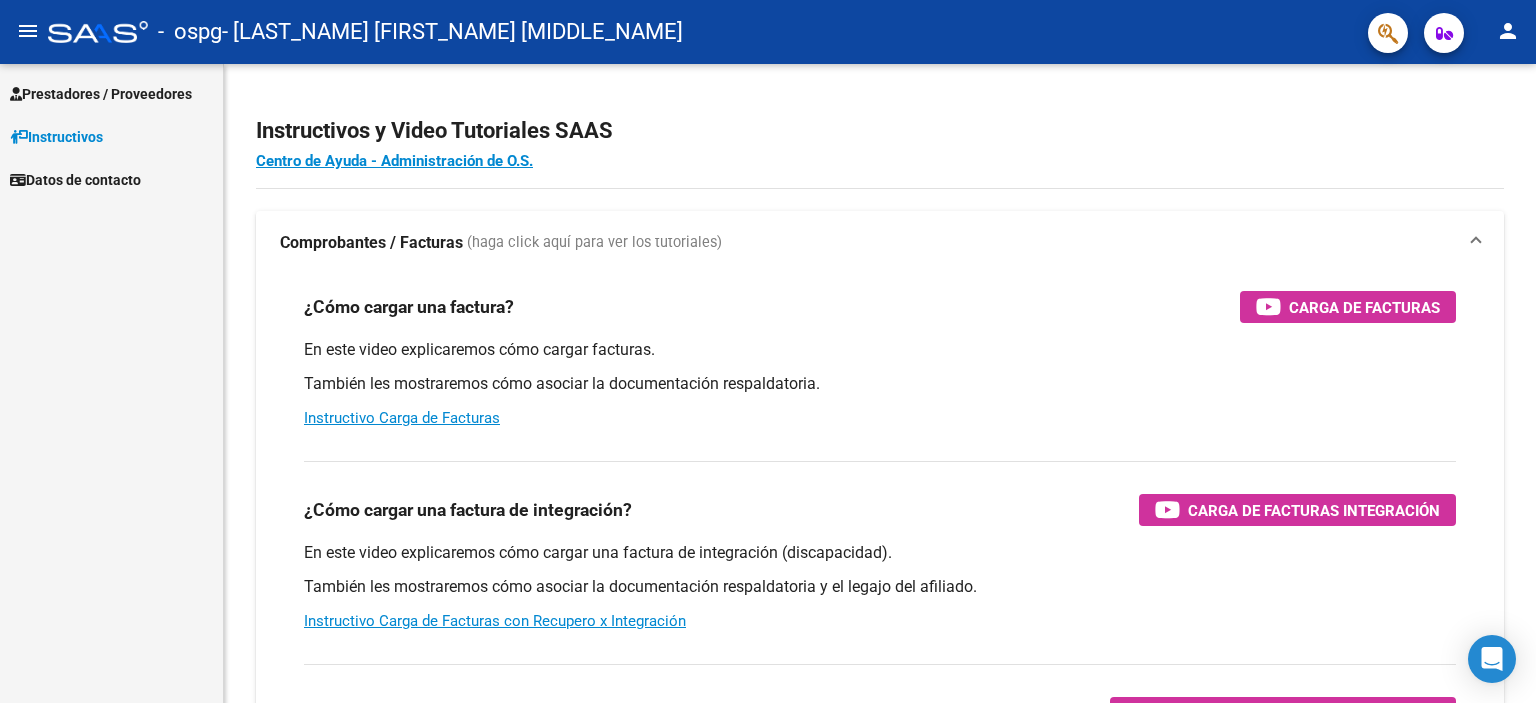 scroll, scrollTop: 0, scrollLeft: 0, axis: both 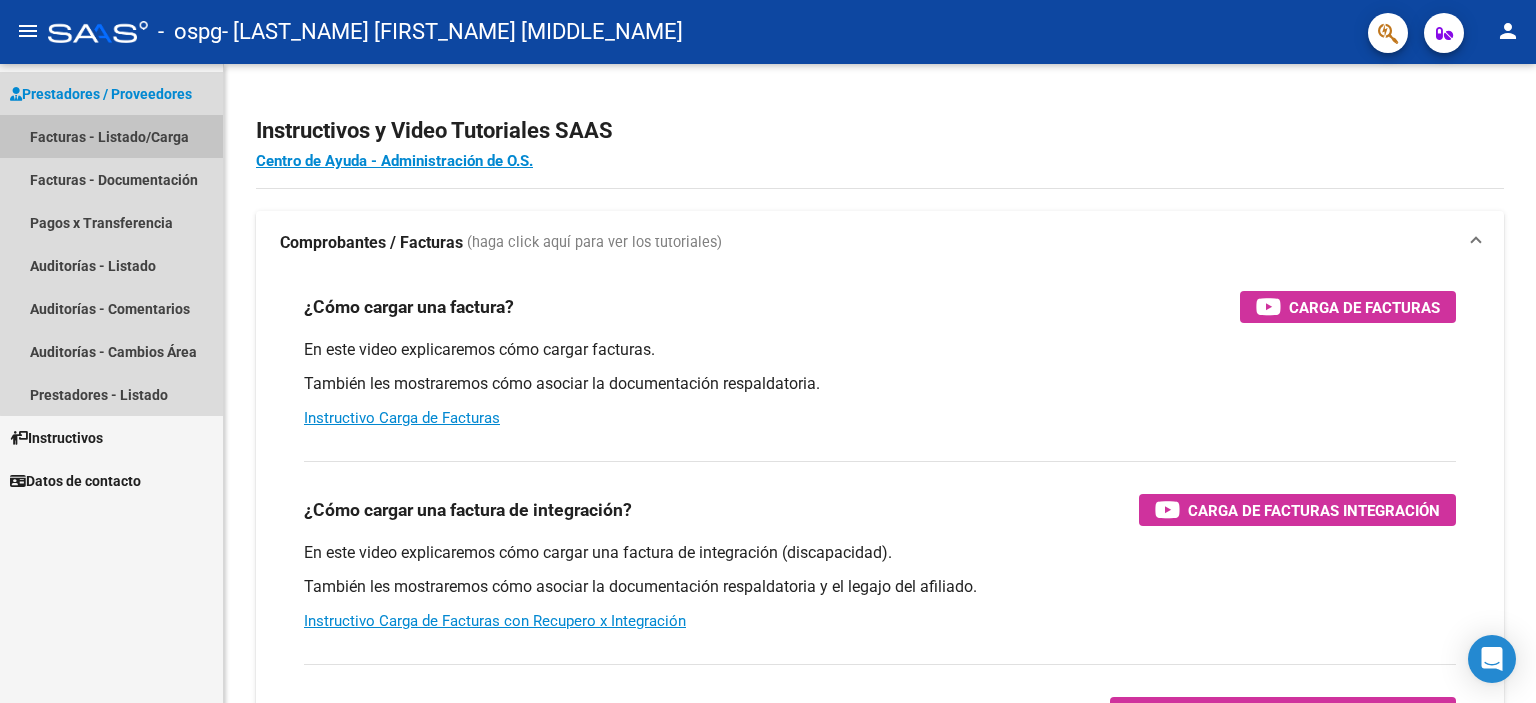click on "Facturas - Listado/Carga" at bounding box center [111, 136] 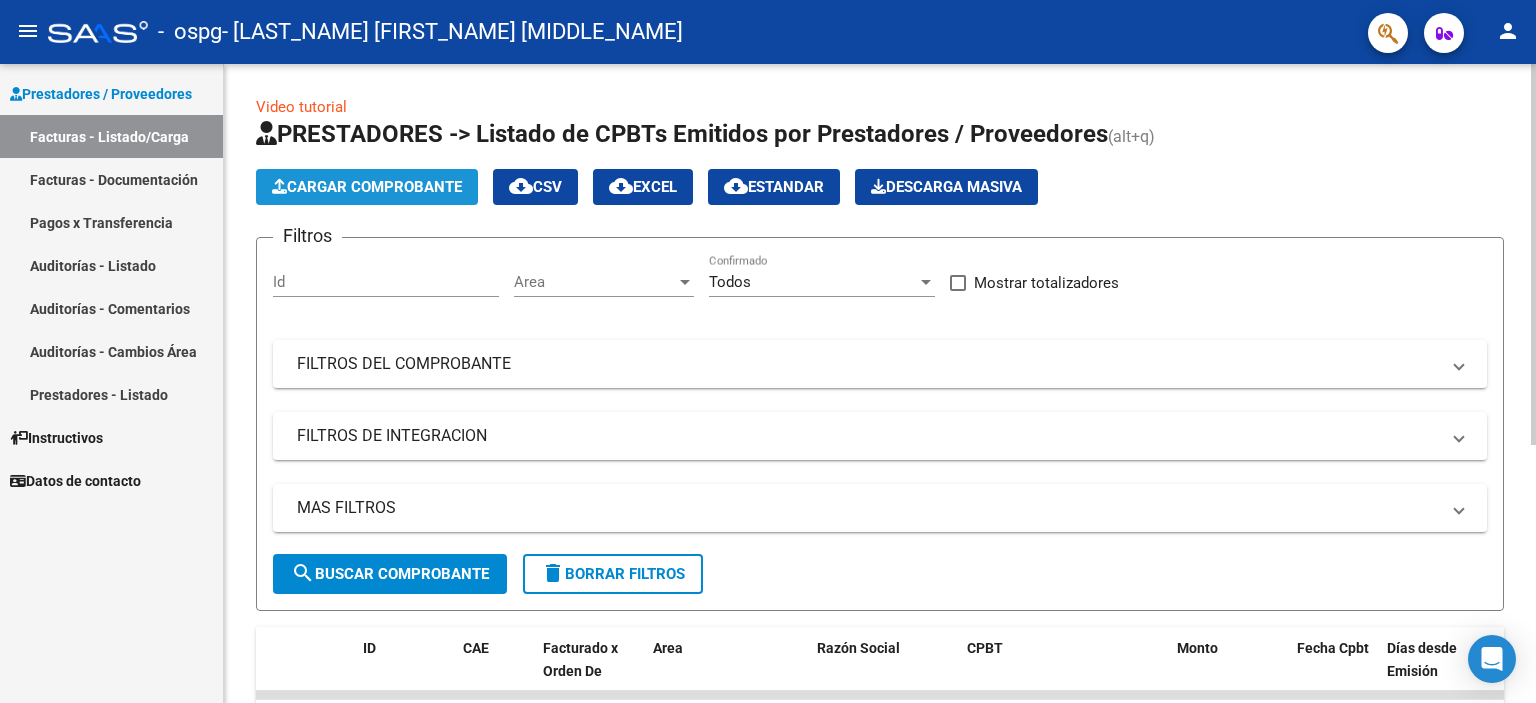 click on "Cargar Comprobante" 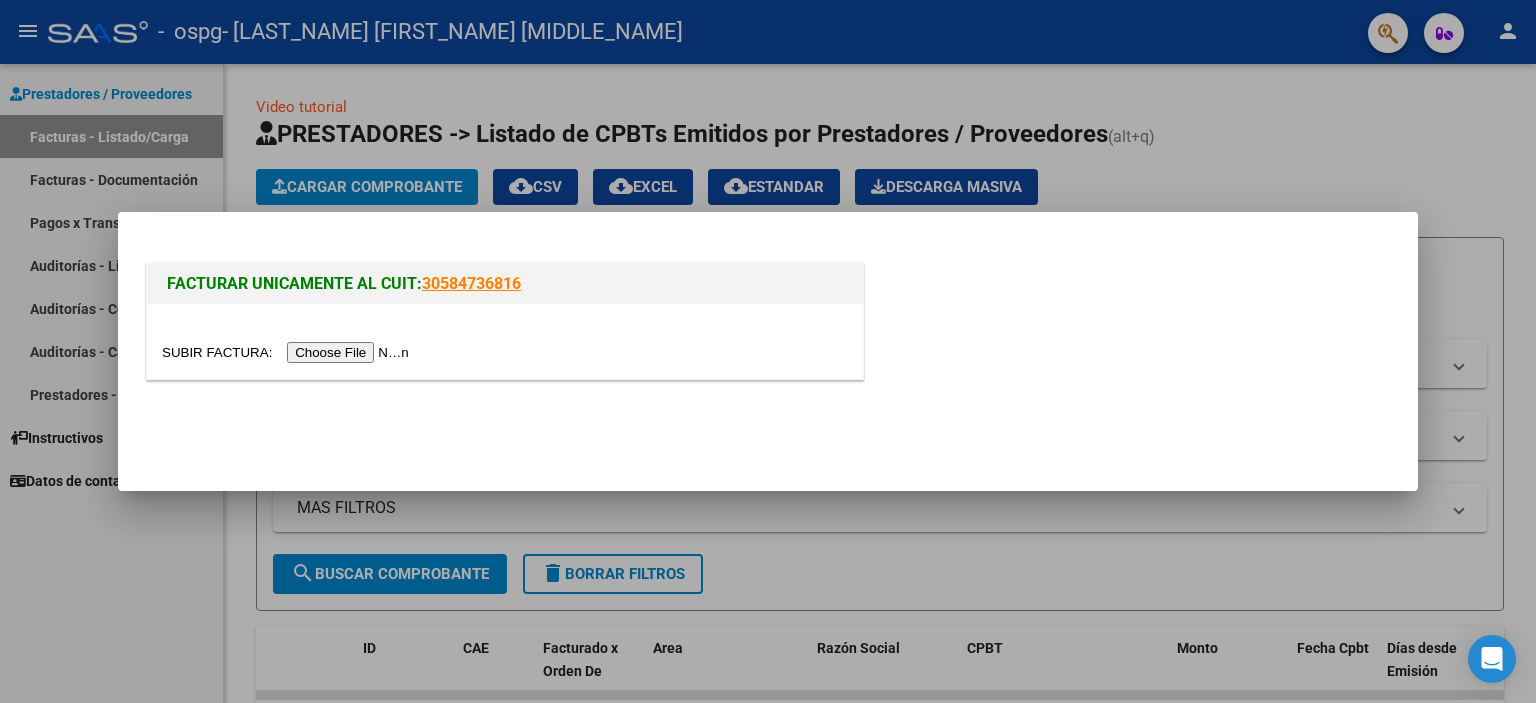 click at bounding box center [288, 352] 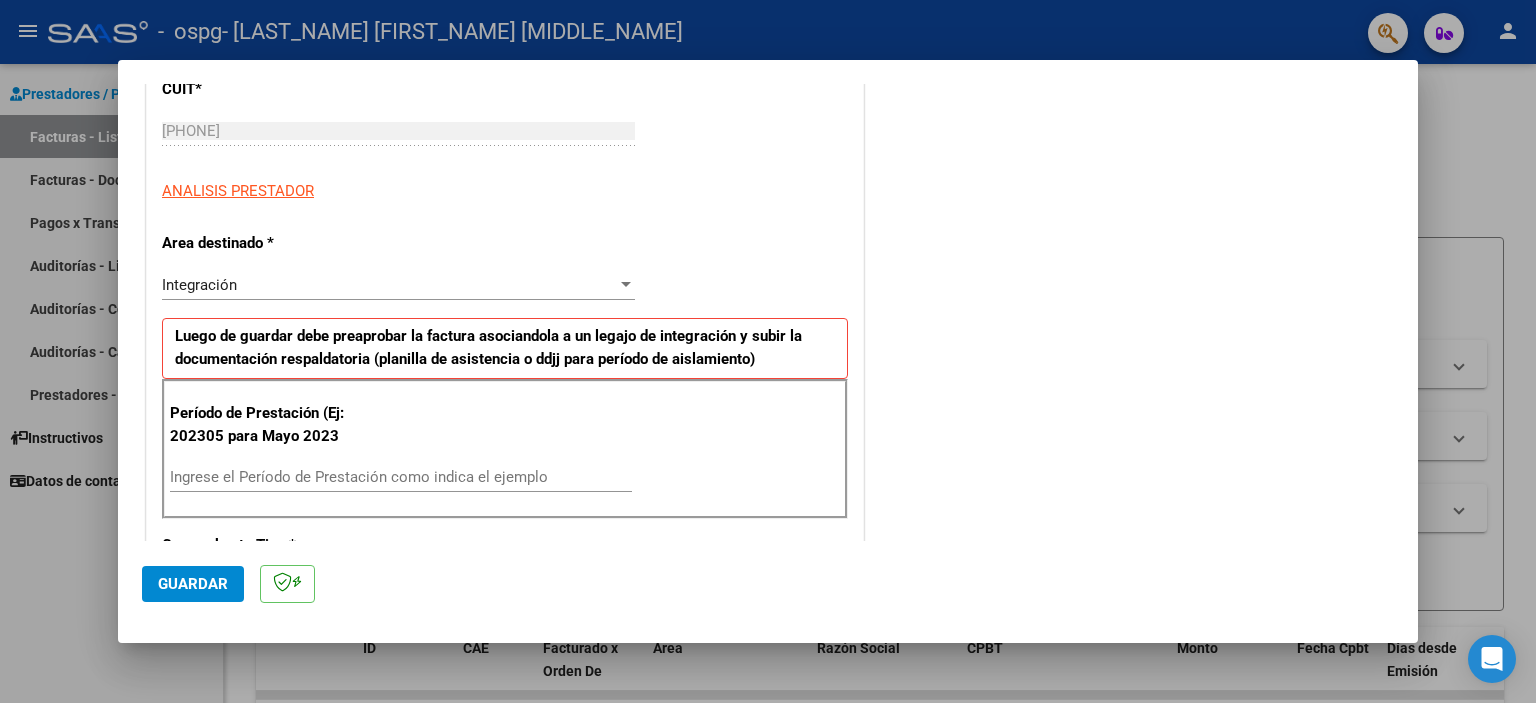 scroll, scrollTop: 300, scrollLeft: 0, axis: vertical 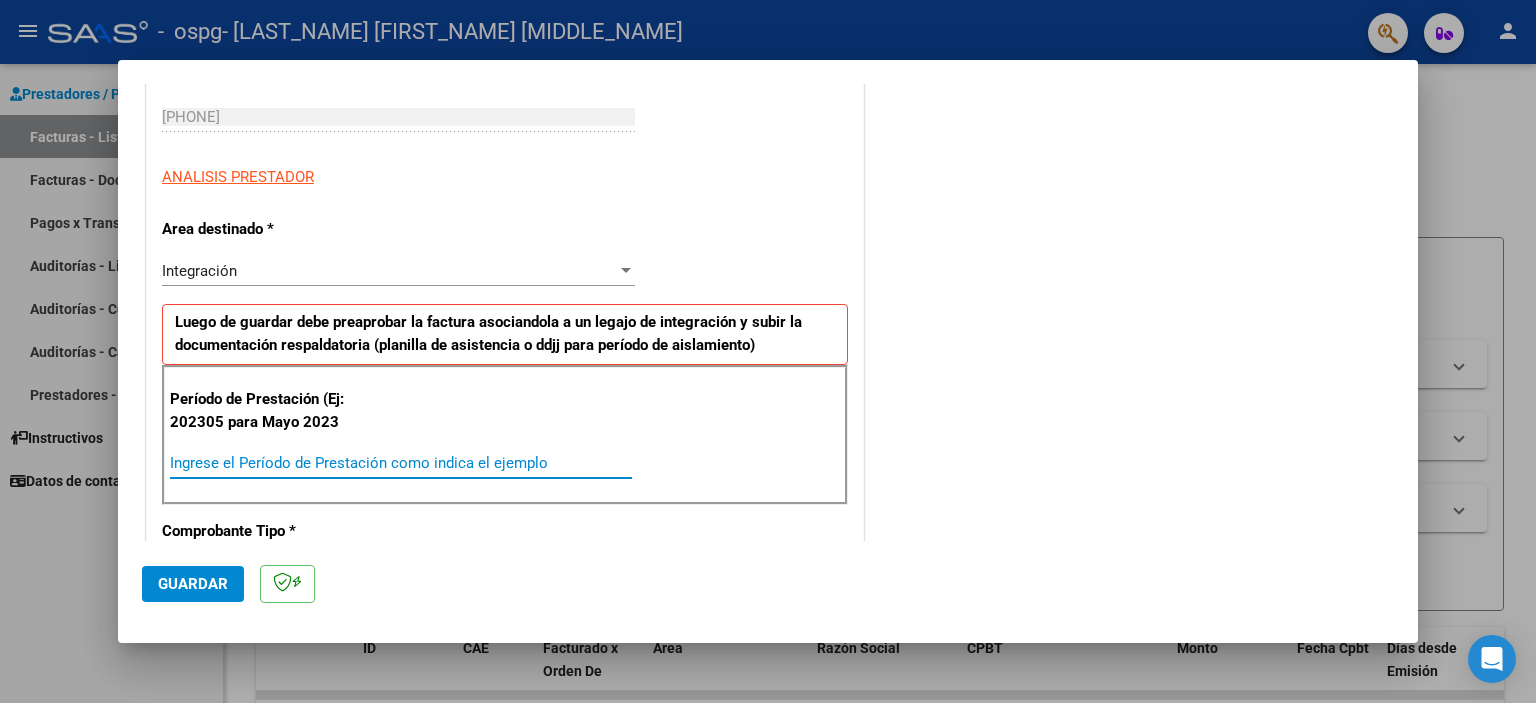 click on "Ingrese el Período de Prestación como indica el ejemplo" at bounding box center (401, 463) 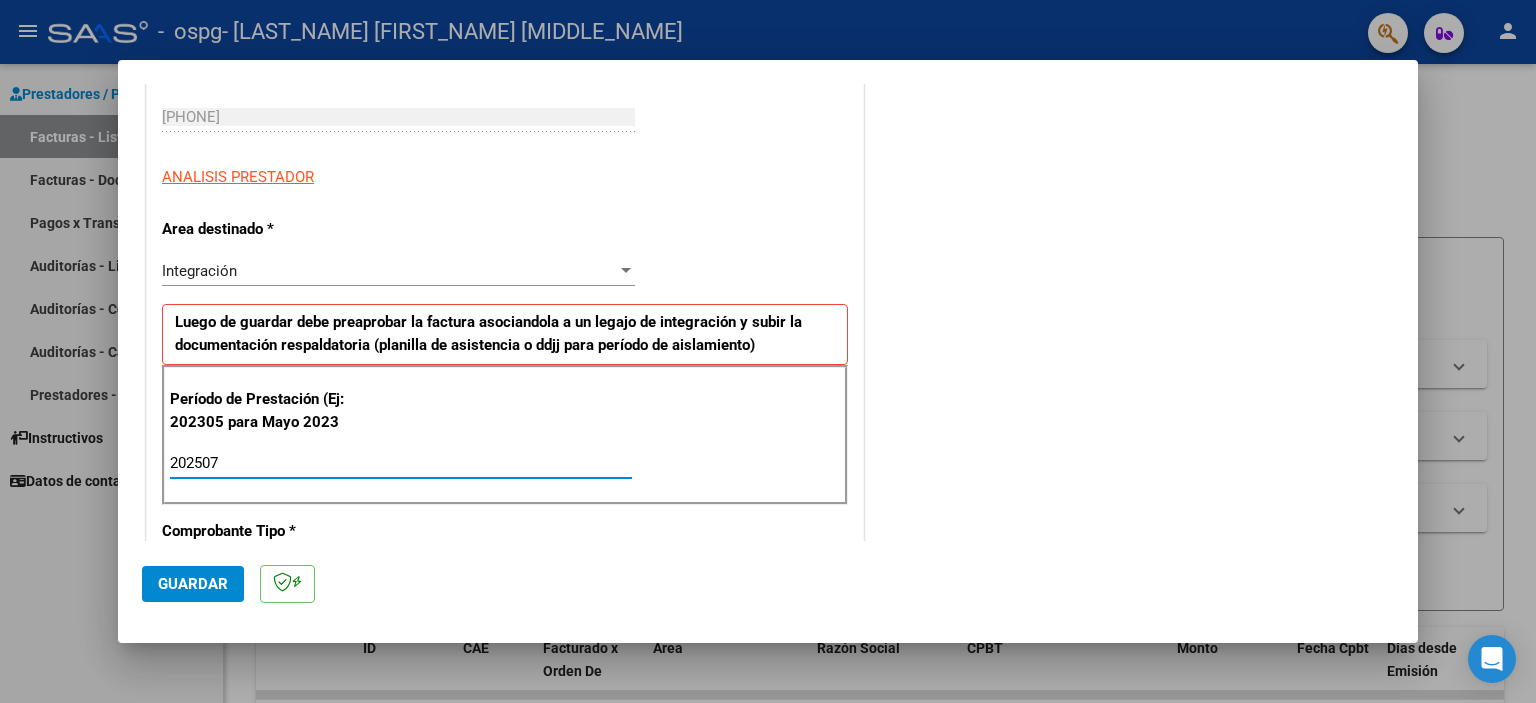 type on "202507" 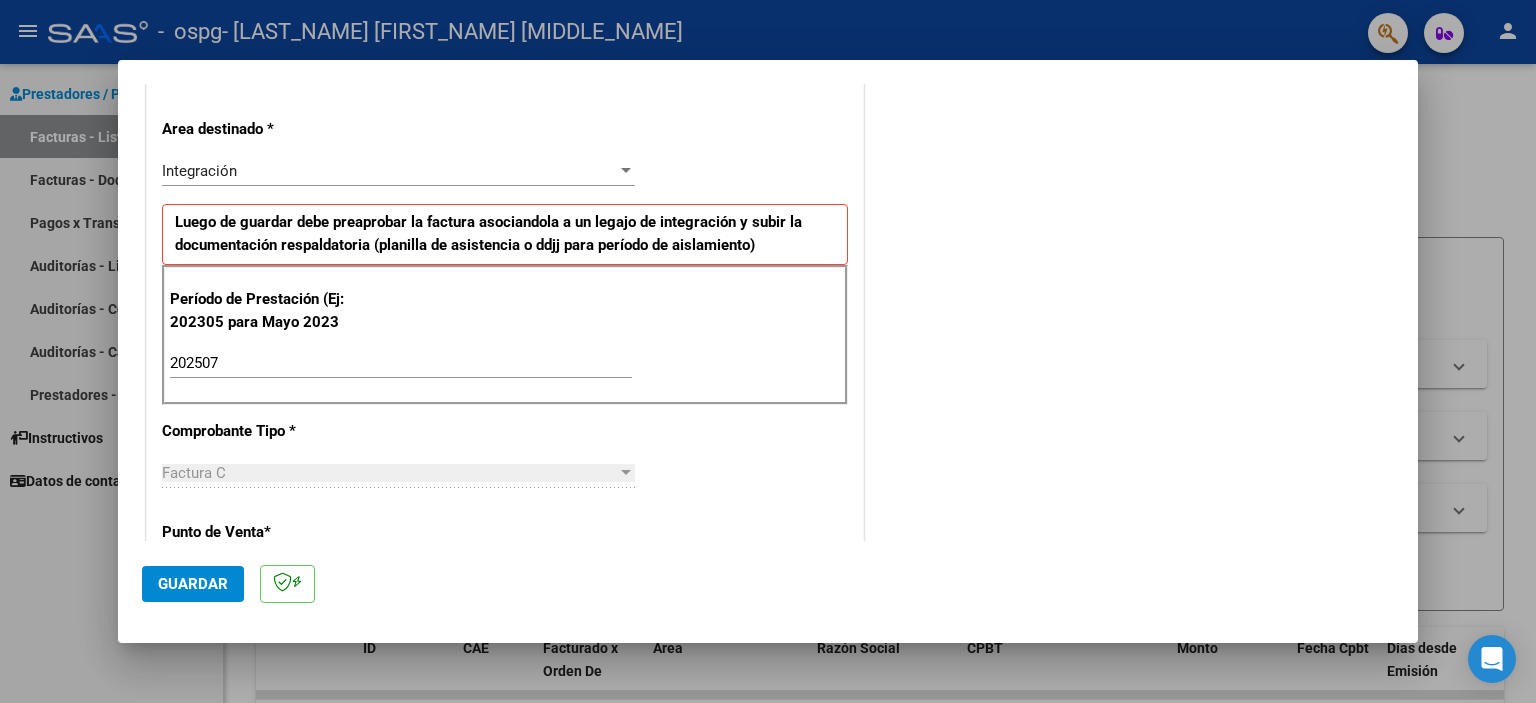 scroll, scrollTop: 700, scrollLeft: 0, axis: vertical 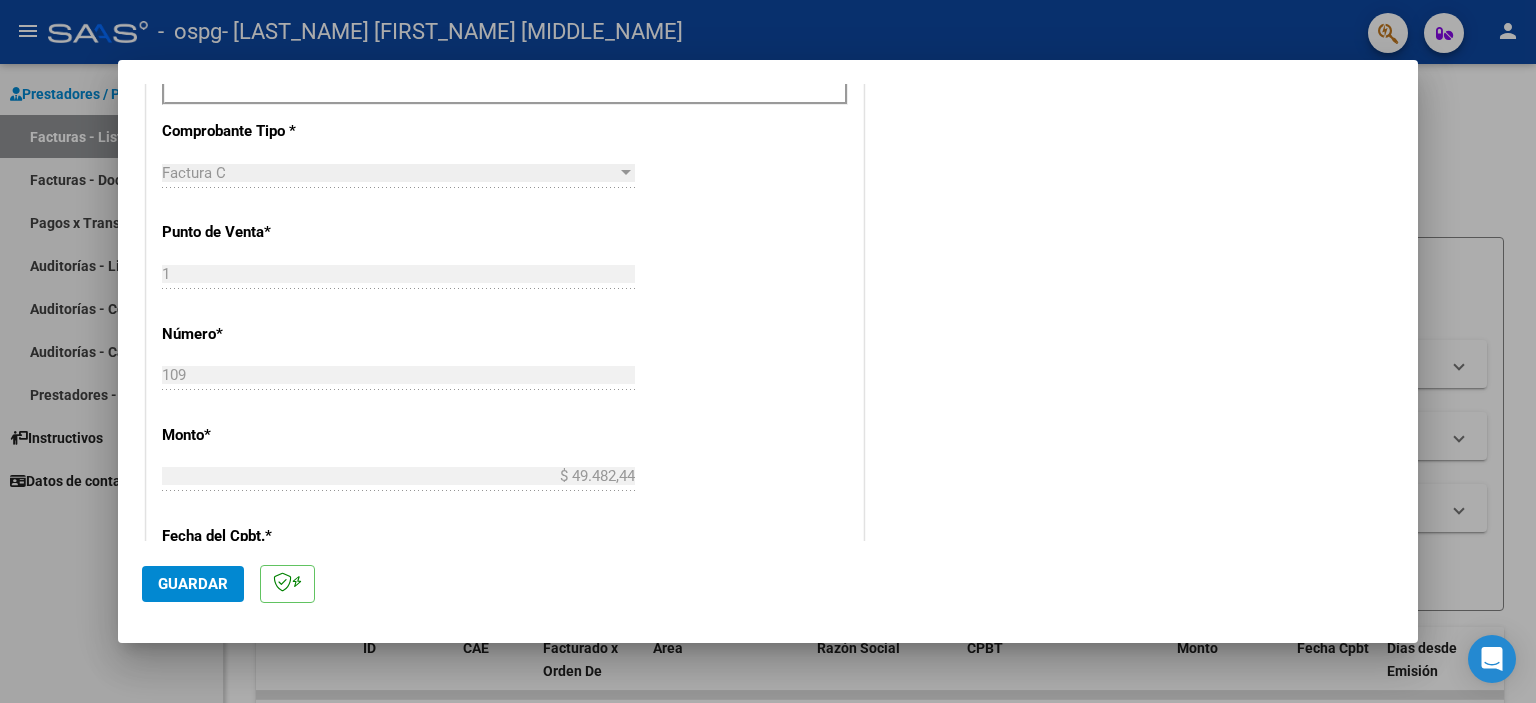 click on "Guardar" 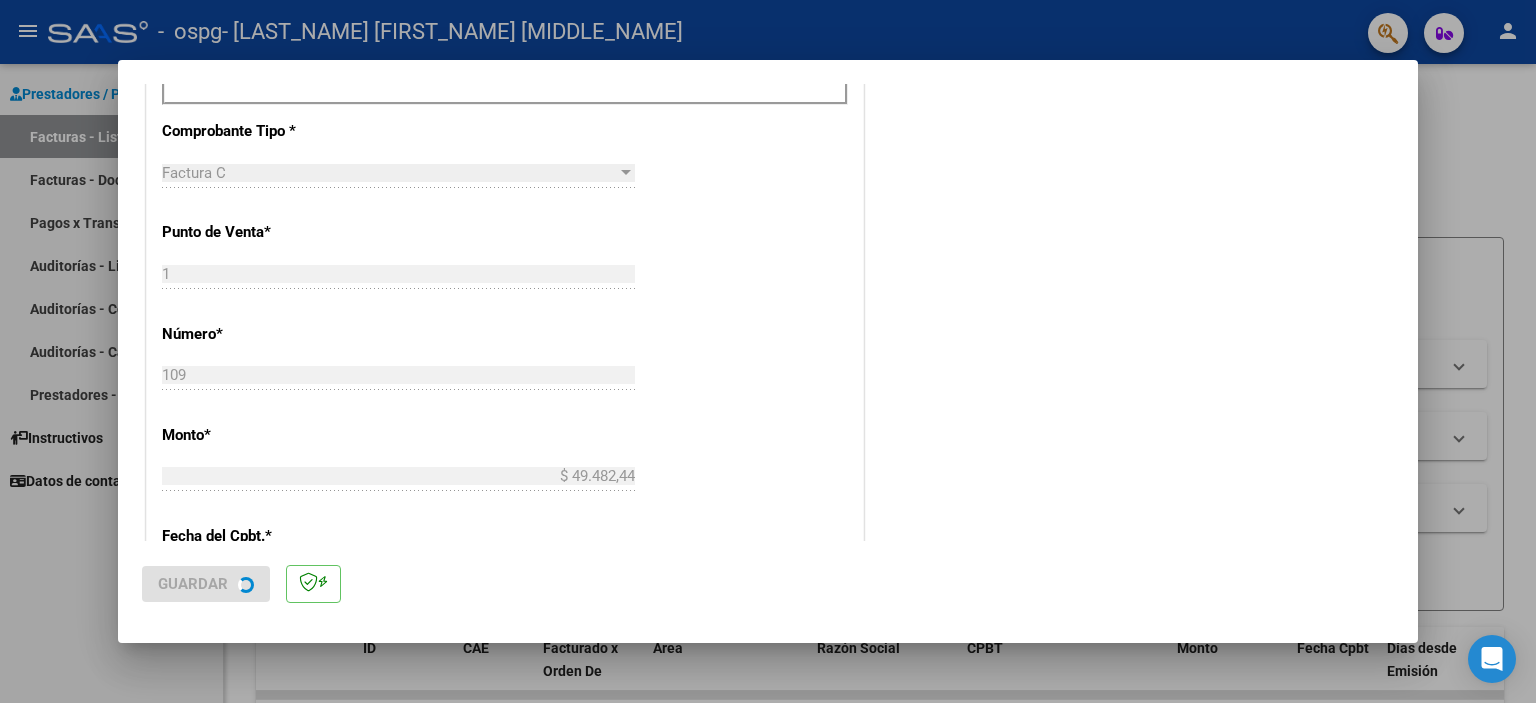 scroll, scrollTop: 0, scrollLeft: 0, axis: both 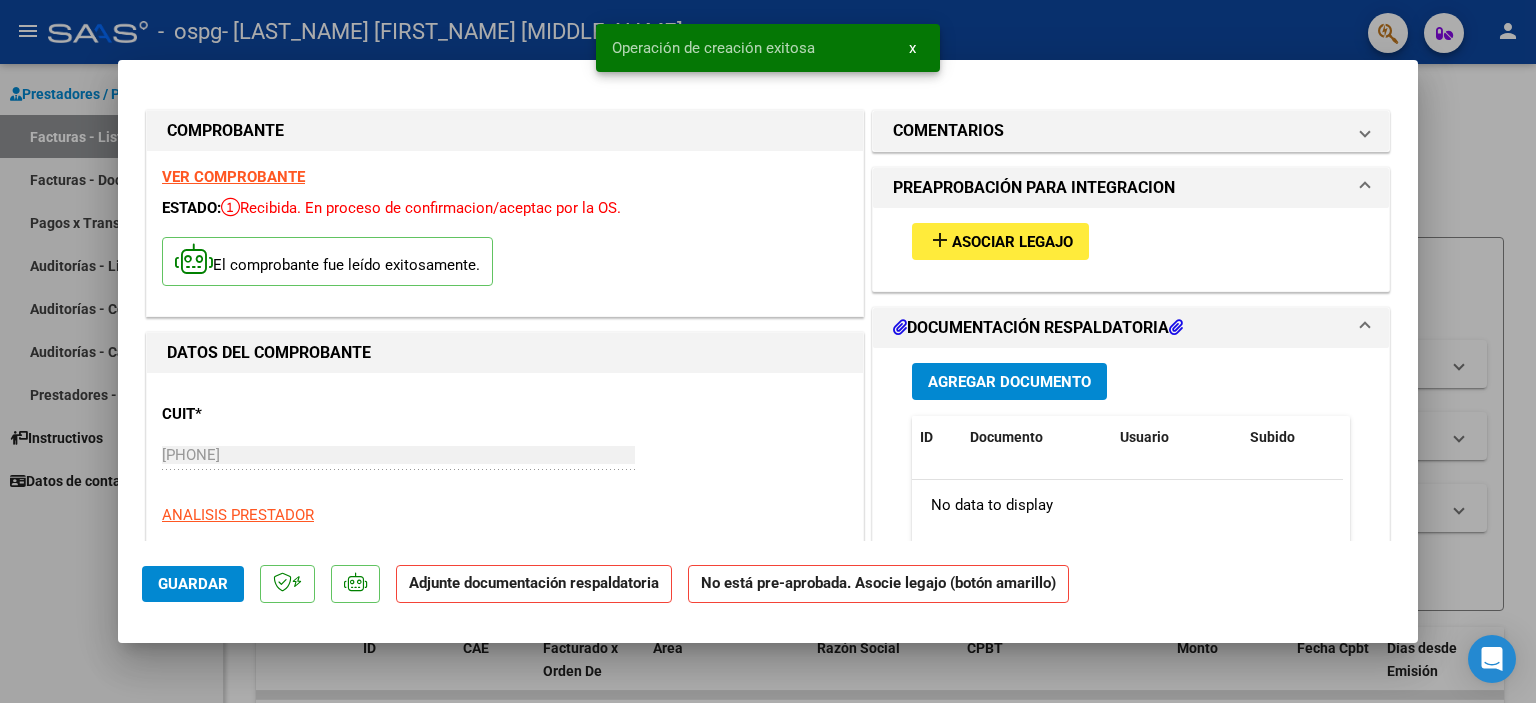 click on "Asociar Legajo" at bounding box center (1012, 242) 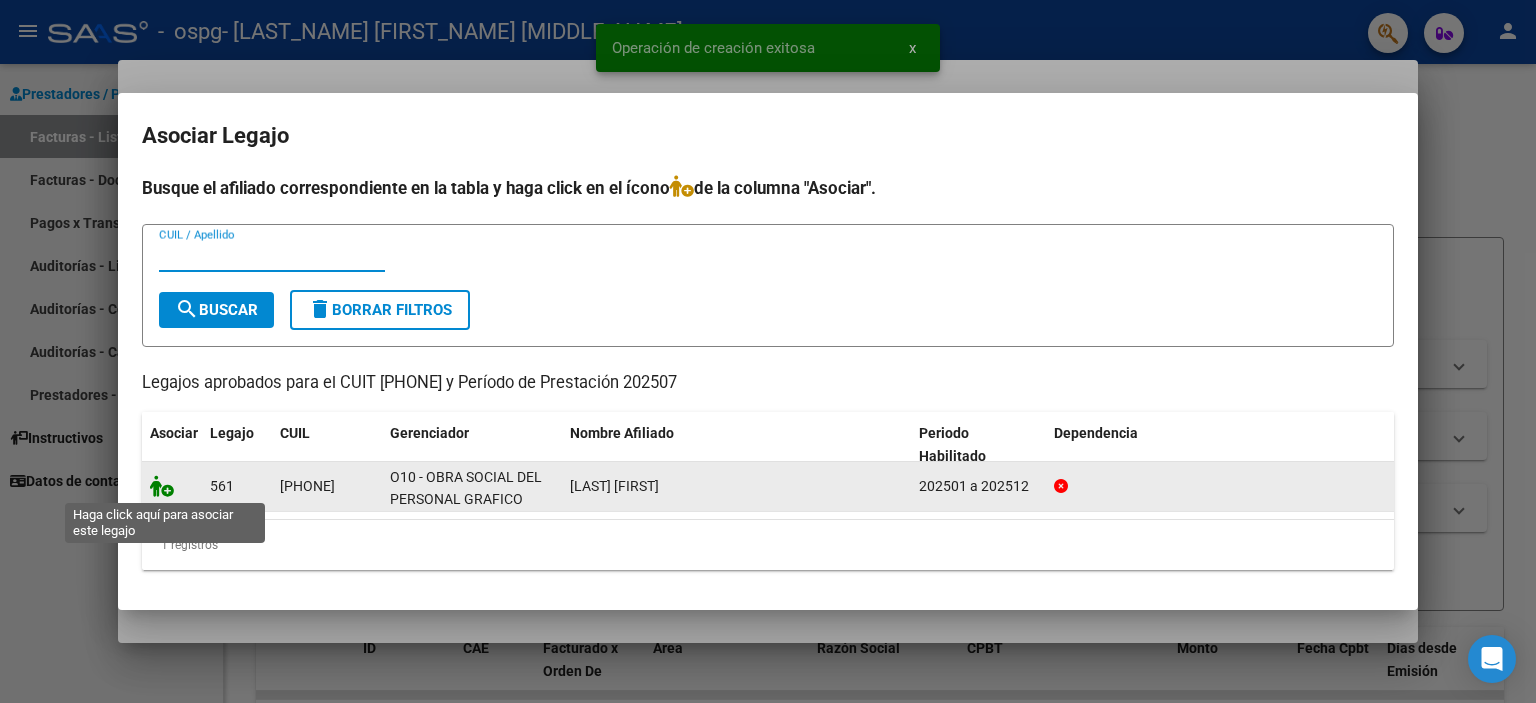 click 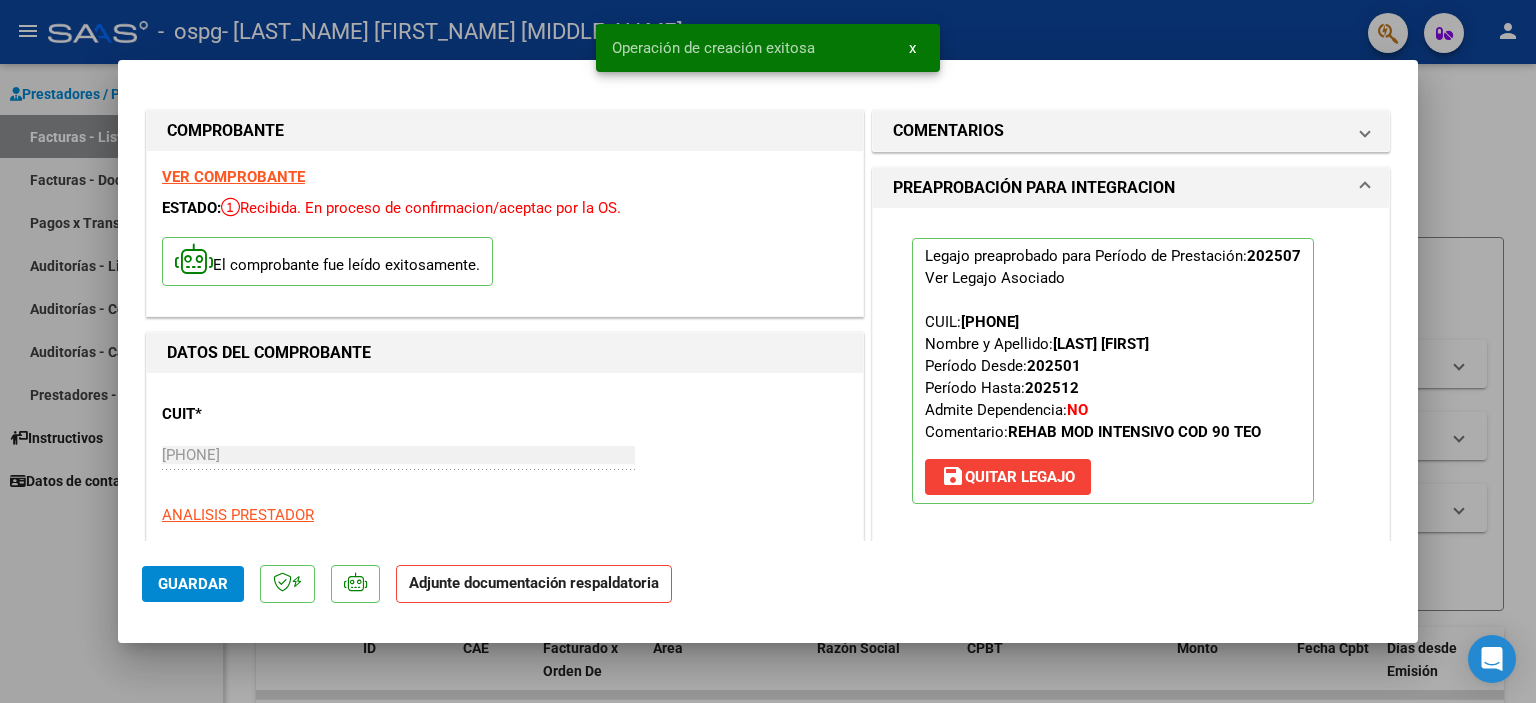 scroll, scrollTop: 200, scrollLeft: 0, axis: vertical 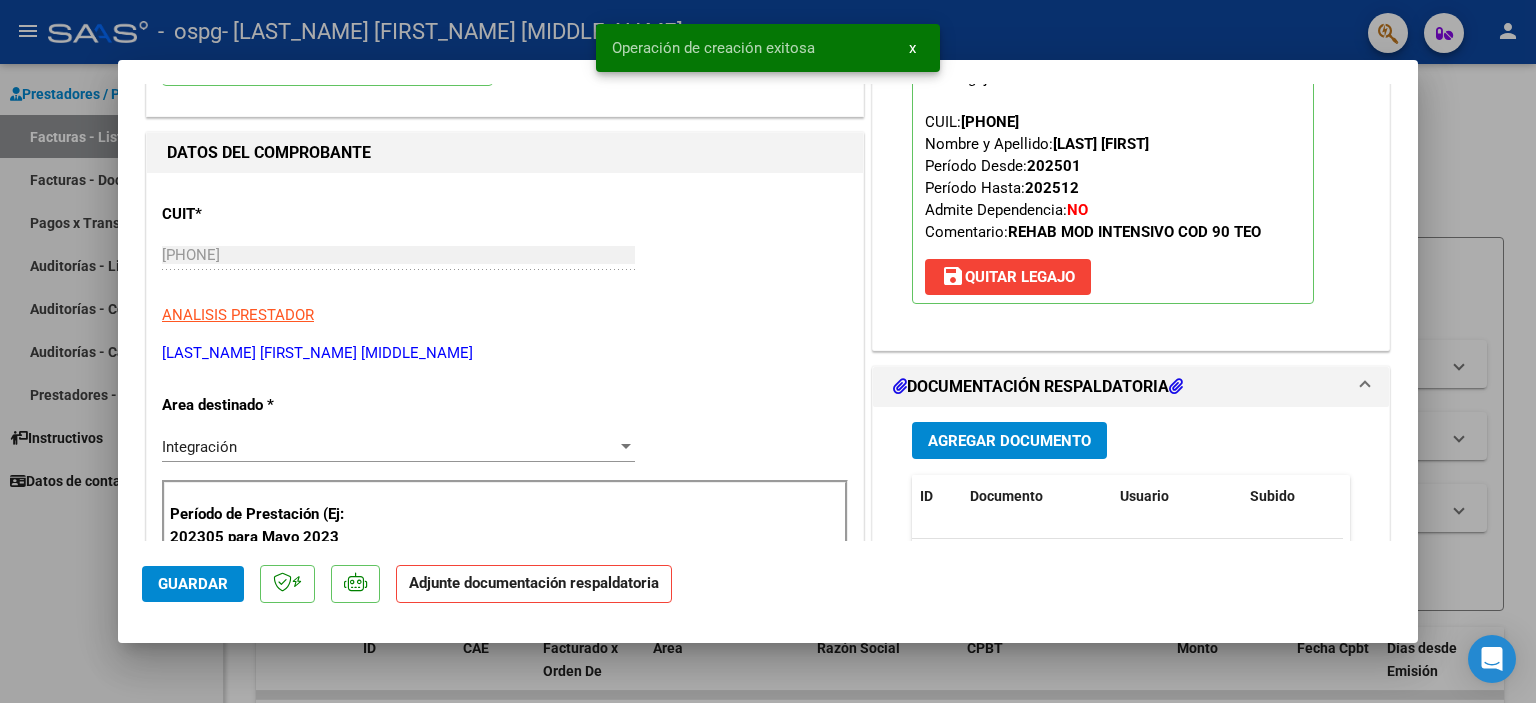 click on "Agregar Documento" at bounding box center [1009, 441] 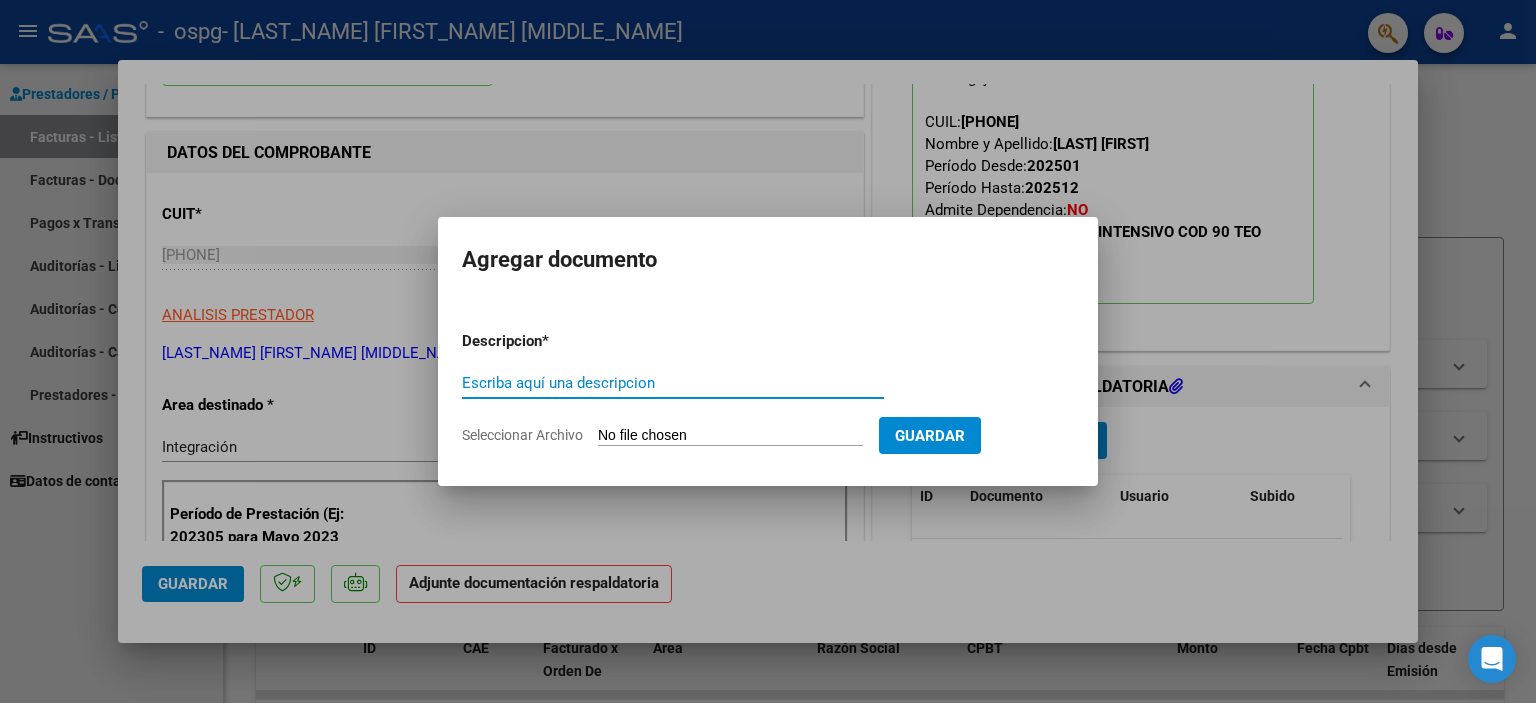 click on "Escriba aquí una descripcion" at bounding box center [673, 383] 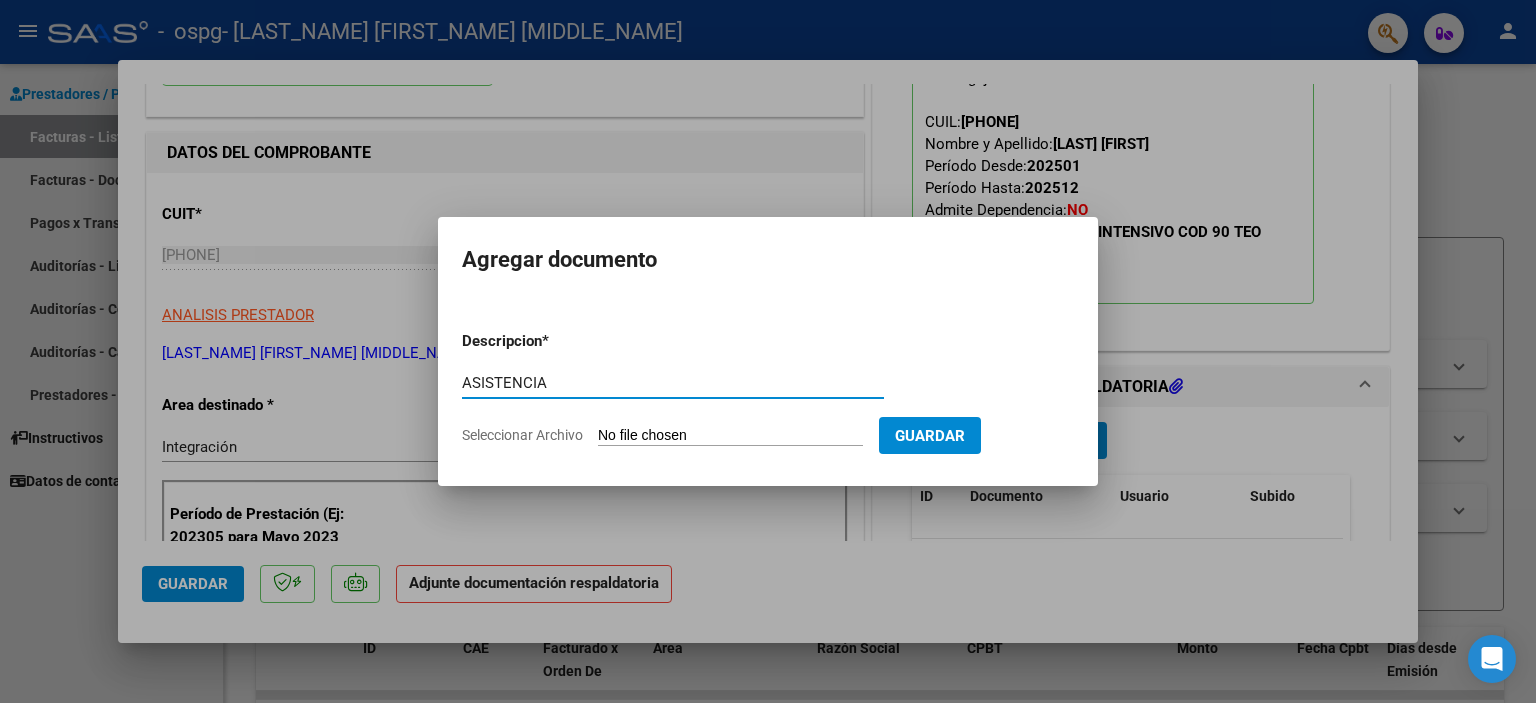 type on "ASISTENCIA" 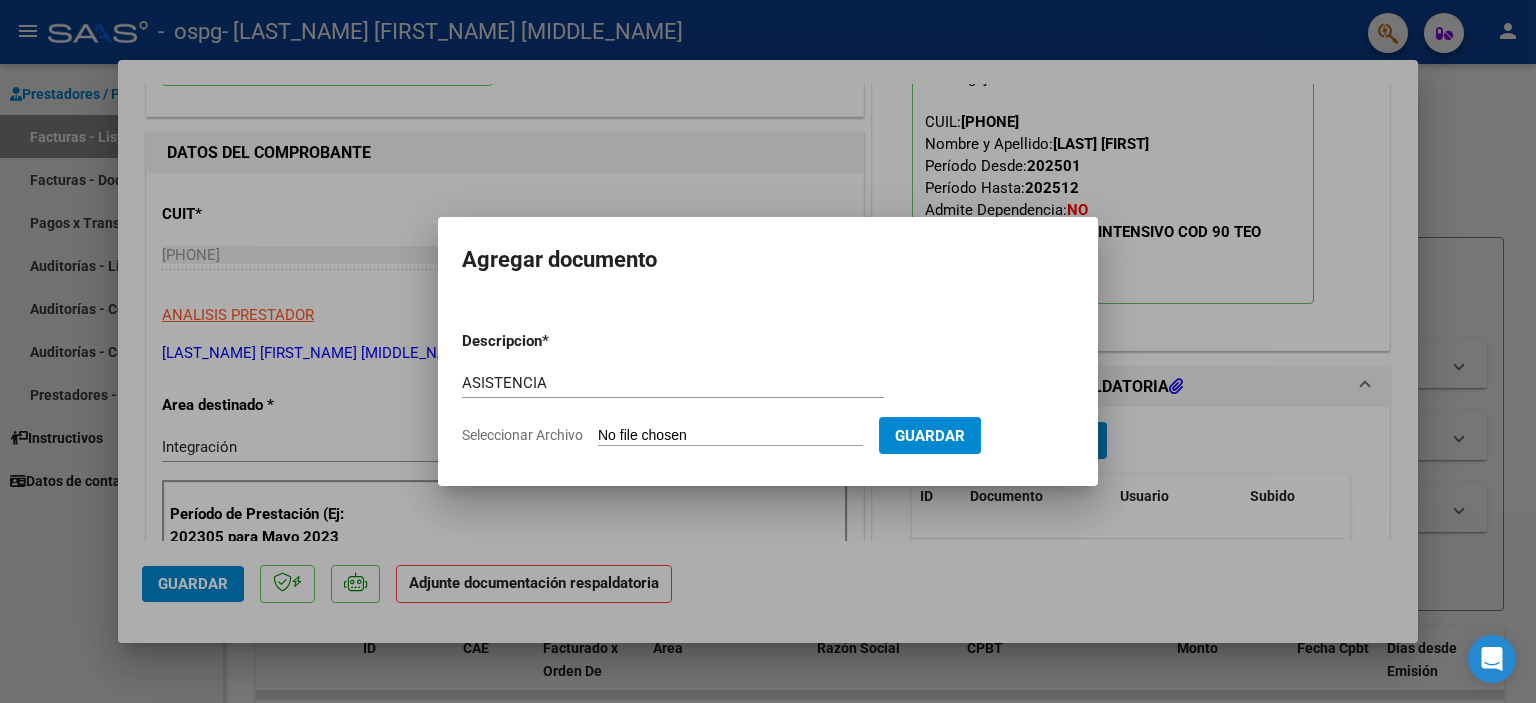 type on "C:\fakepath\00153 - DERIAN FAVATIA - ASISTENCIA - JUL - TO.jpg" 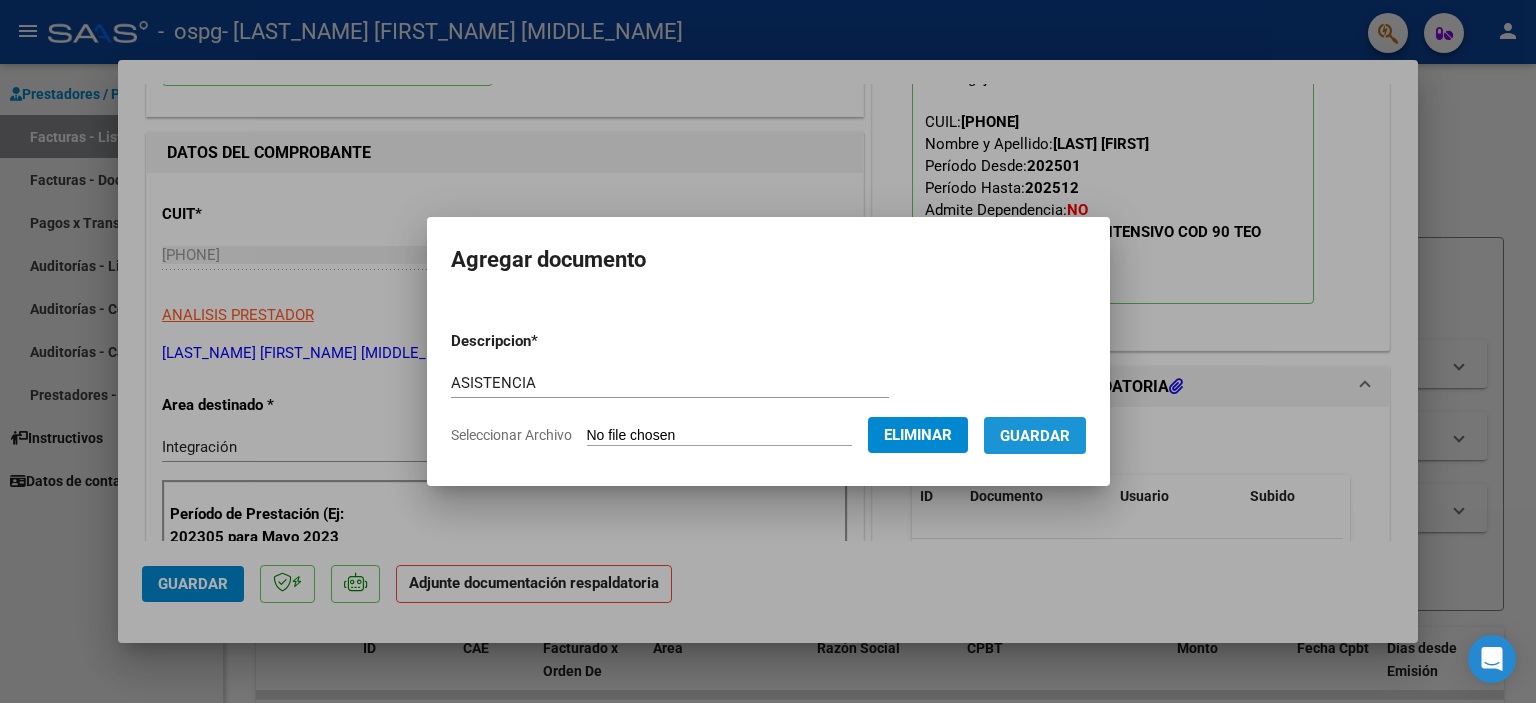 click on "Guardar" at bounding box center [1035, 436] 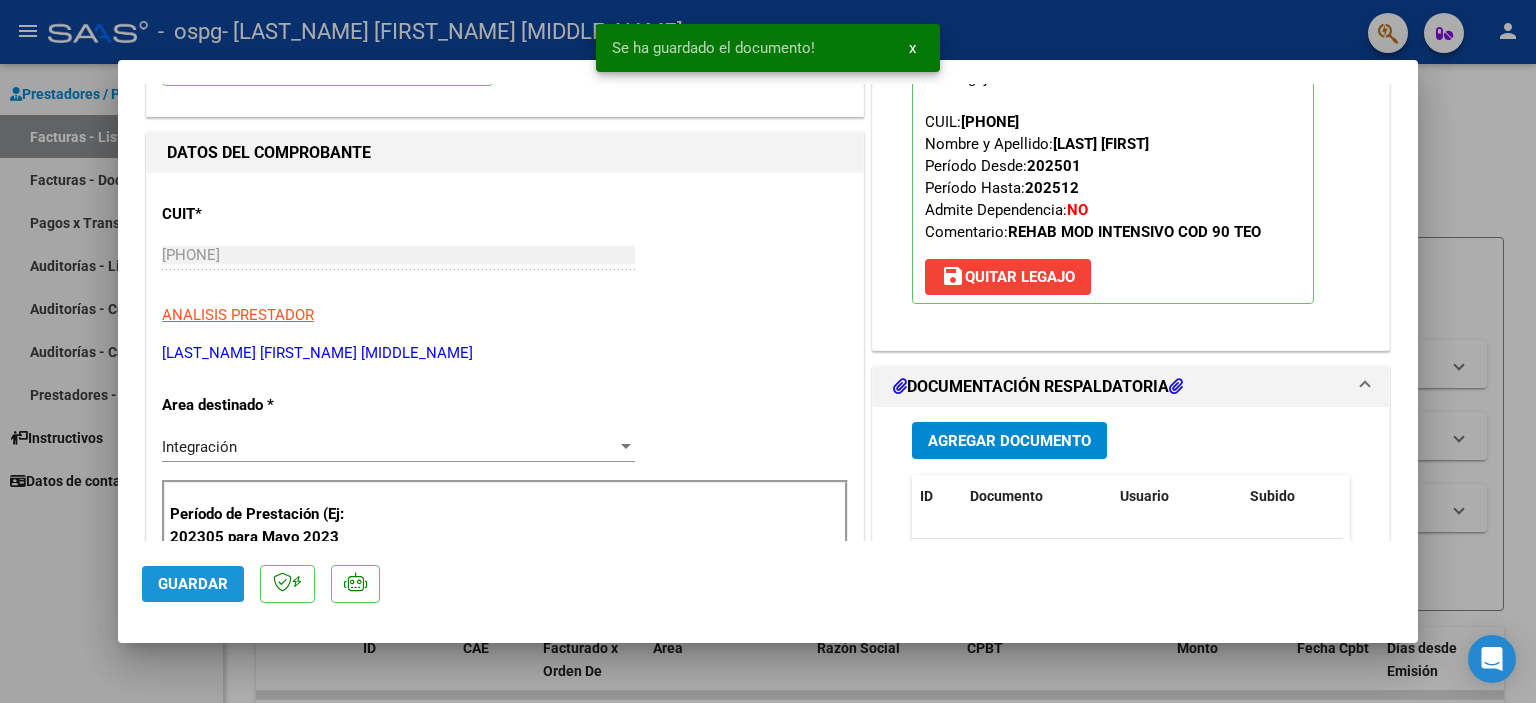 click on "Guardar" 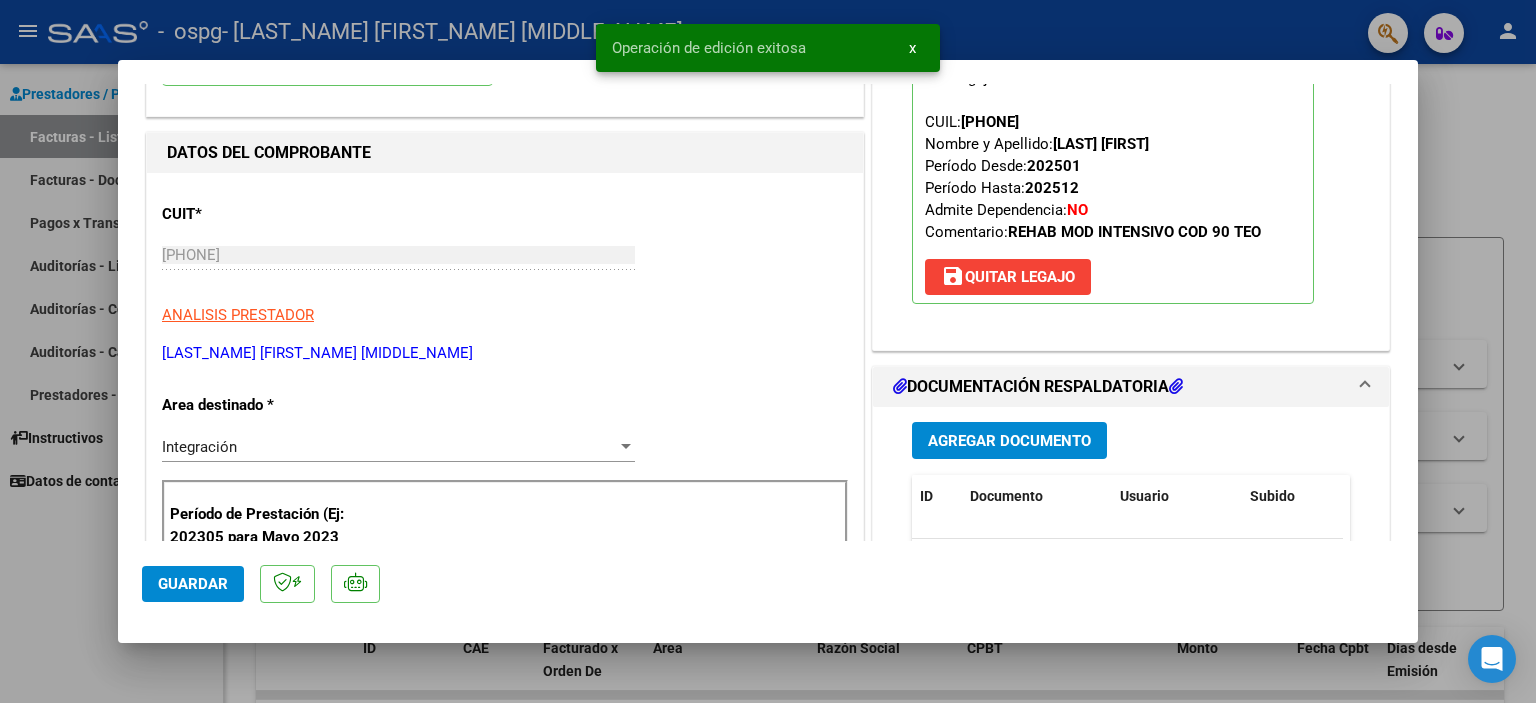 click at bounding box center (768, 351) 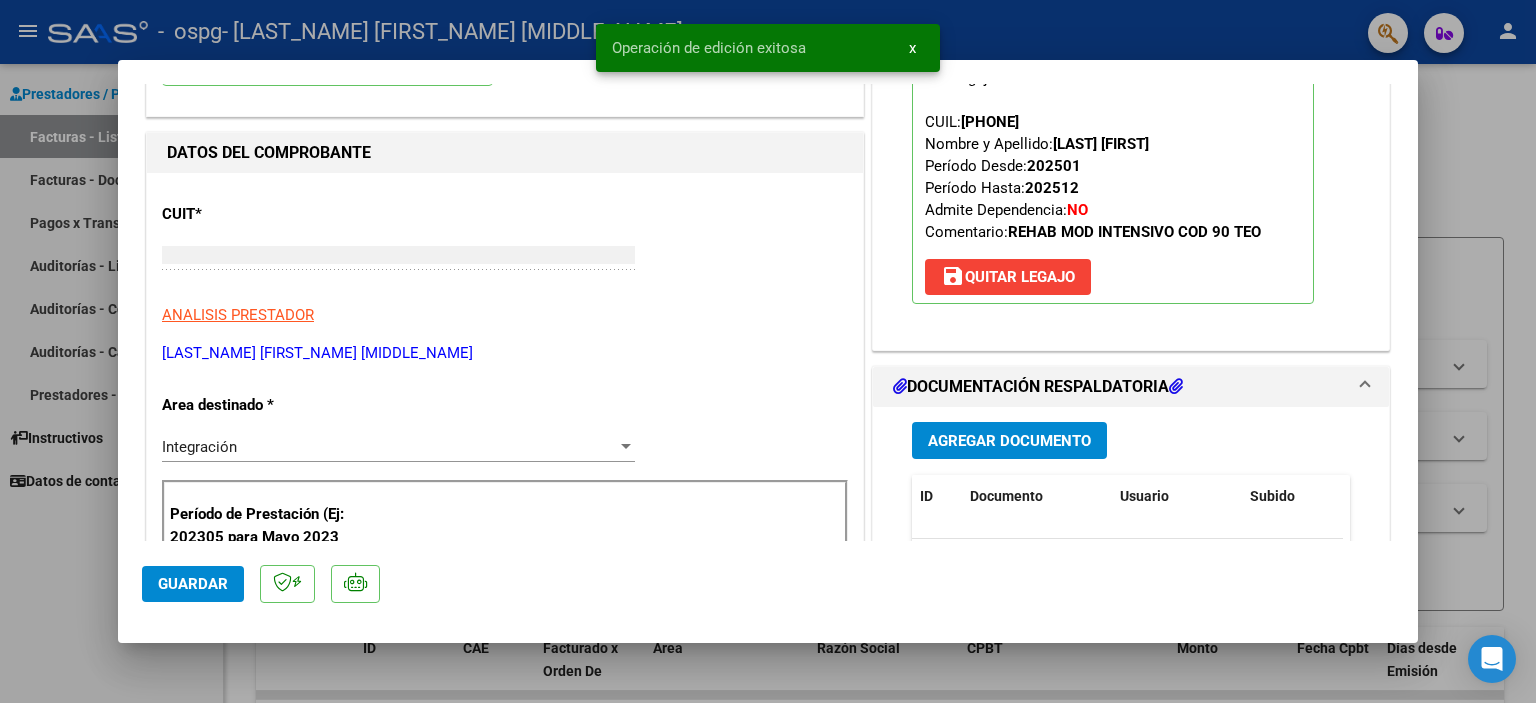 type 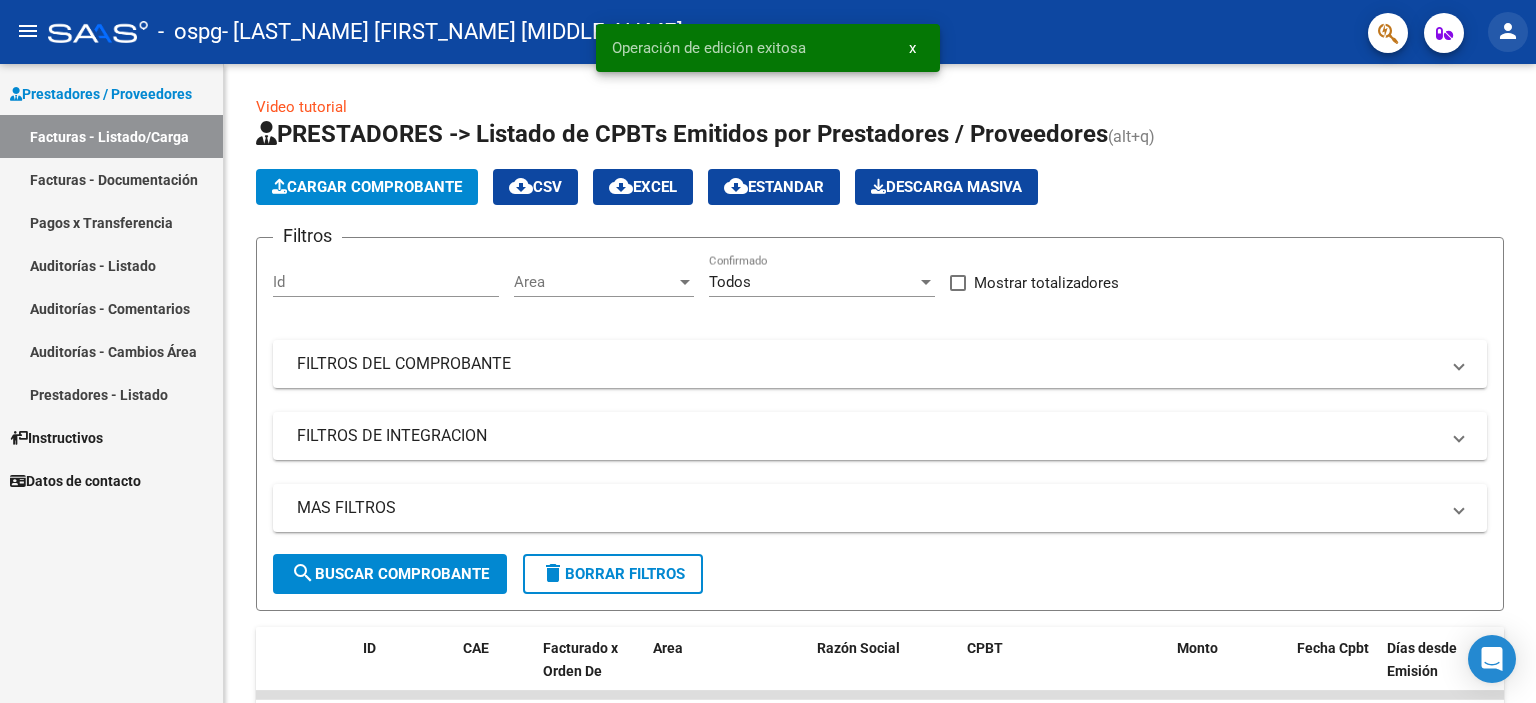 click on "person" 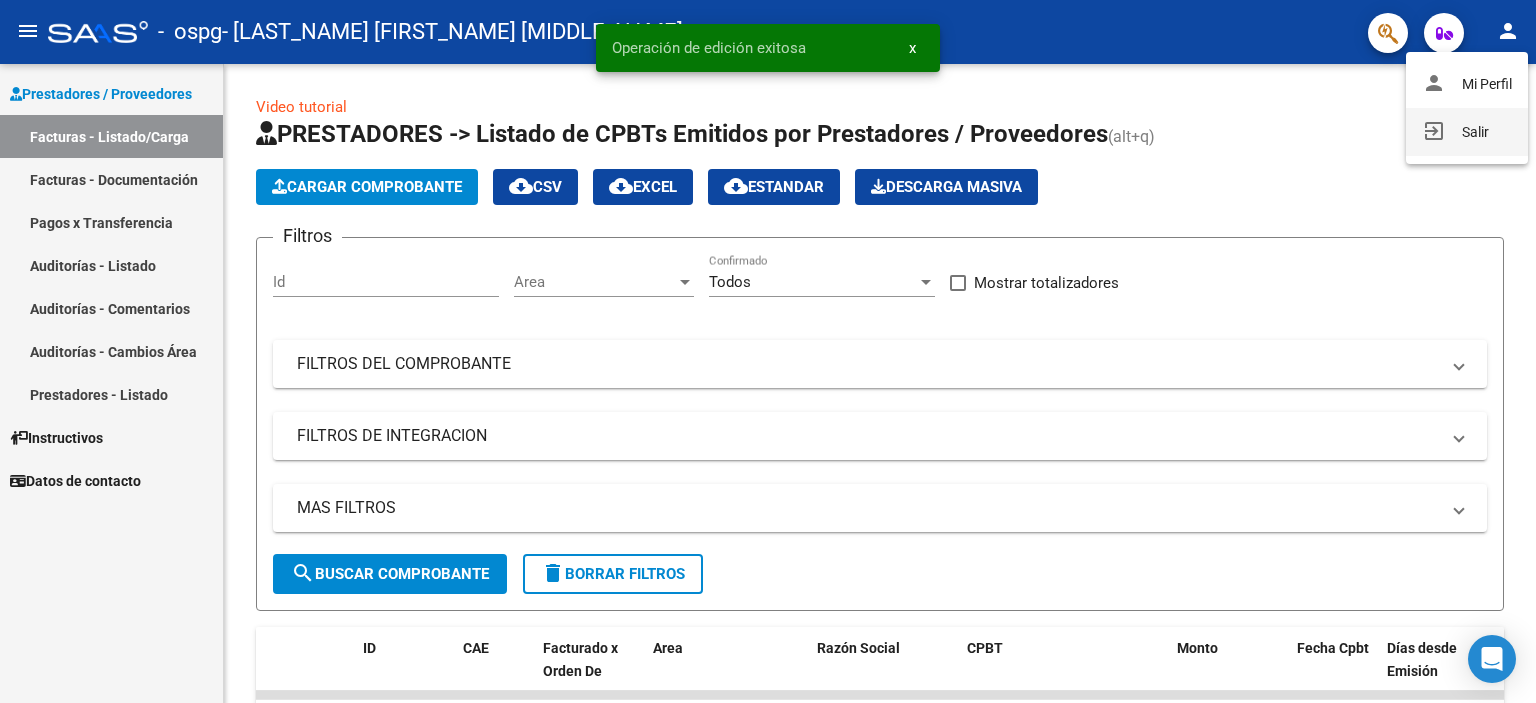 click on "exit_to_app  Salir" at bounding box center (1467, 132) 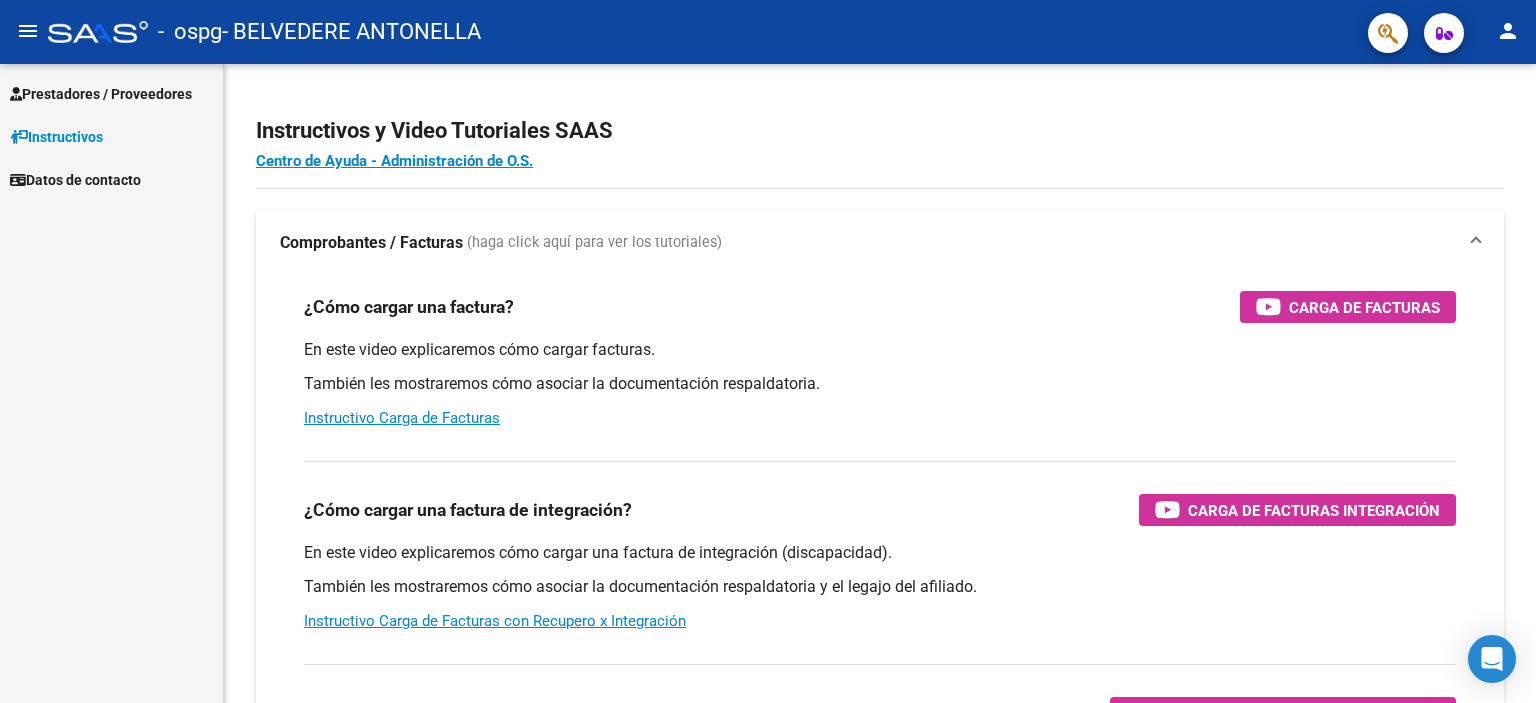 scroll, scrollTop: 0, scrollLeft: 0, axis: both 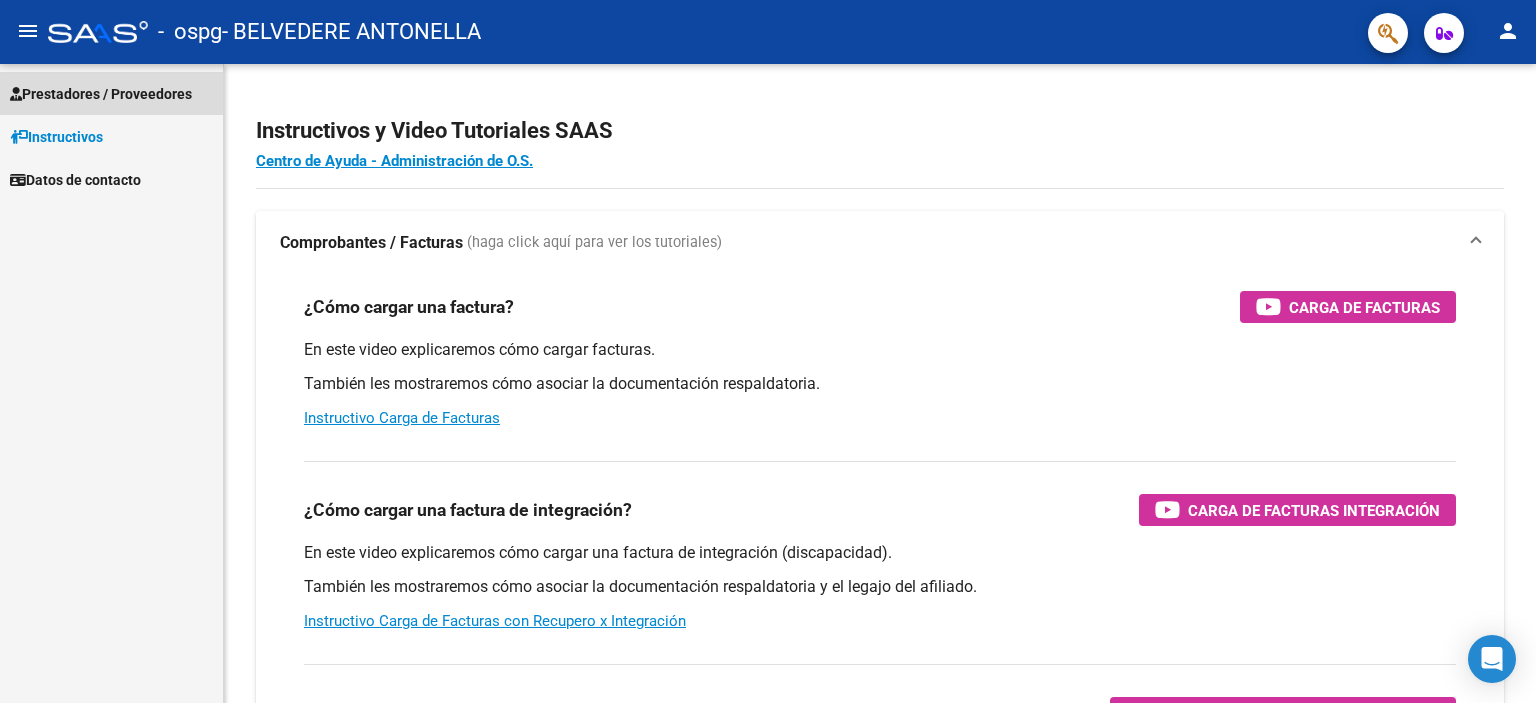 click on "Prestadores / Proveedores" at bounding box center (101, 94) 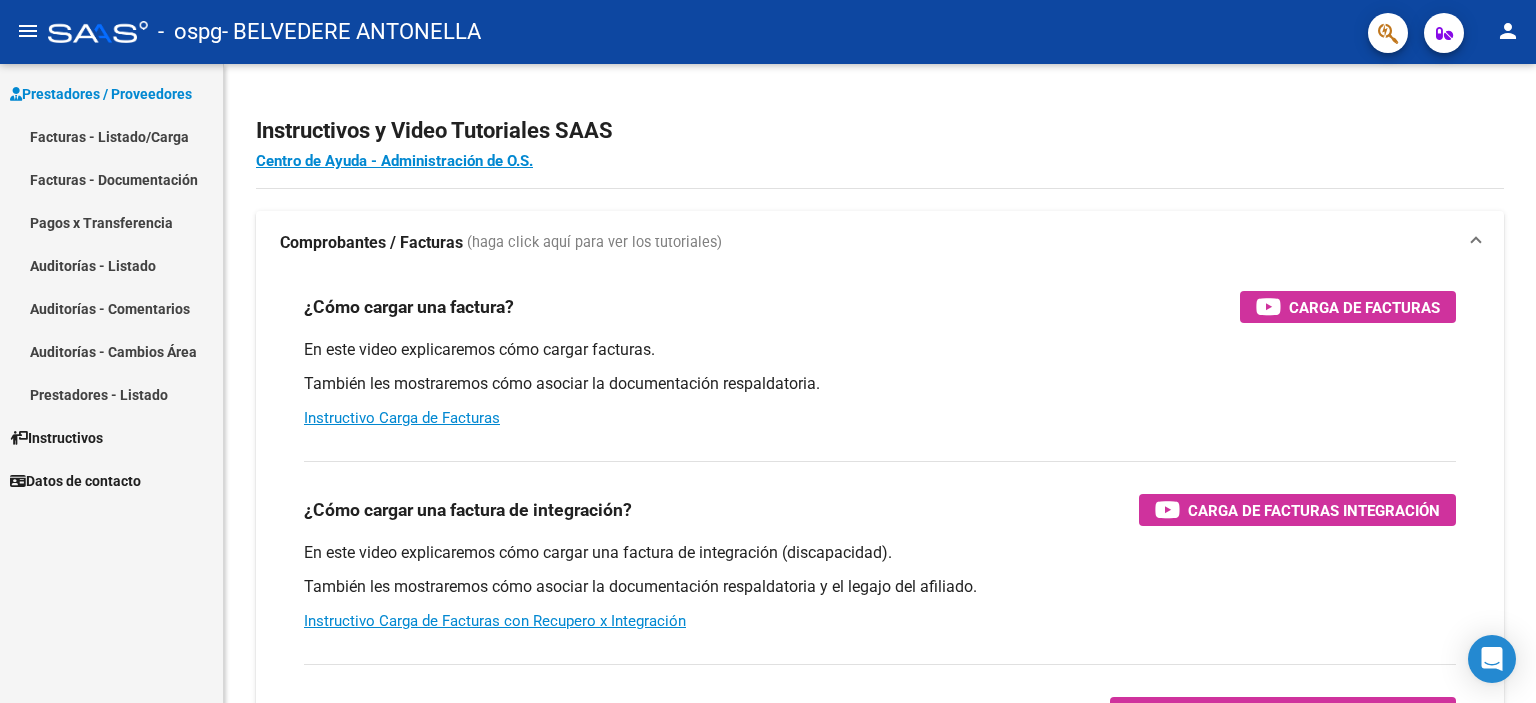 click on "Facturas - Listado/Carga" at bounding box center [111, 136] 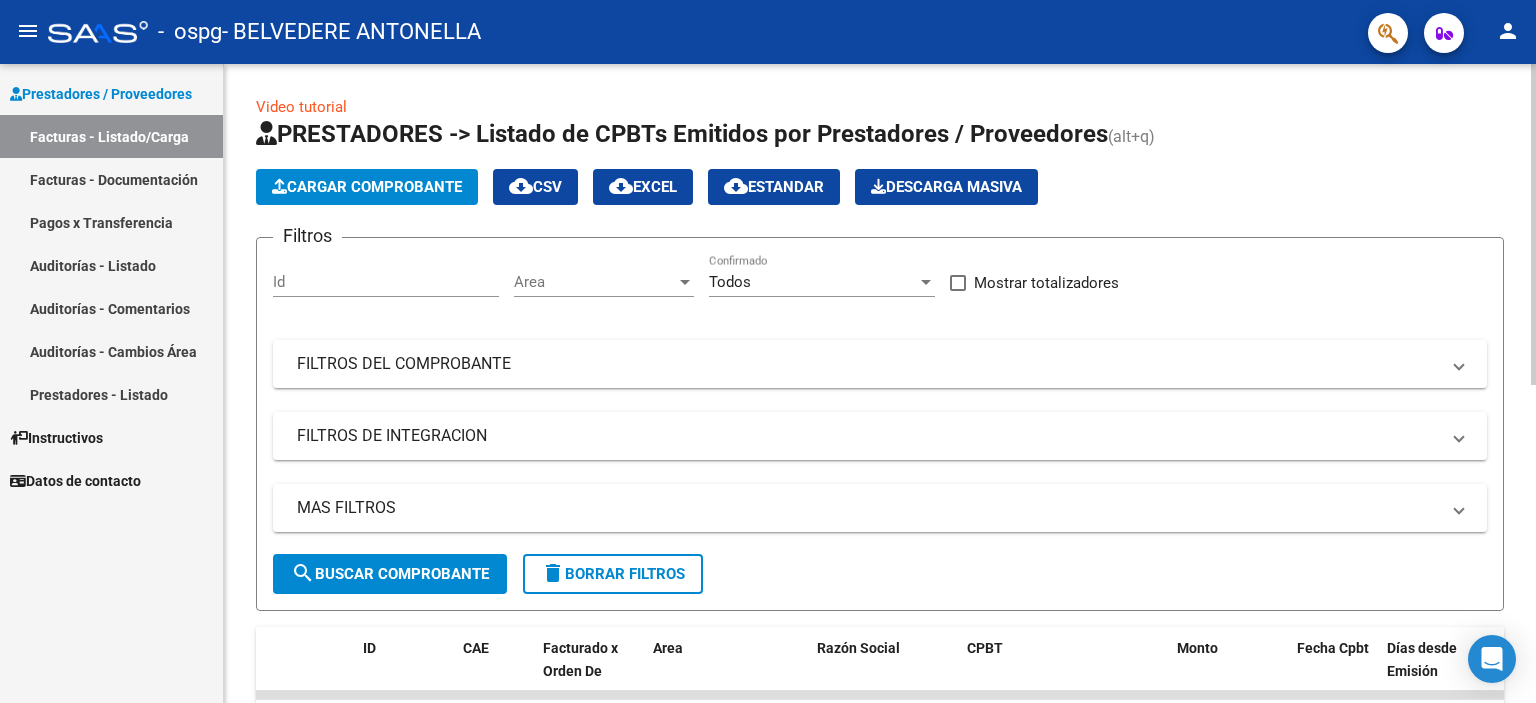 click on "Cargar Comprobante" 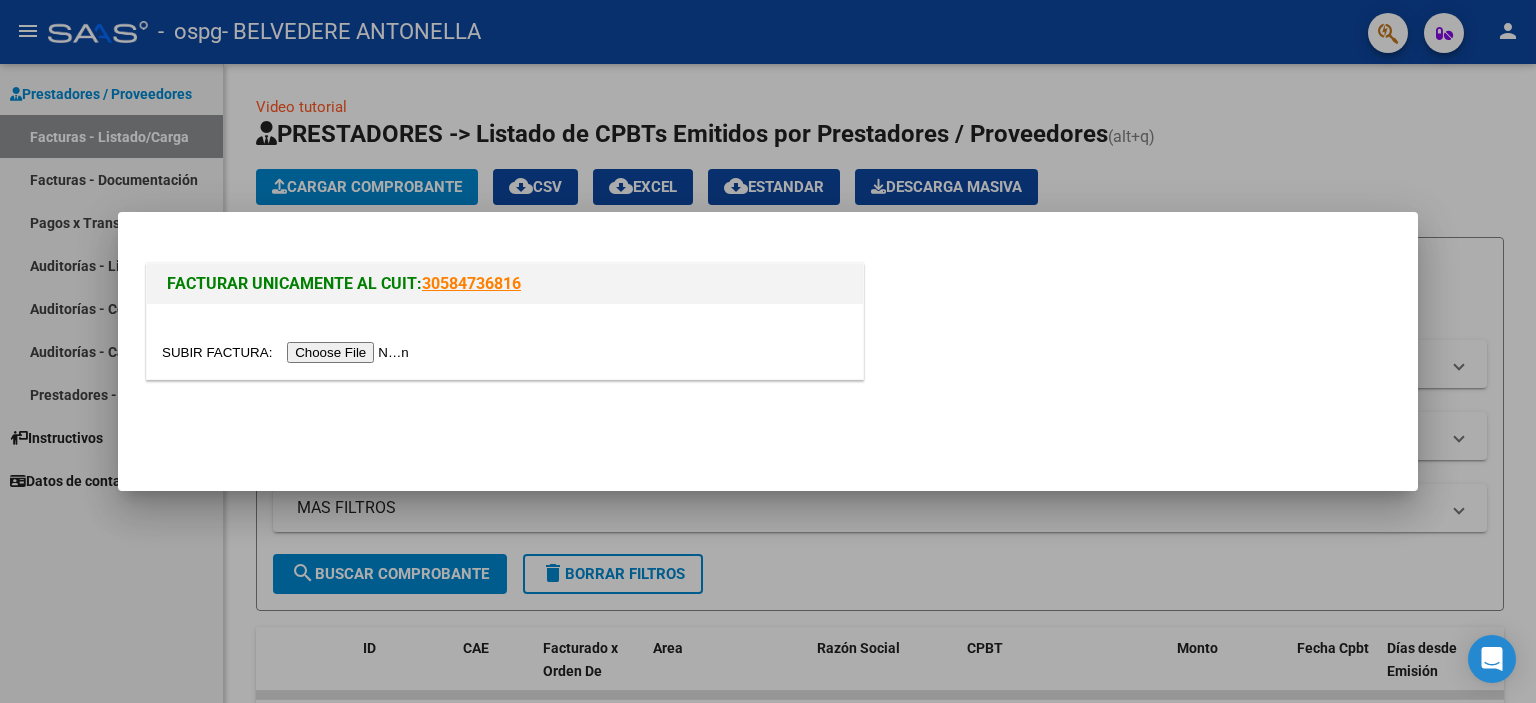 click at bounding box center [288, 352] 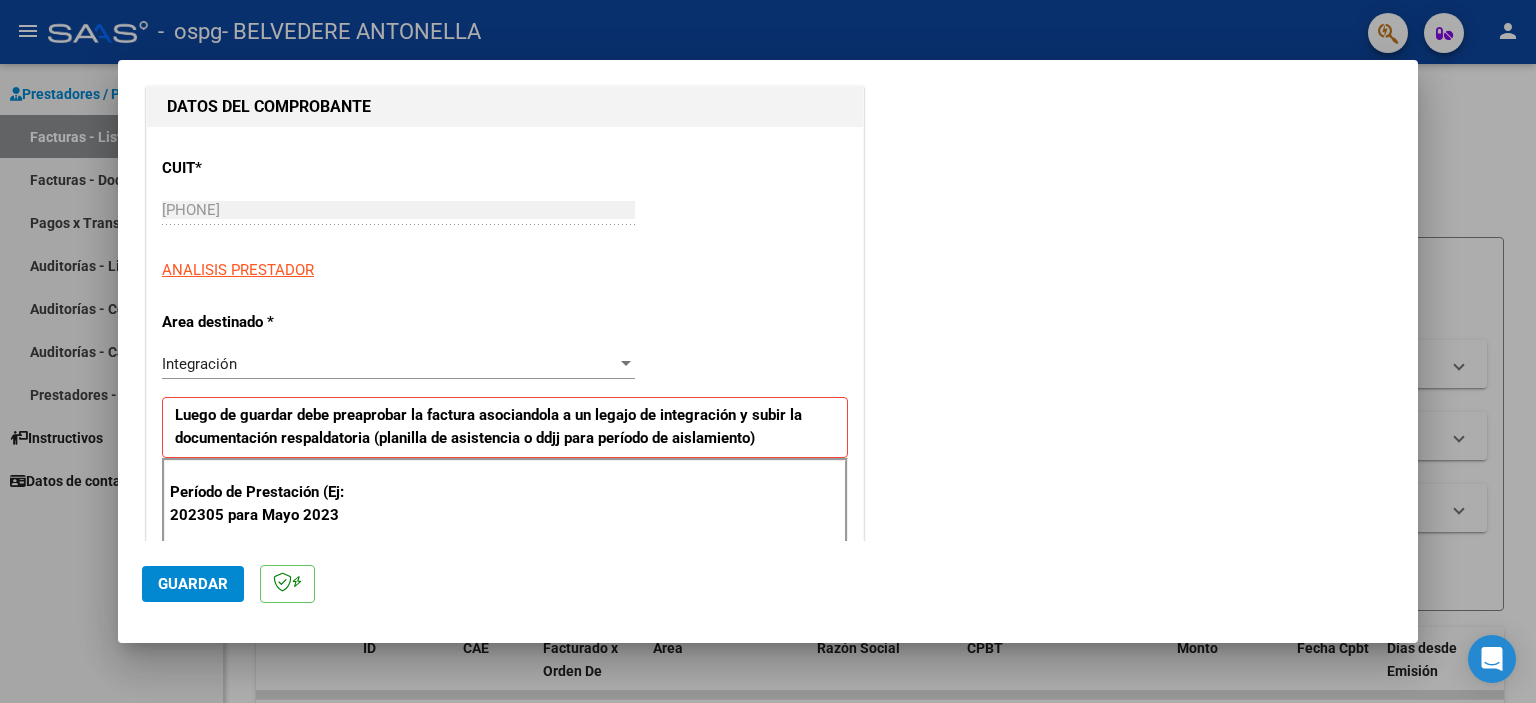 scroll, scrollTop: 300, scrollLeft: 0, axis: vertical 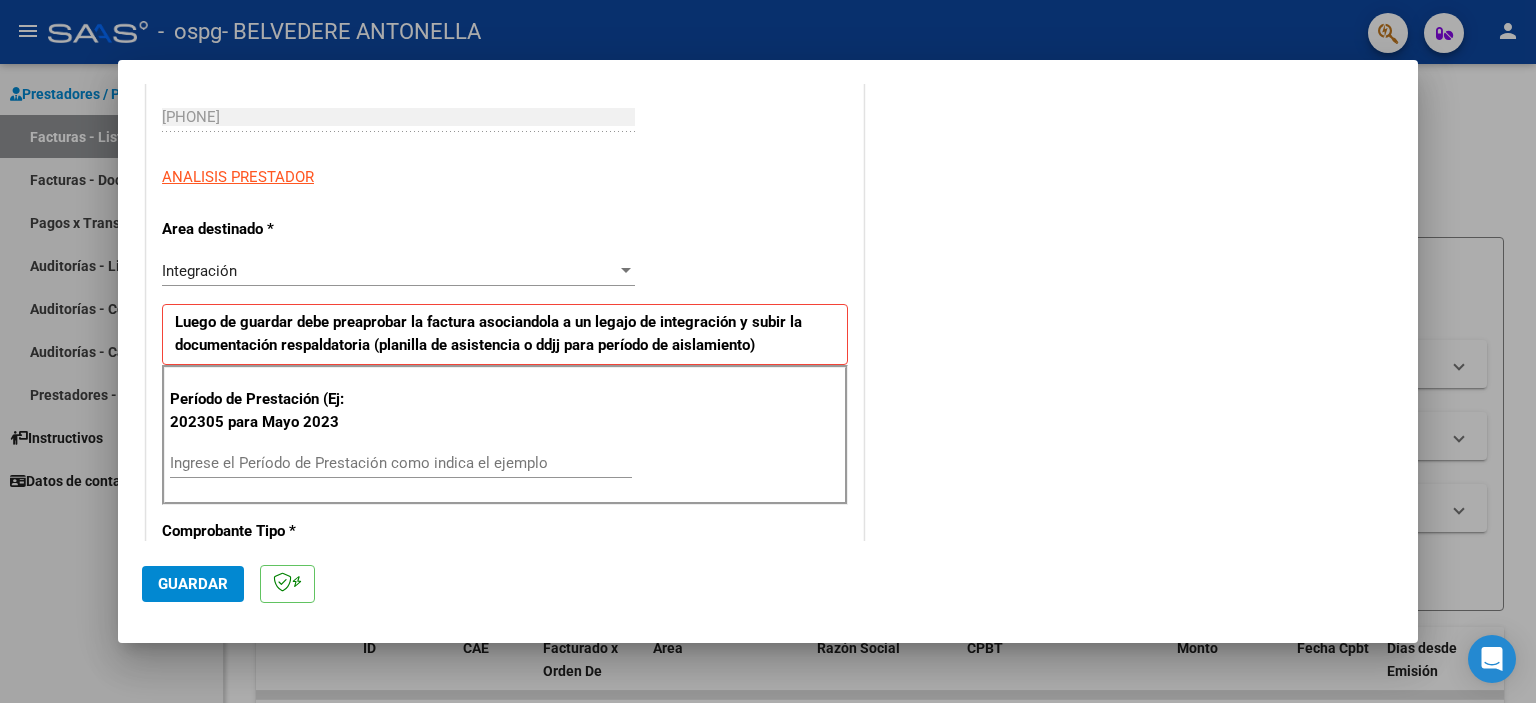 click on "Ingrese el Período de Prestación como indica el ejemplo" at bounding box center (401, 463) 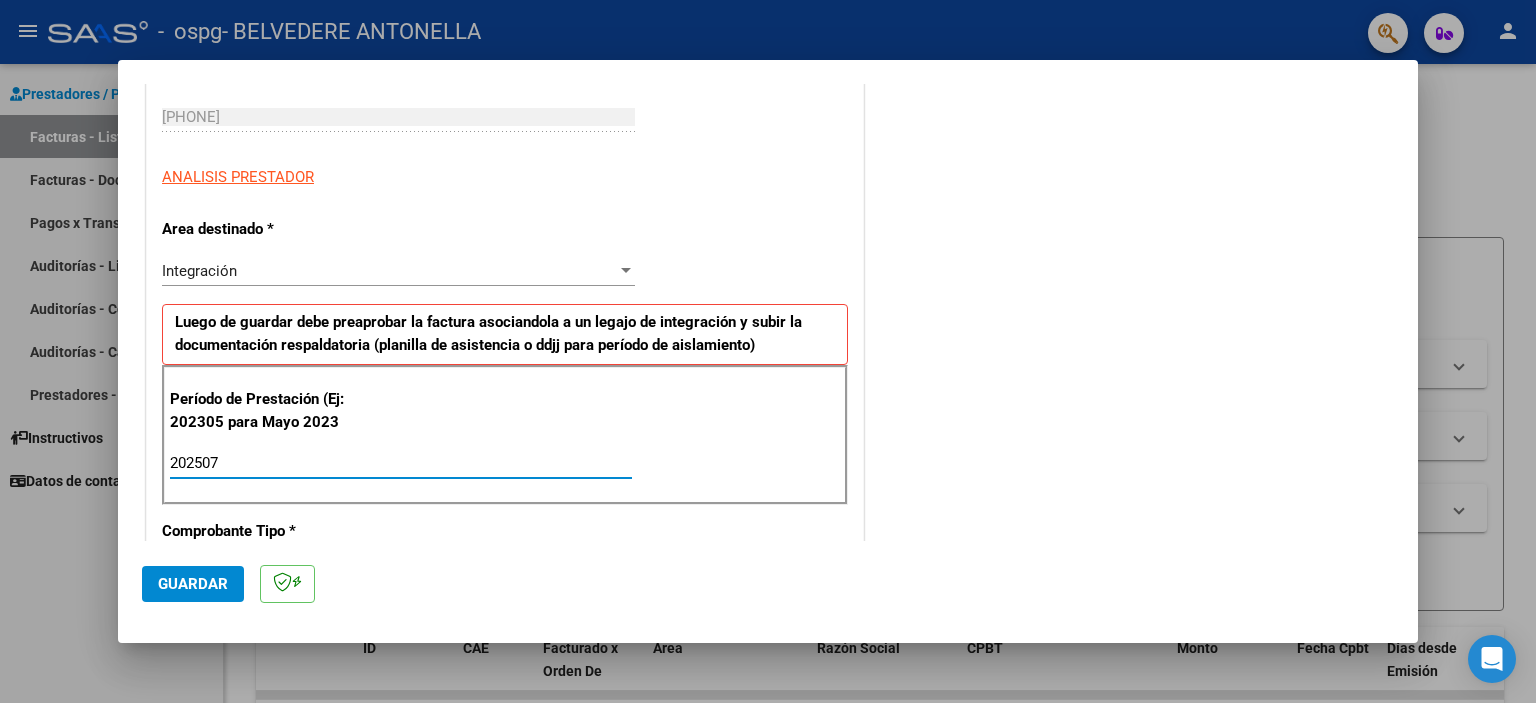 type on "202507" 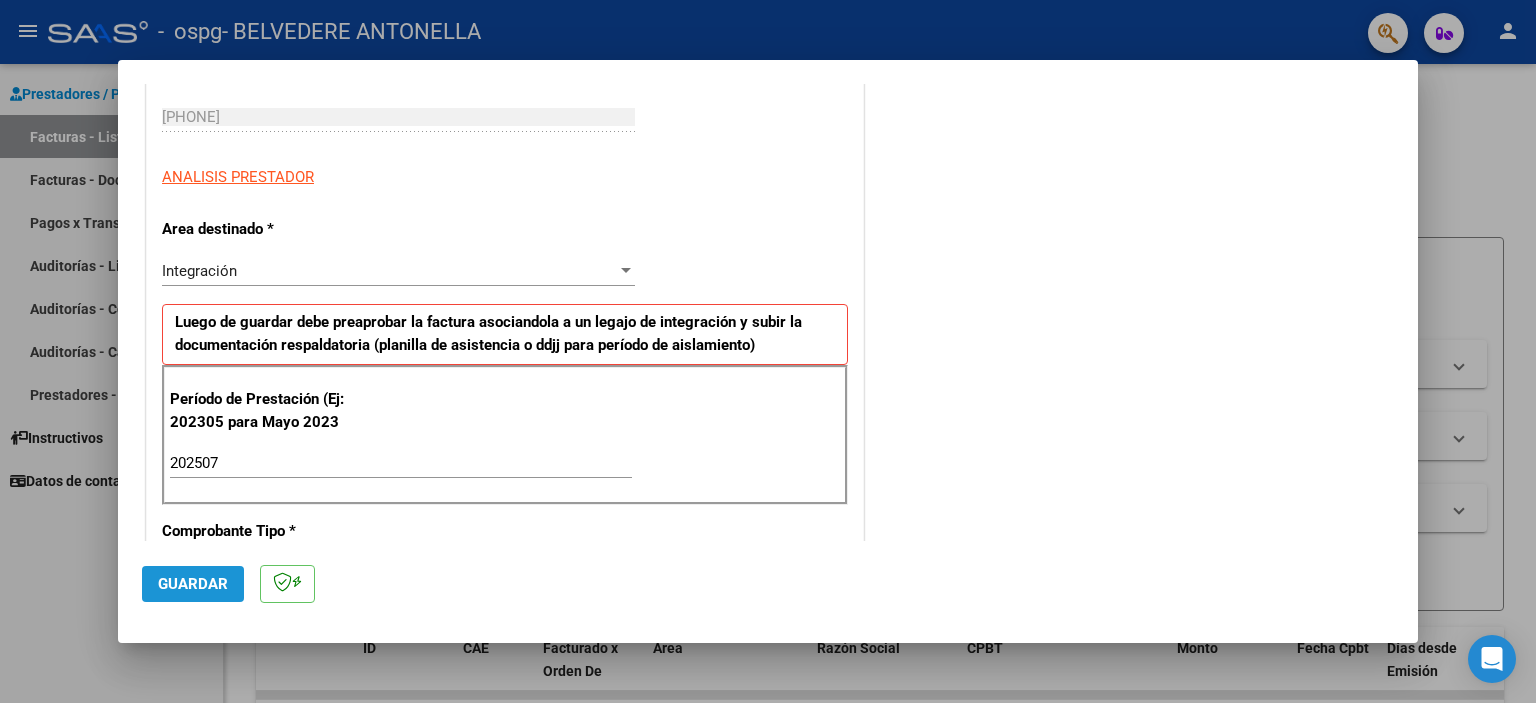 click on "Guardar" 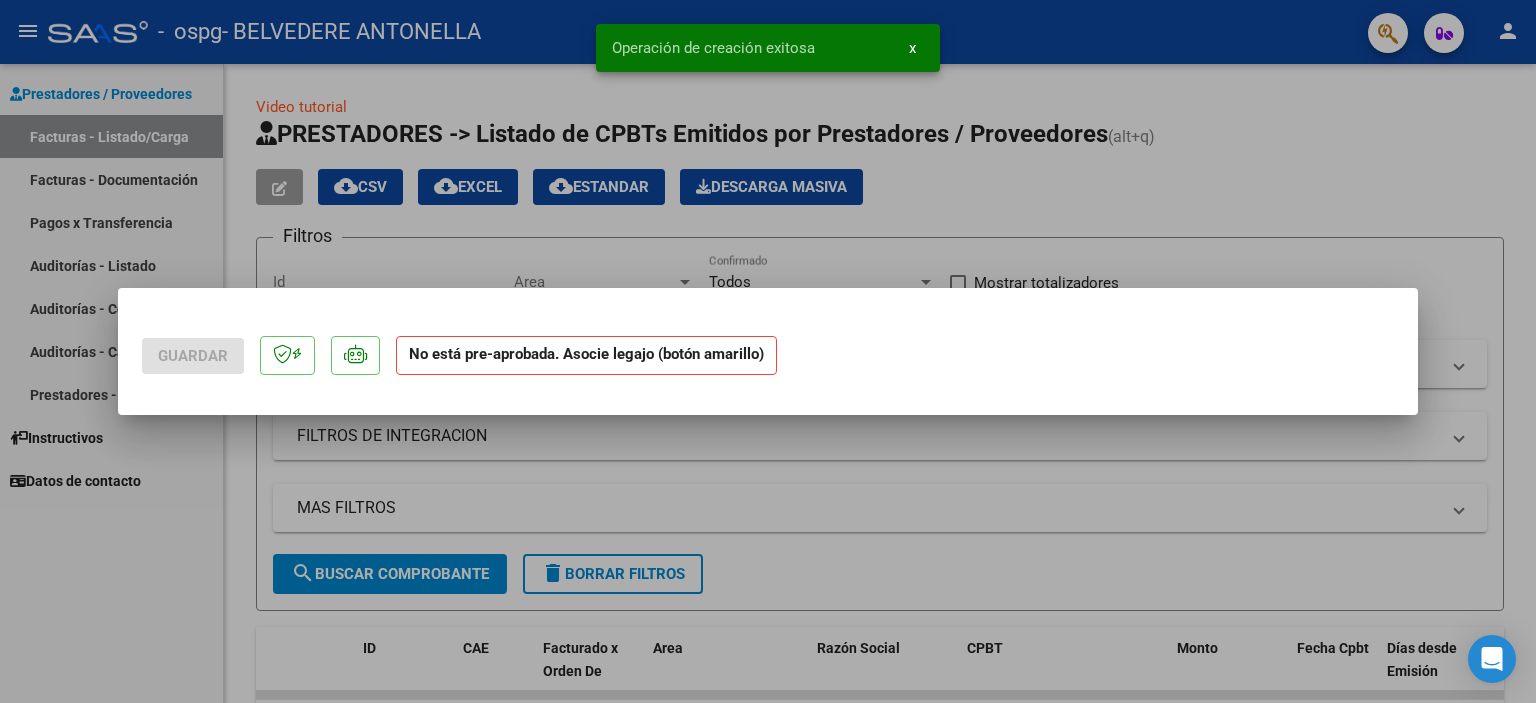 scroll, scrollTop: 0, scrollLeft: 0, axis: both 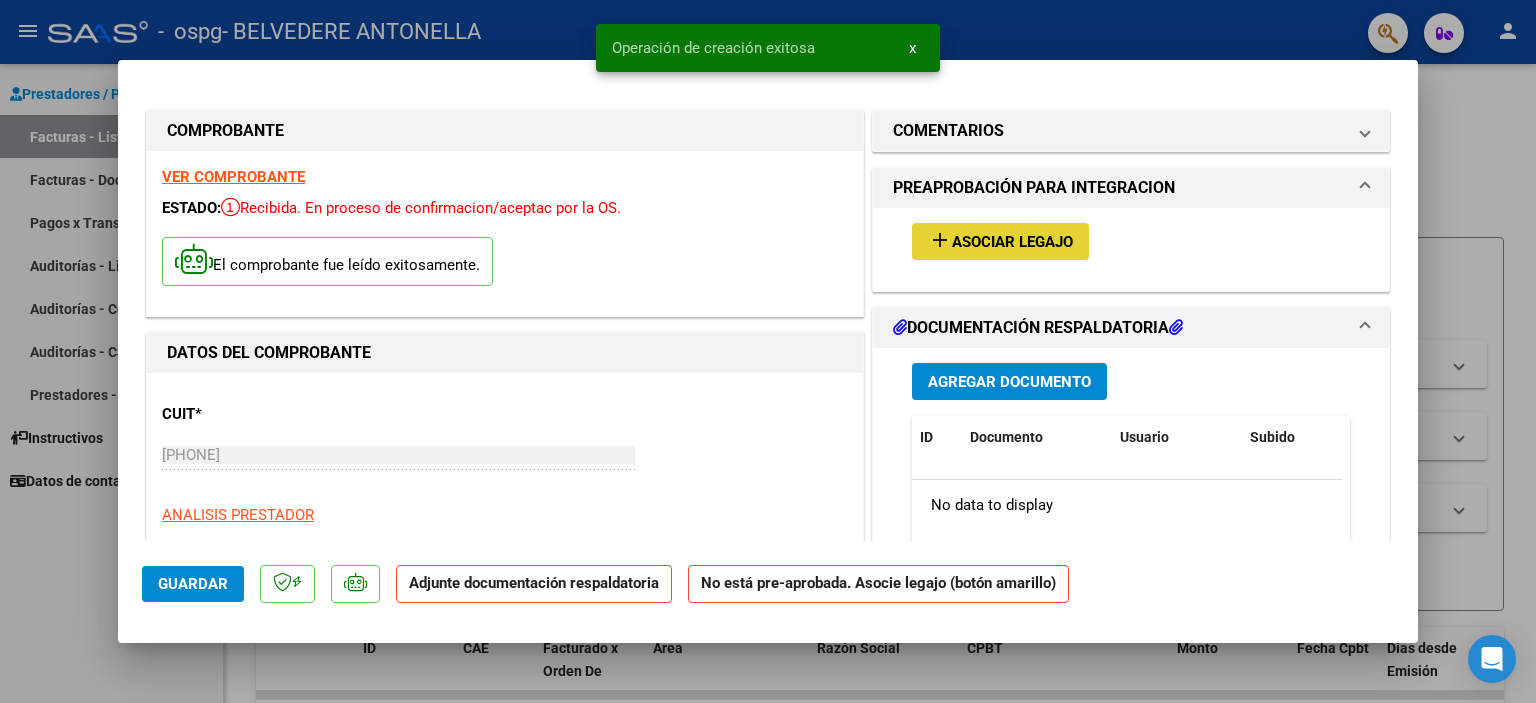 click on "Asociar Legajo" at bounding box center [1012, 242] 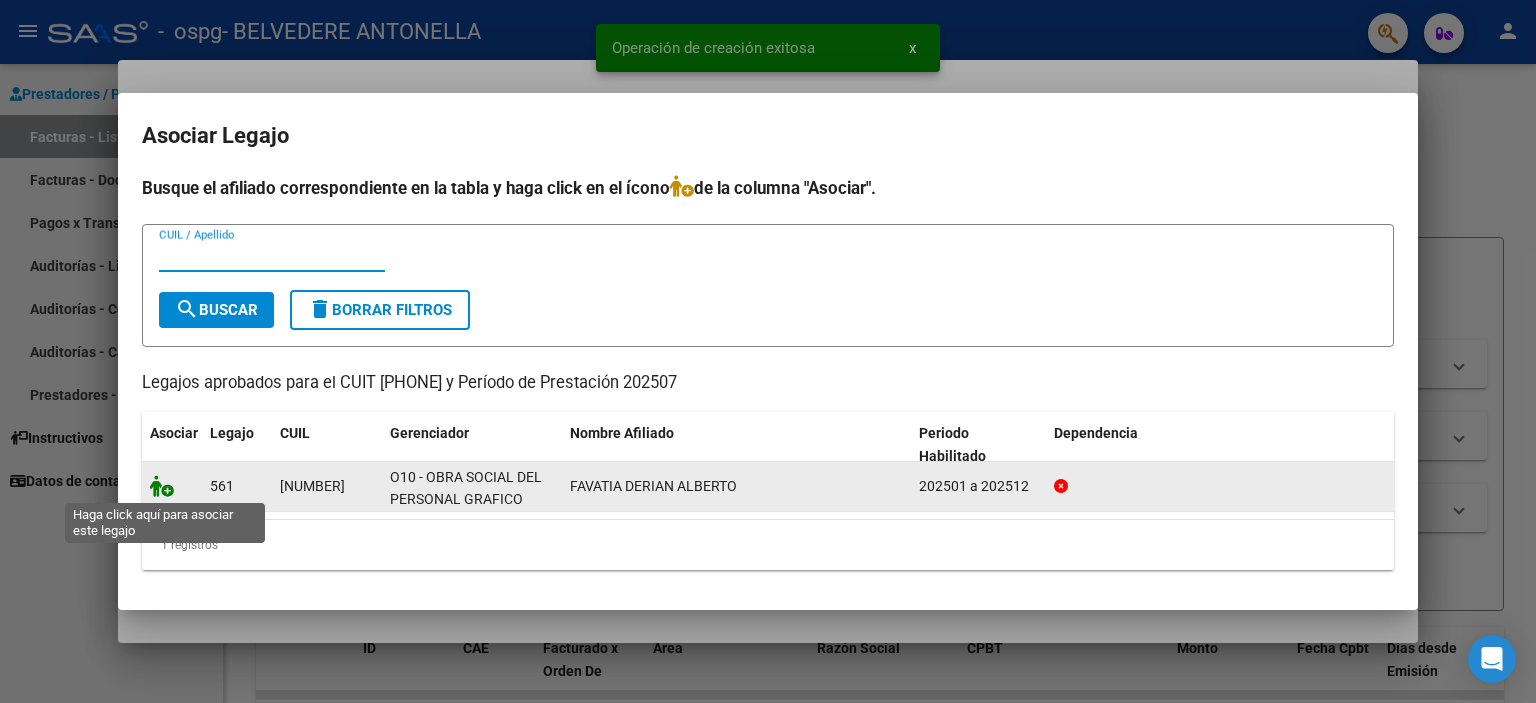 click 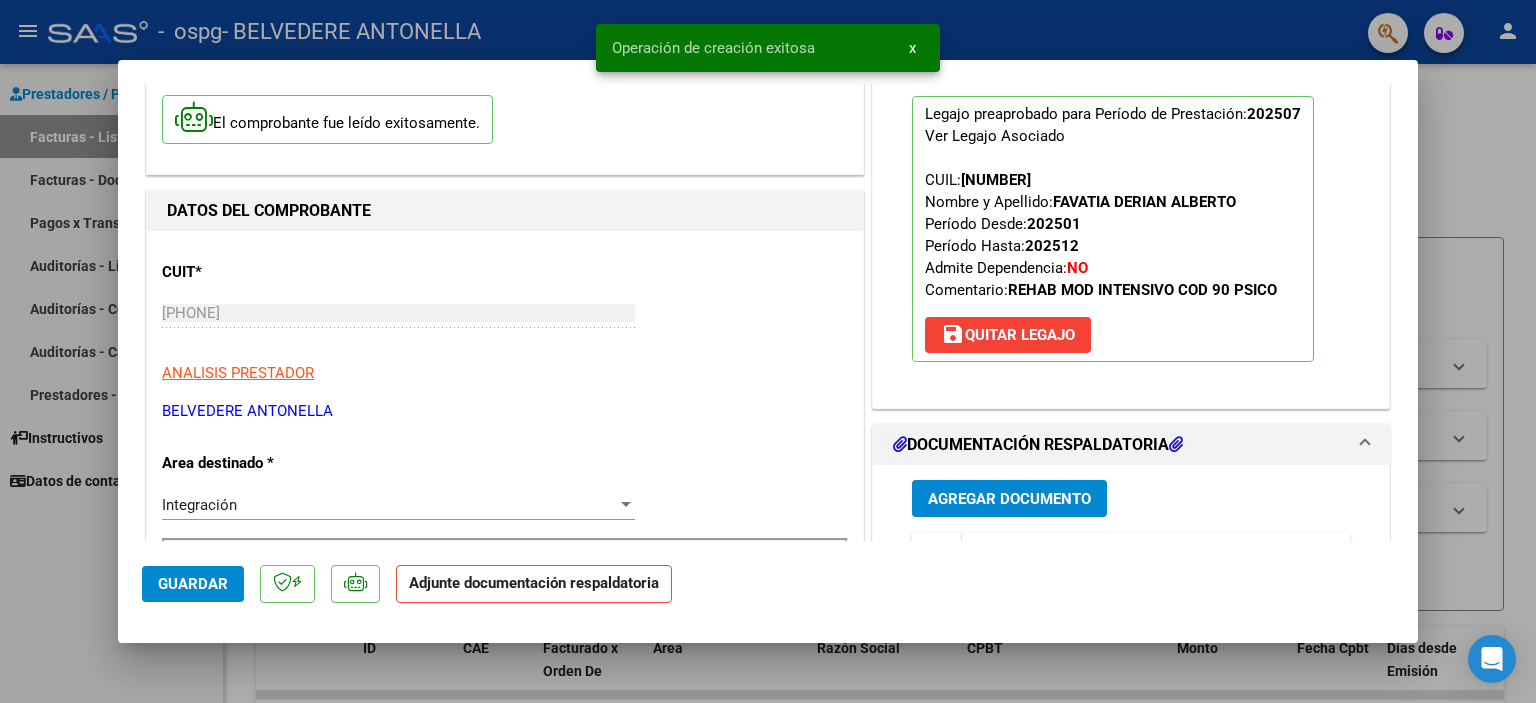 scroll, scrollTop: 300, scrollLeft: 0, axis: vertical 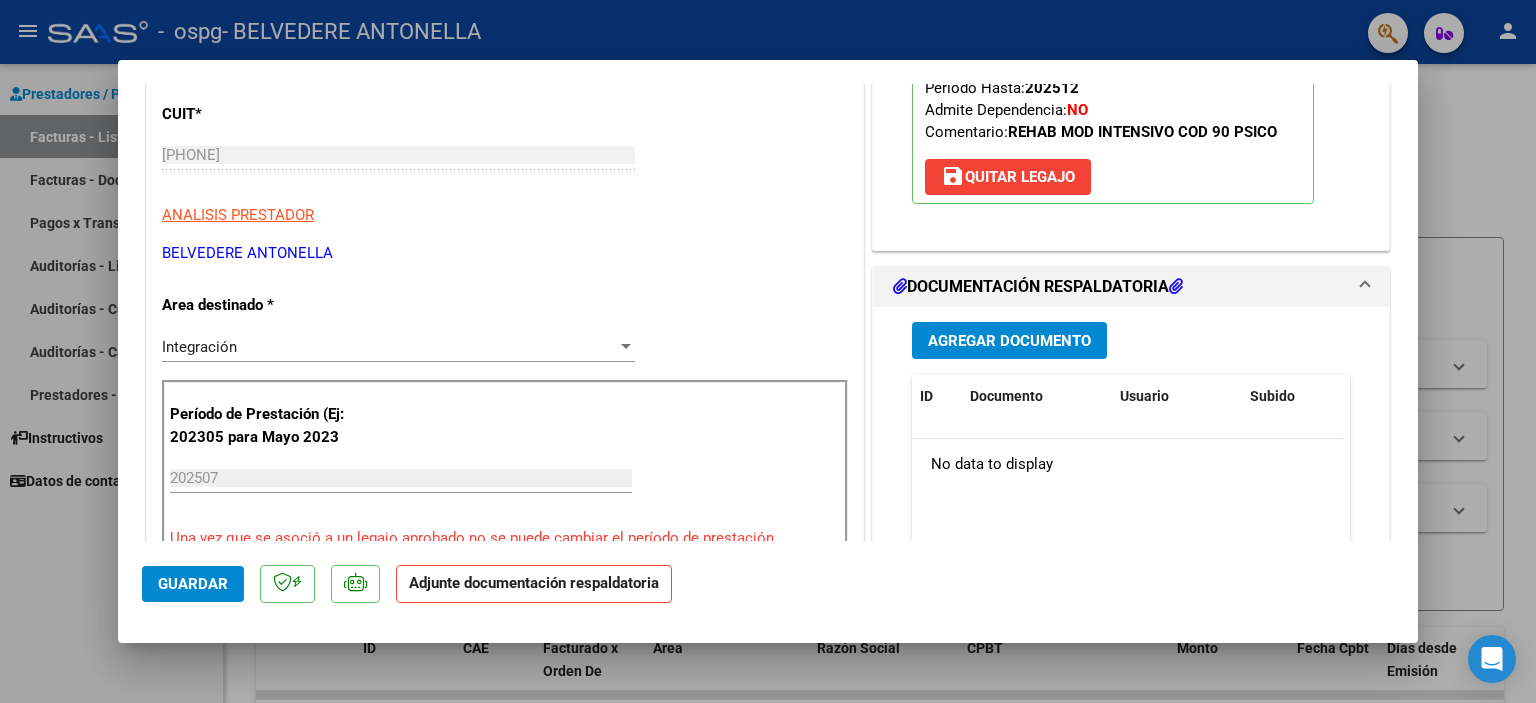 click on "Agregar Documento" at bounding box center (1009, 341) 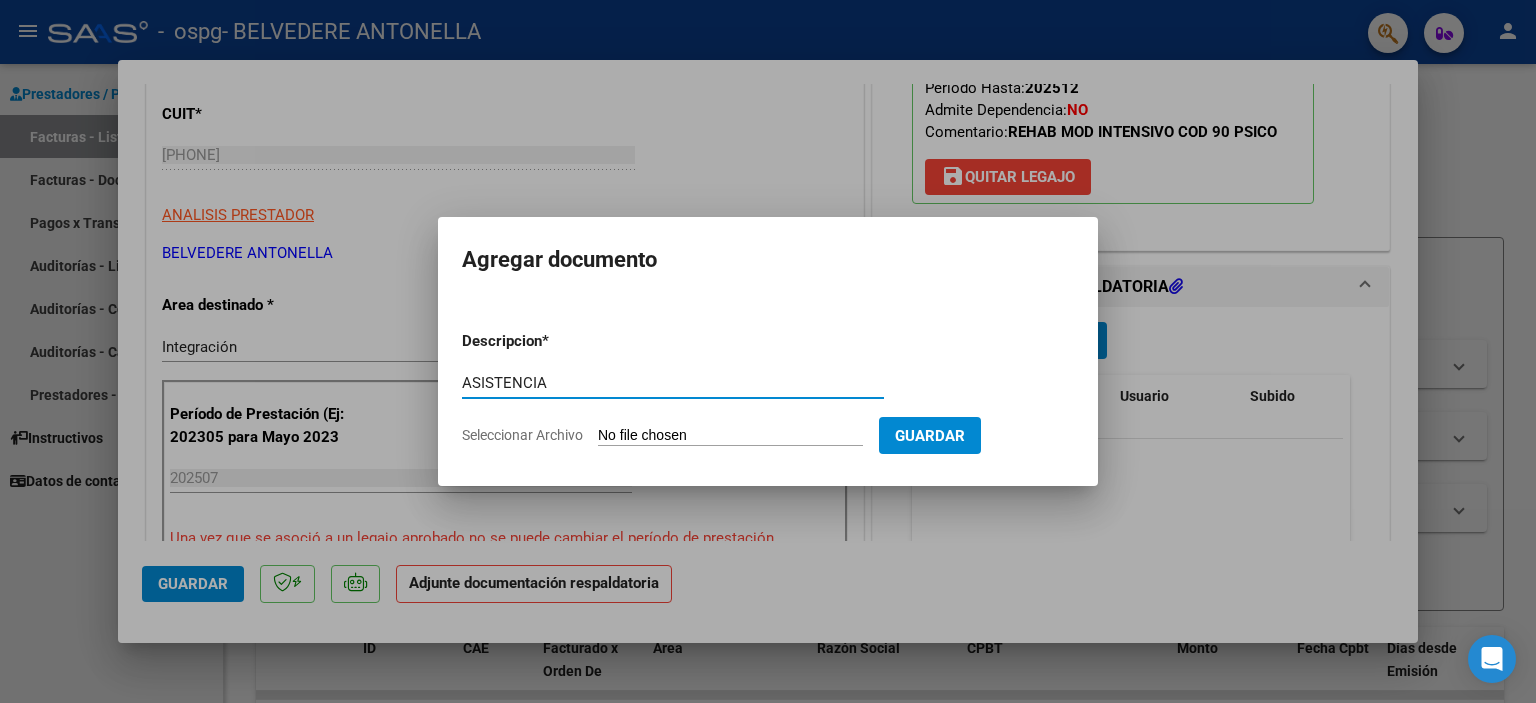 type on "ASISTENCIA" 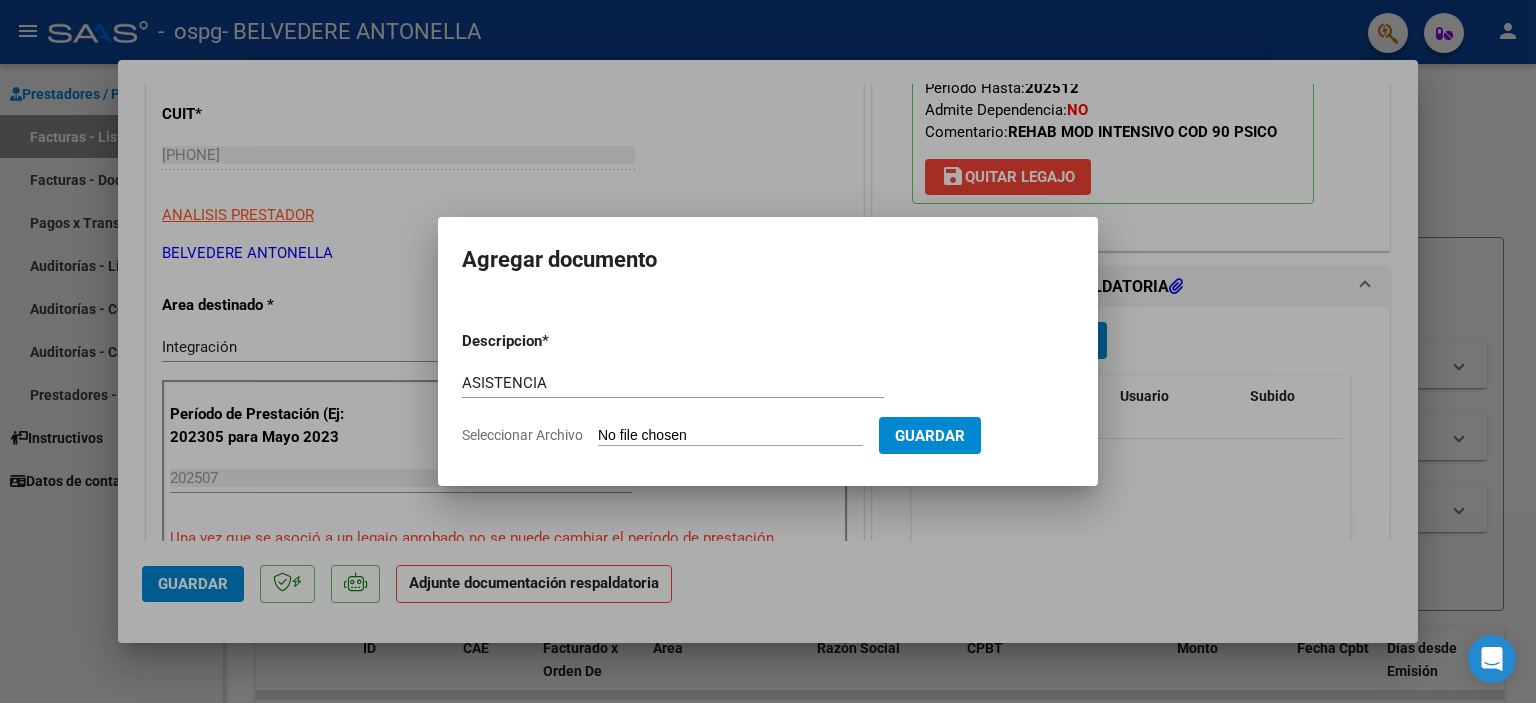 type on "C:\fakepath\00153 - DERIAN FAVATIA - ASISTENCIA - JUL - PSCL.jpg" 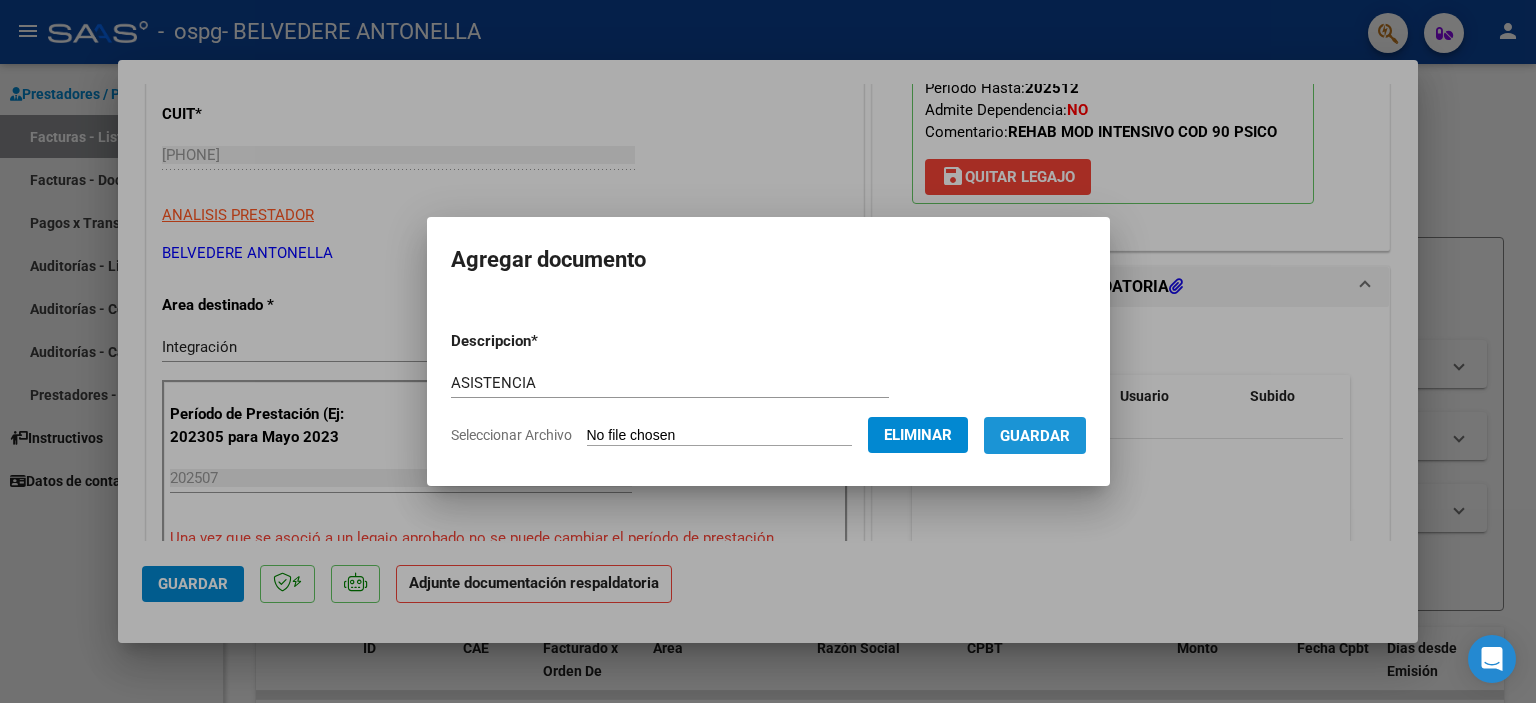 click on "Guardar" at bounding box center (1035, 436) 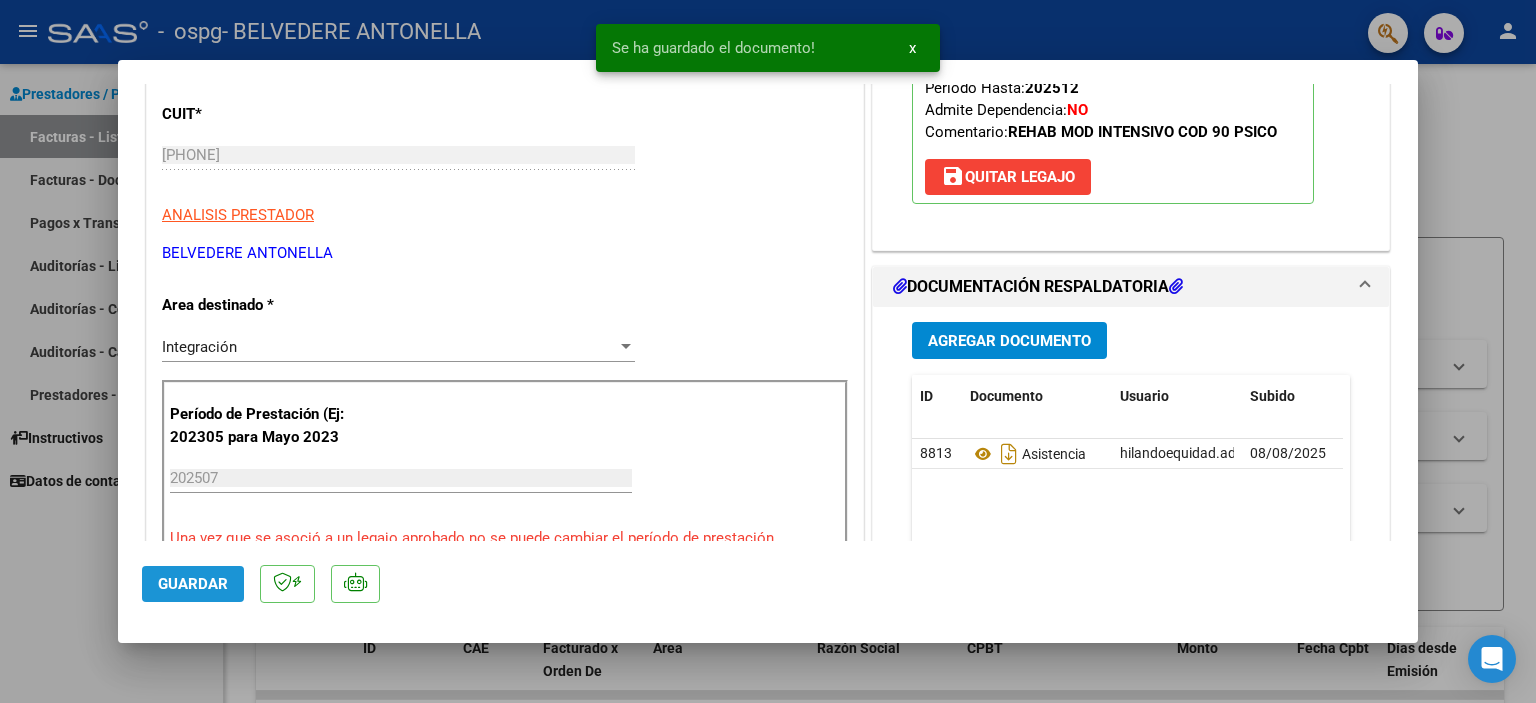 click on "Guardar" 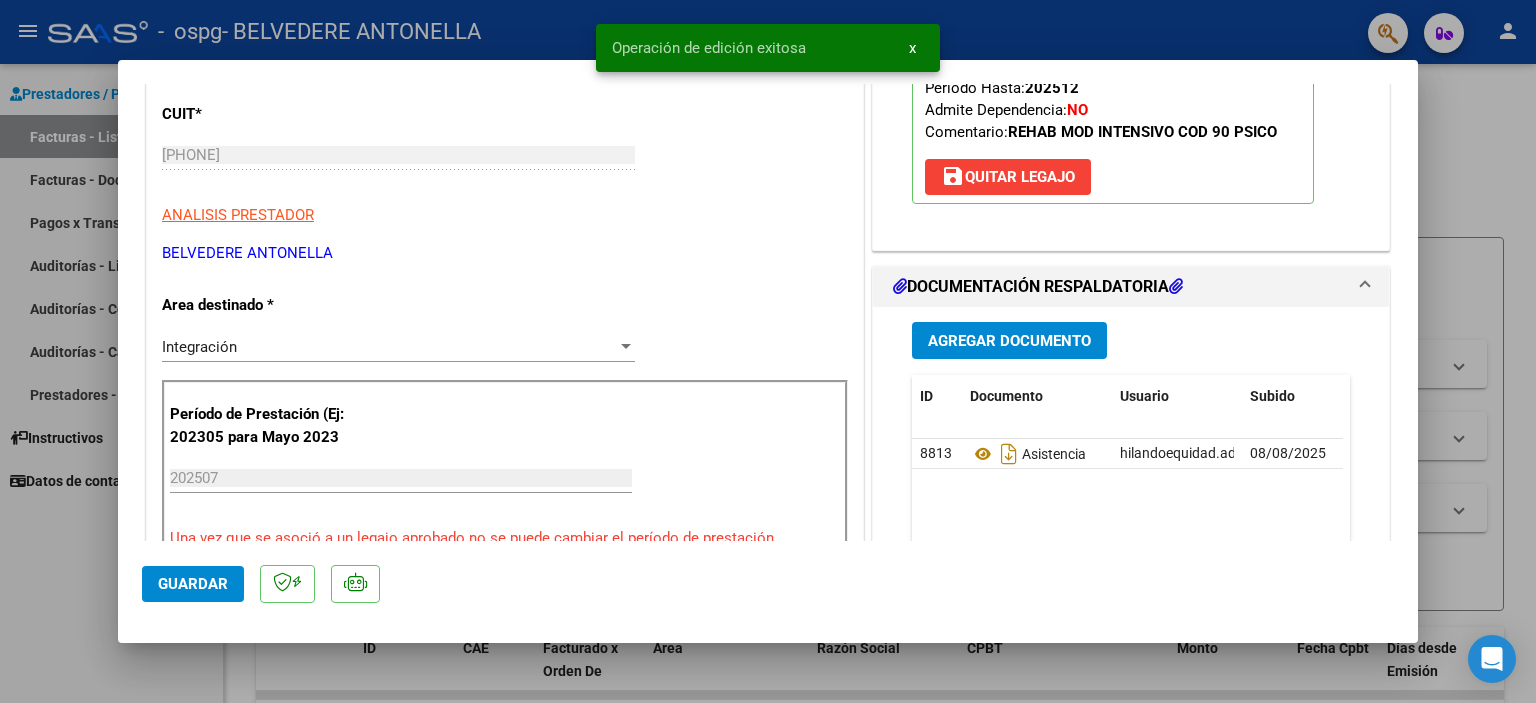 click at bounding box center [768, 351] 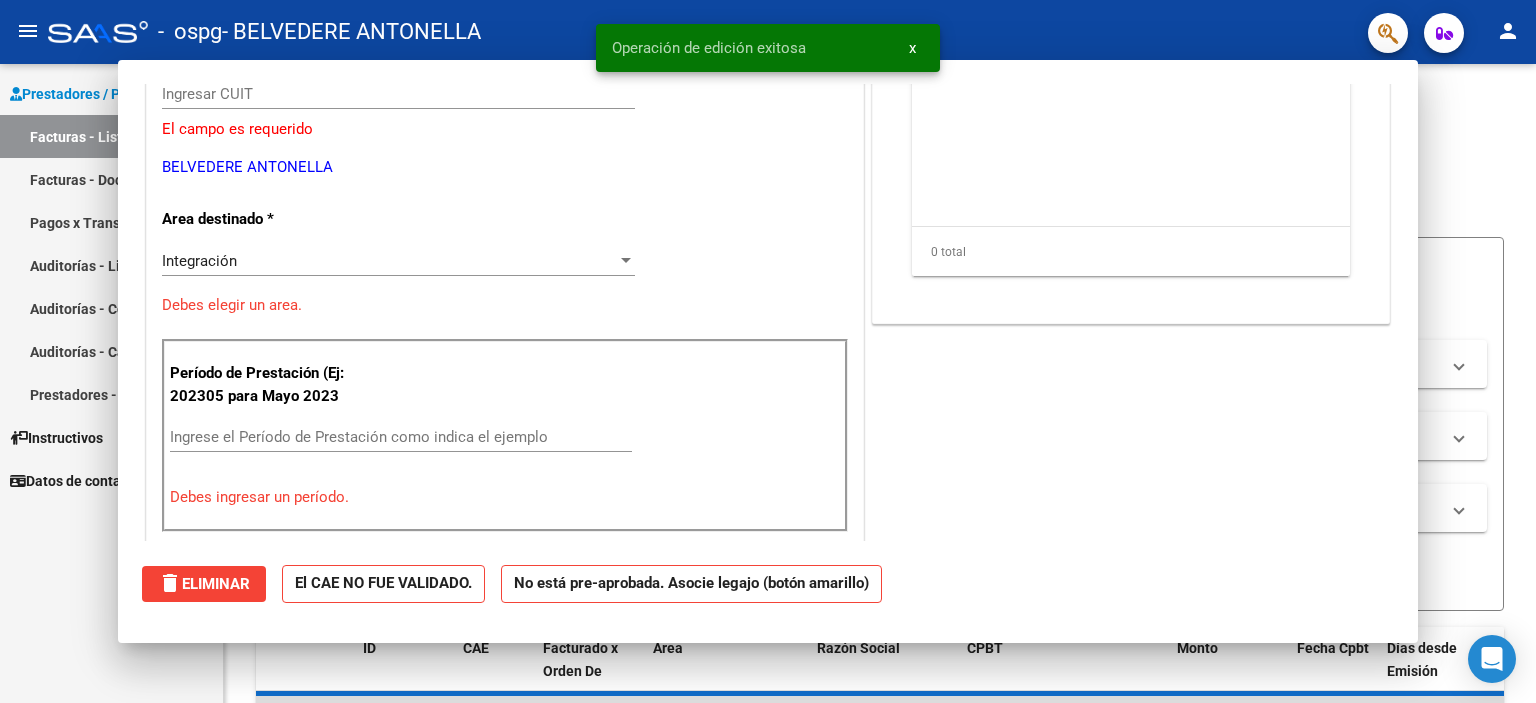 scroll, scrollTop: 239, scrollLeft: 0, axis: vertical 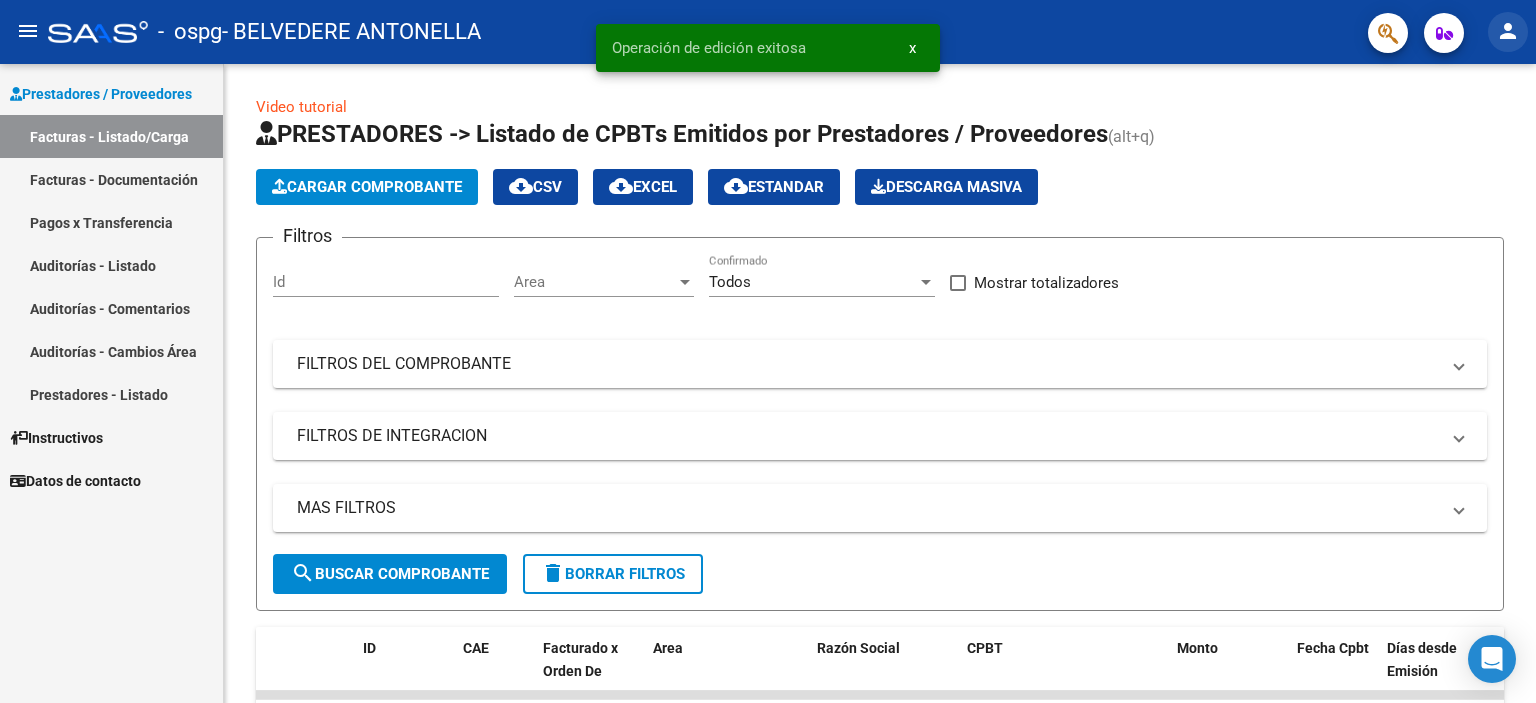 click on "person" 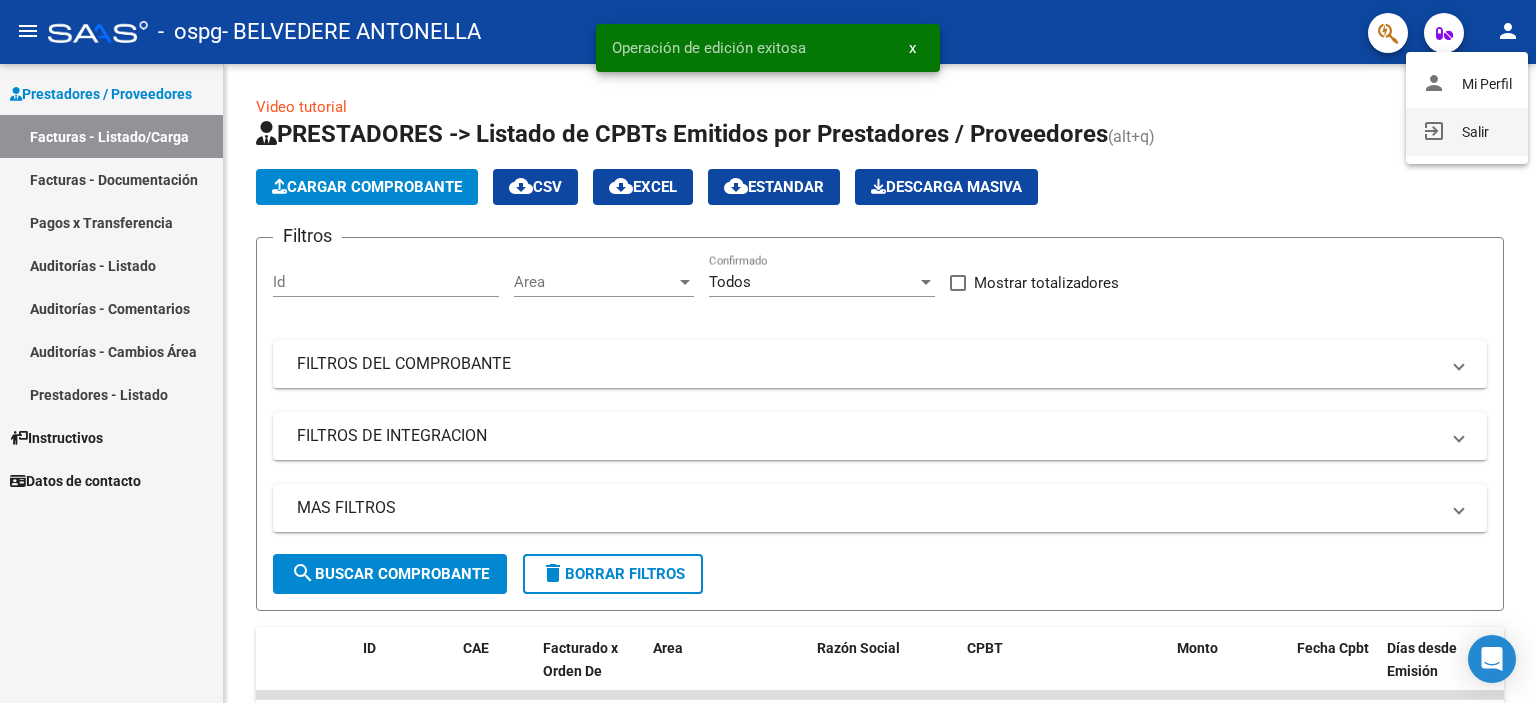 click on "exit_to_app" at bounding box center (1434, 131) 